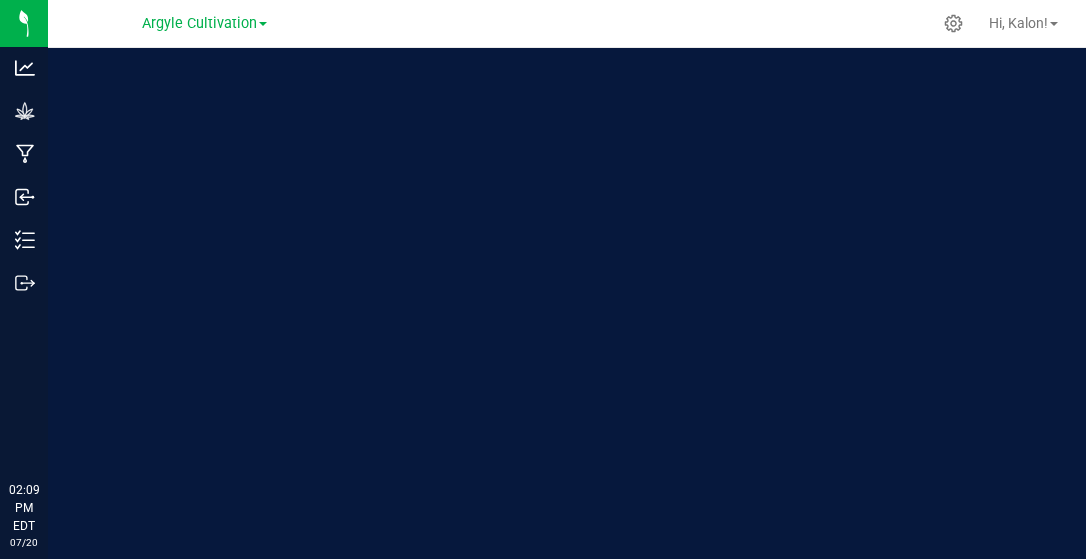 scroll, scrollTop: 0, scrollLeft: 0, axis: both 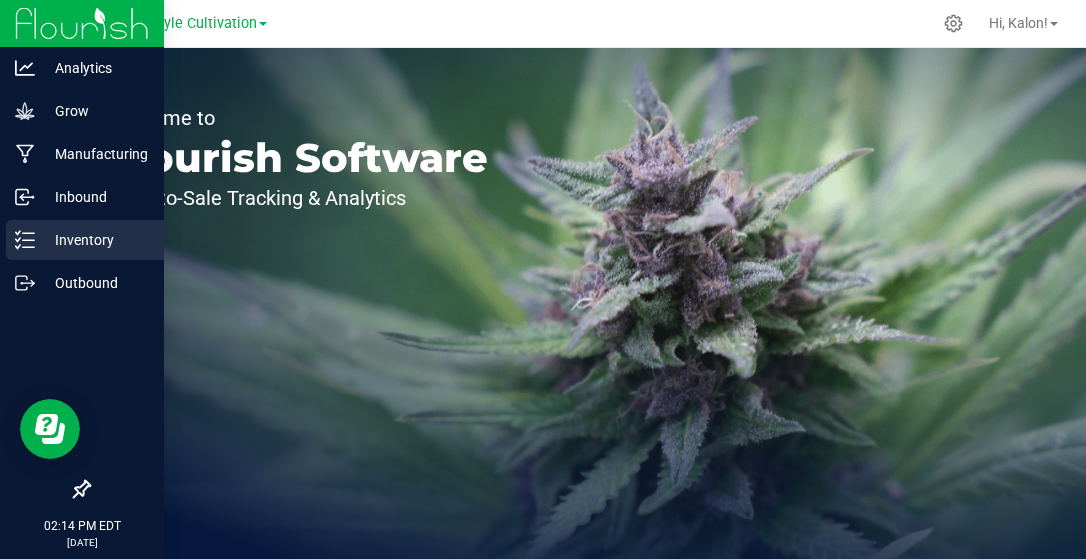 click on "Inventory" at bounding box center [95, 240] 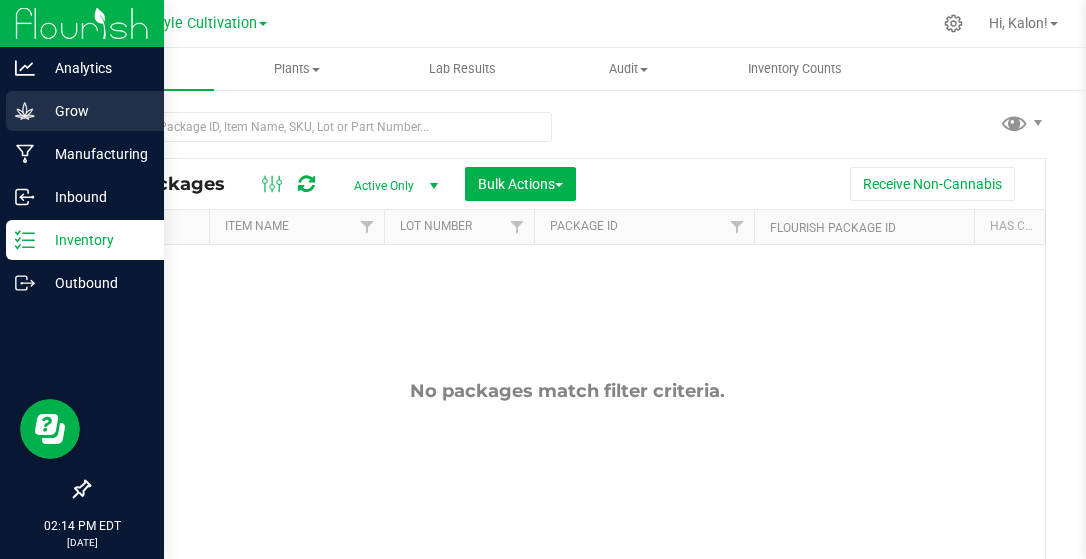 click on "Grow" at bounding box center (95, 111) 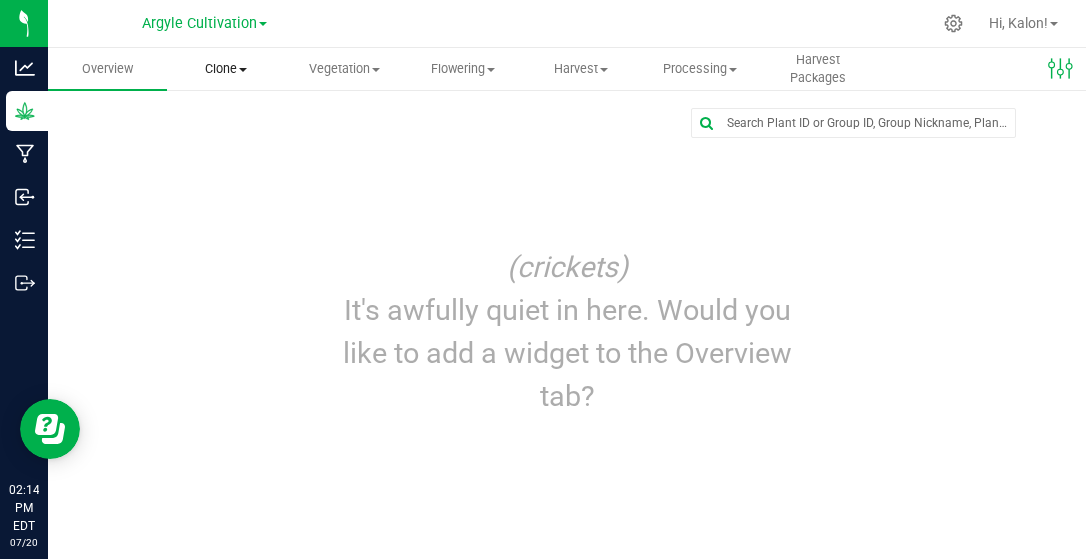 click on "Clone" at bounding box center (226, 69) 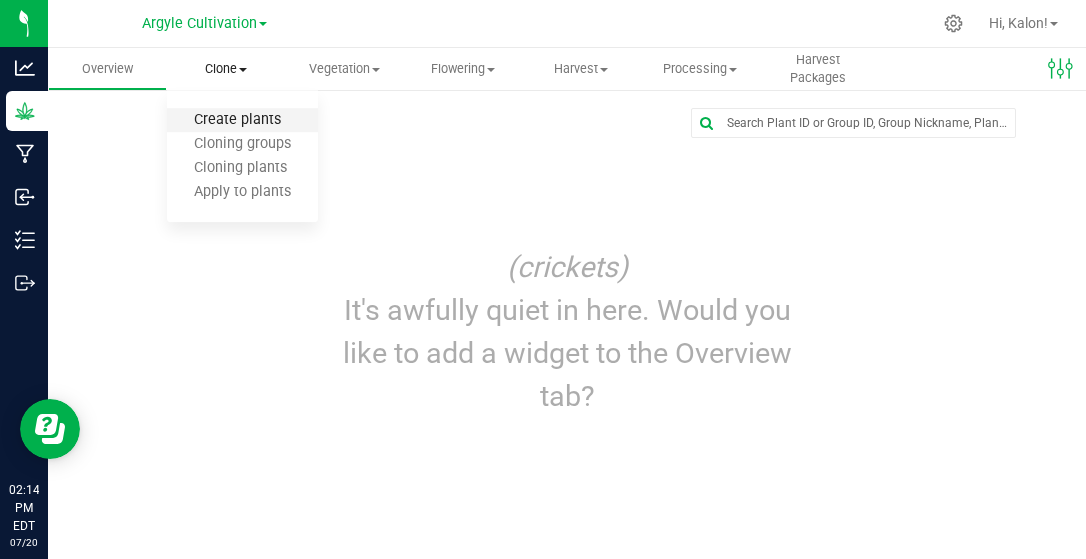 click on "Create plants" at bounding box center [237, 120] 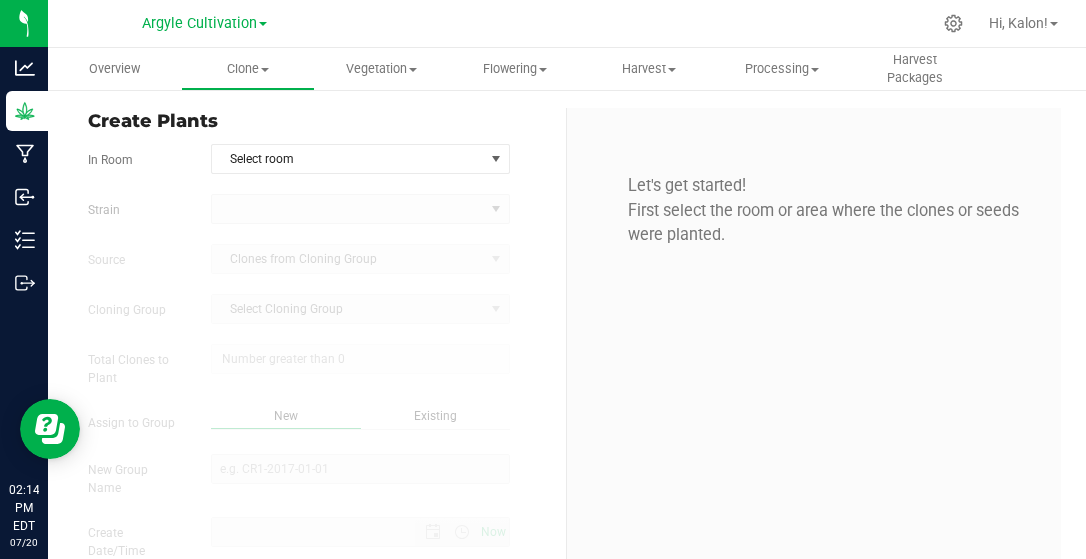 type on "[DATE] 2:14 PM" 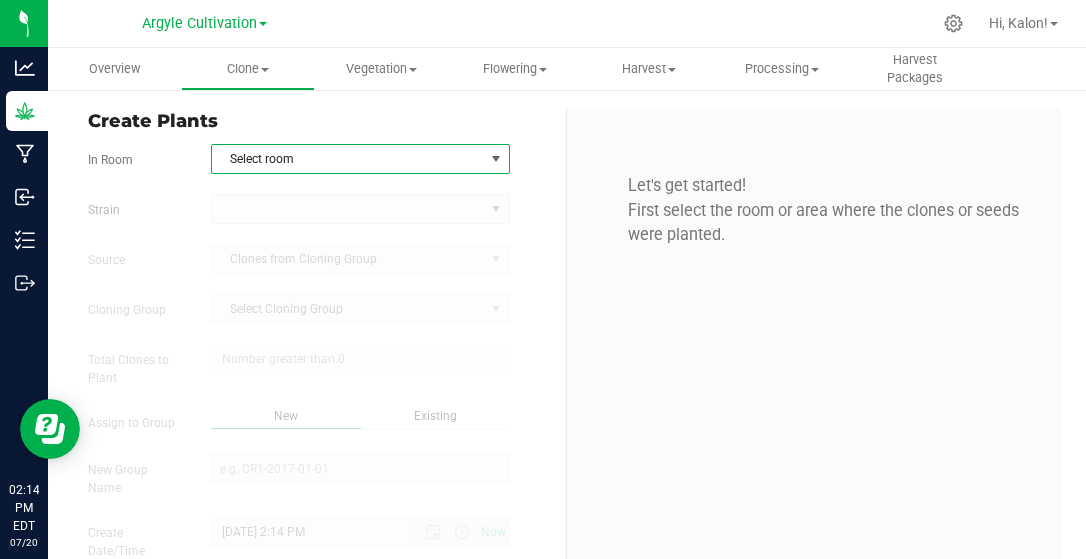 click on "Select room" at bounding box center (348, 159) 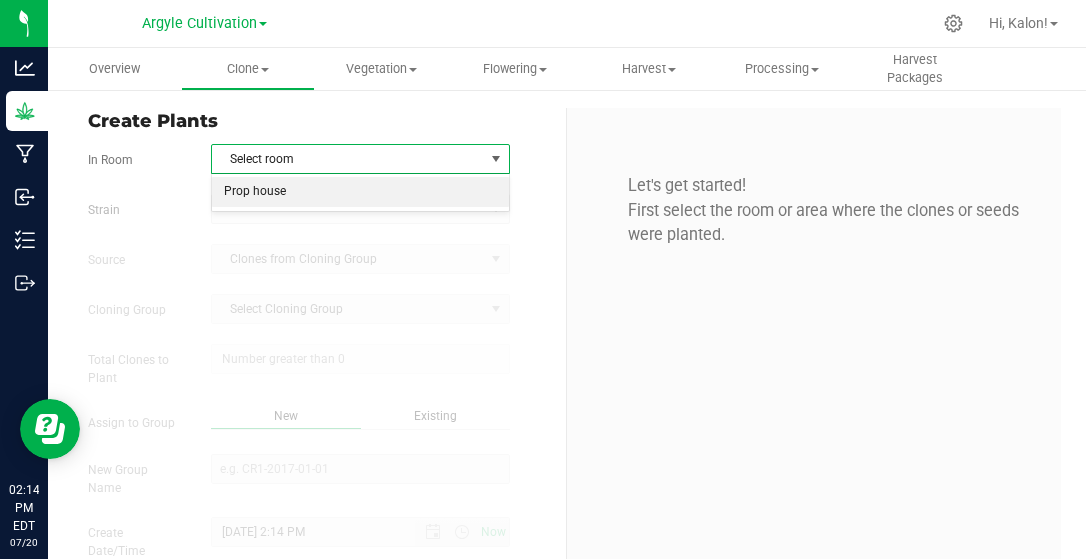 click on "Prop house" at bounding box center [360, 192] 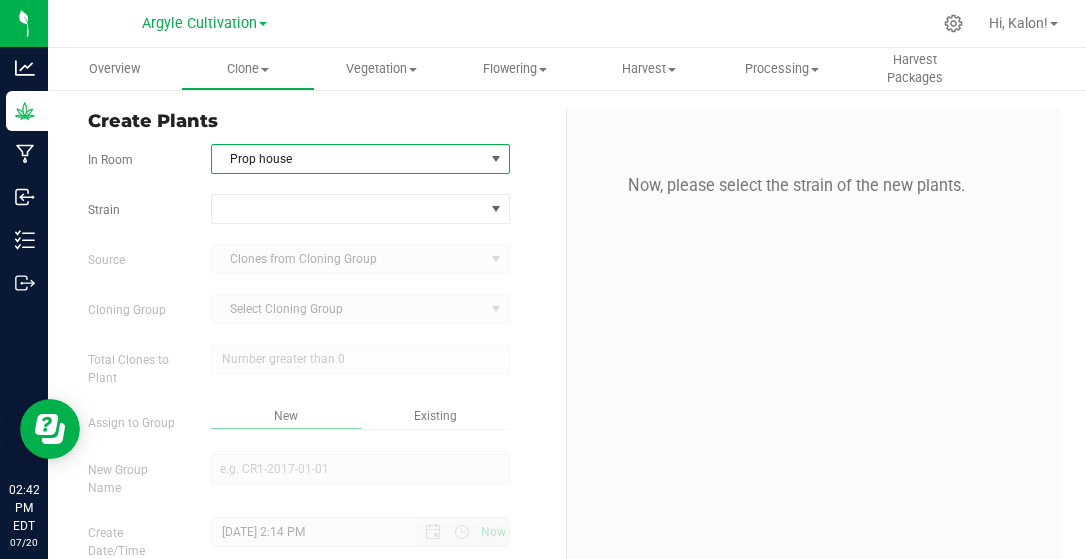 click on "Prop house" at bounding box center (348, 159) 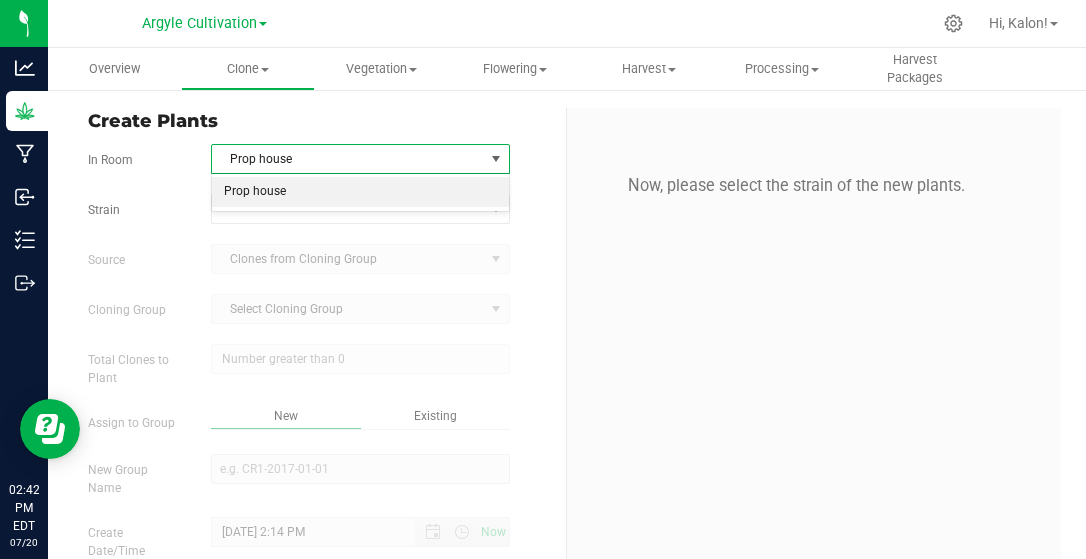 click on "Prop house" at bounding box center [360, 192] 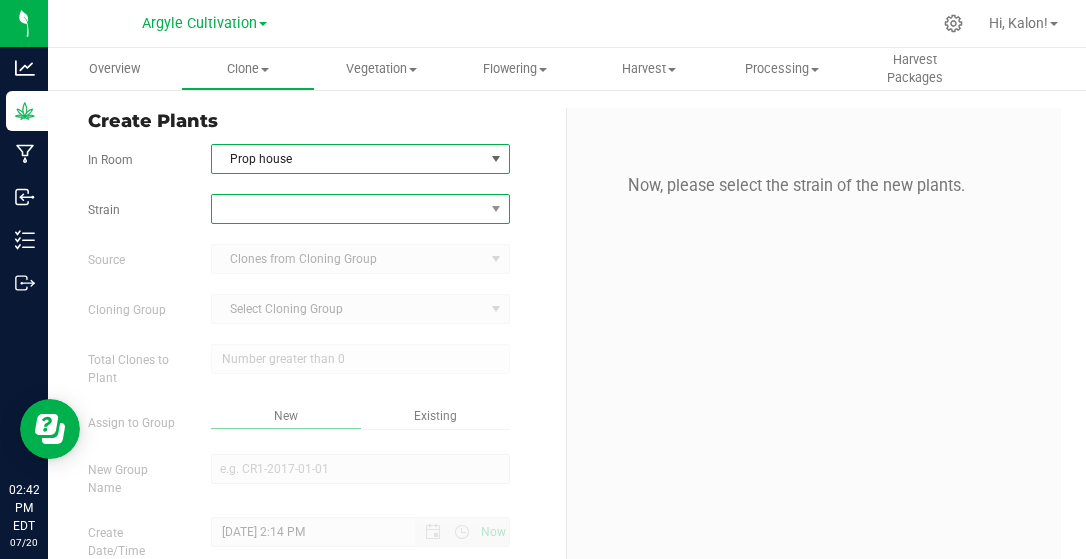 click at bounding box center [348, 209] 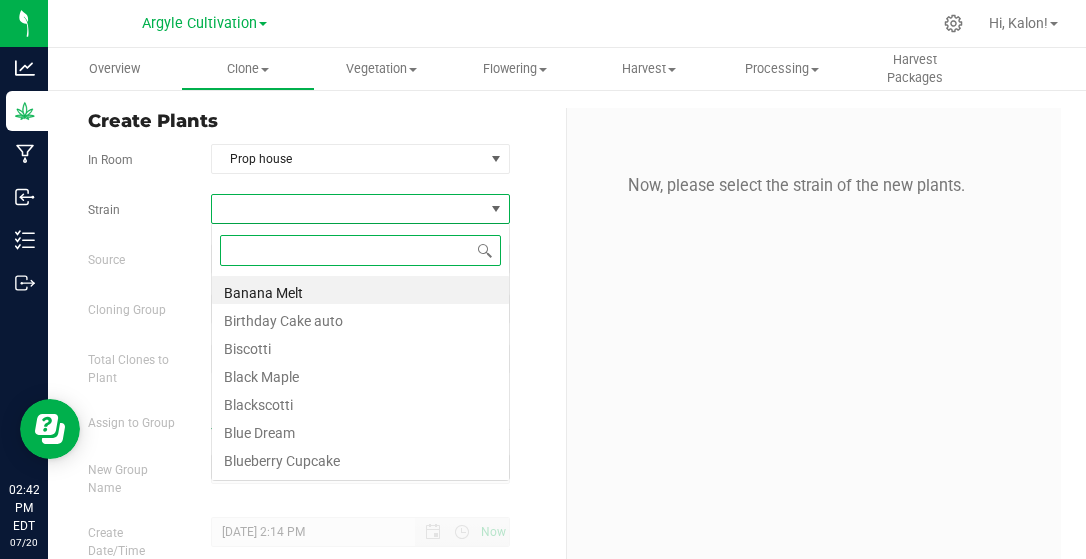 scroll, scrollTop: 99971, scrollLeft: 99701, axis: both 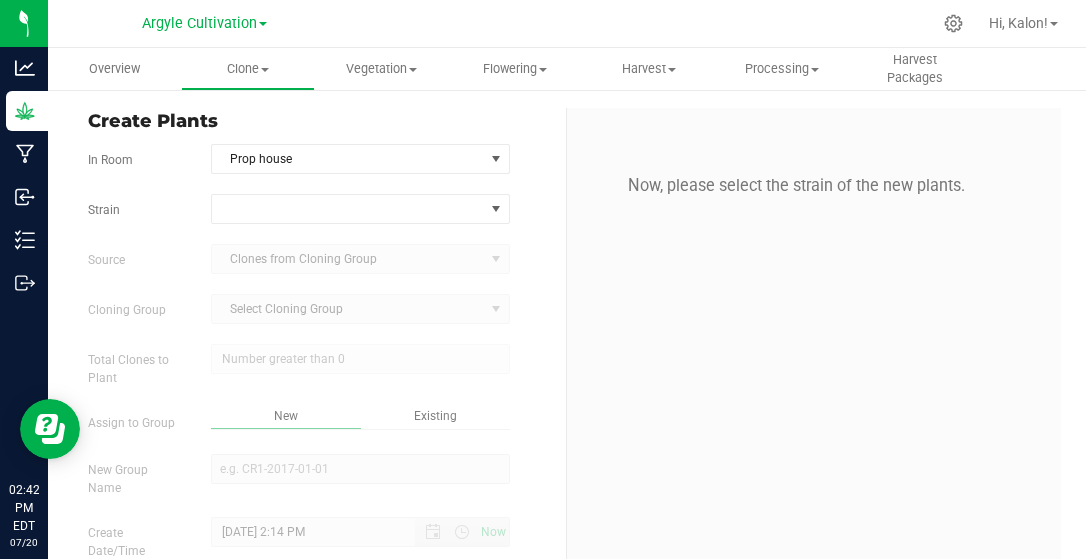 click on "In Room
Prop house Select room Prop house
[GEOGRAPHIC_DATA]
Source
Clones from Cloning Group
Cloning Group
Select Cloning Group Select Cloning Group
Total Clones to Plant" at bounding box center (319, 381) 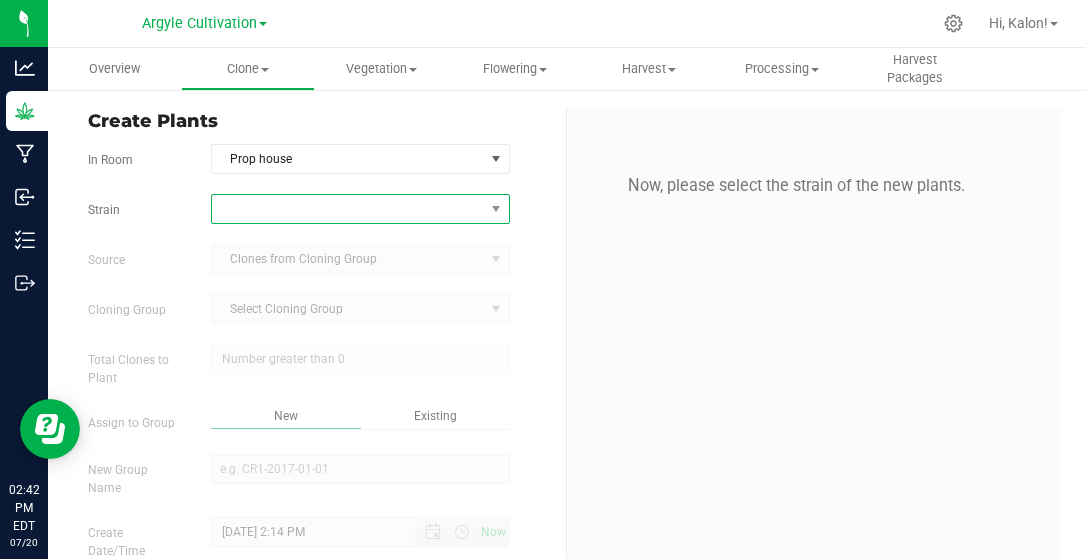 click at bounding box center [348, 209] 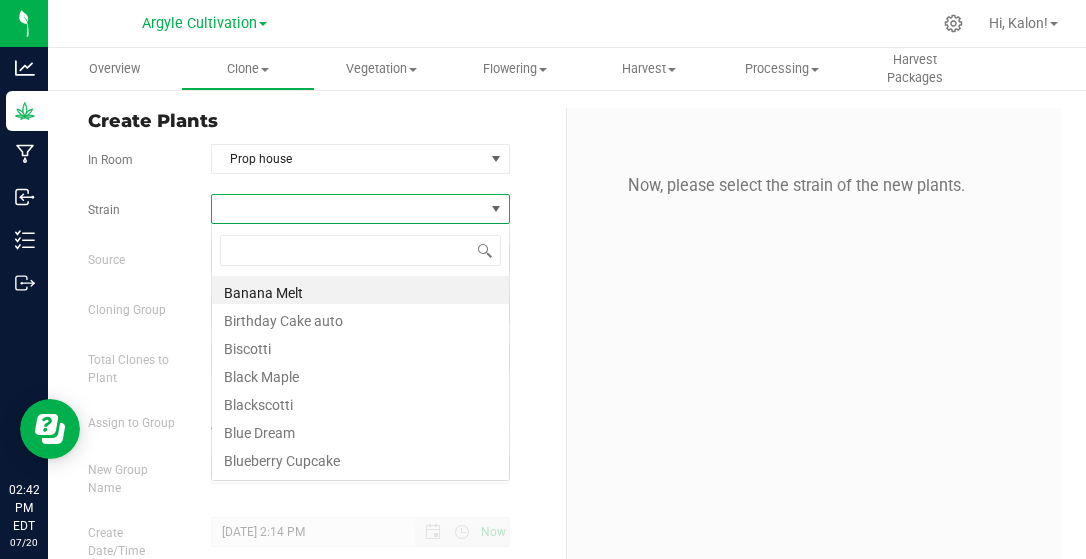 scroll, scrollTop: 99971, scrollLeft: 99701, axis: both 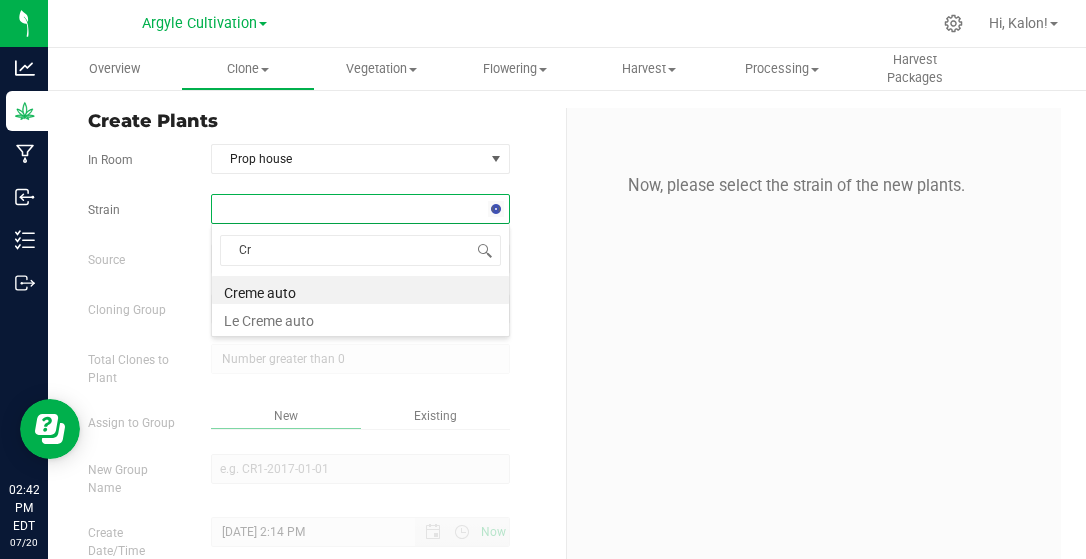 type on "C" 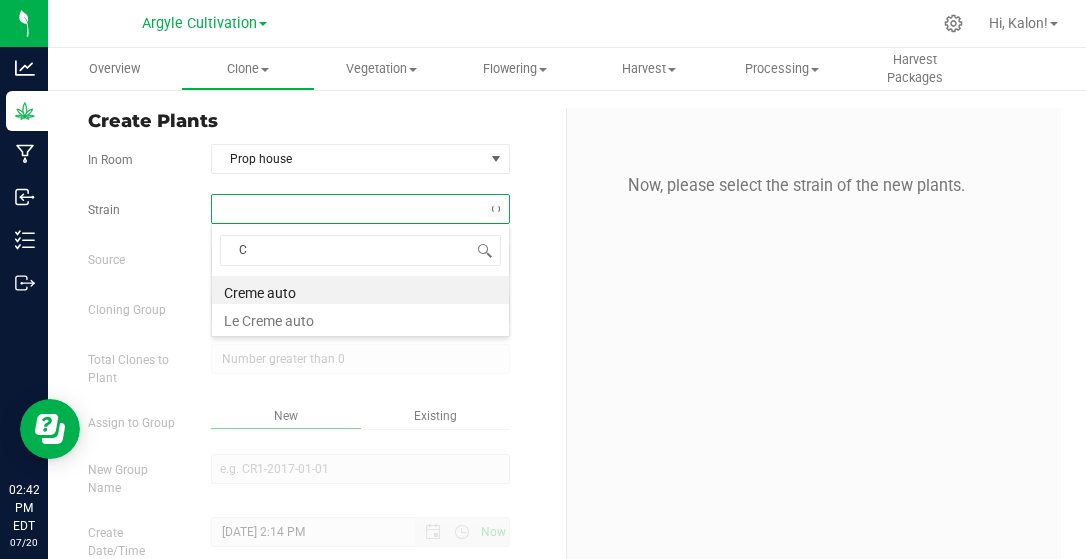 type 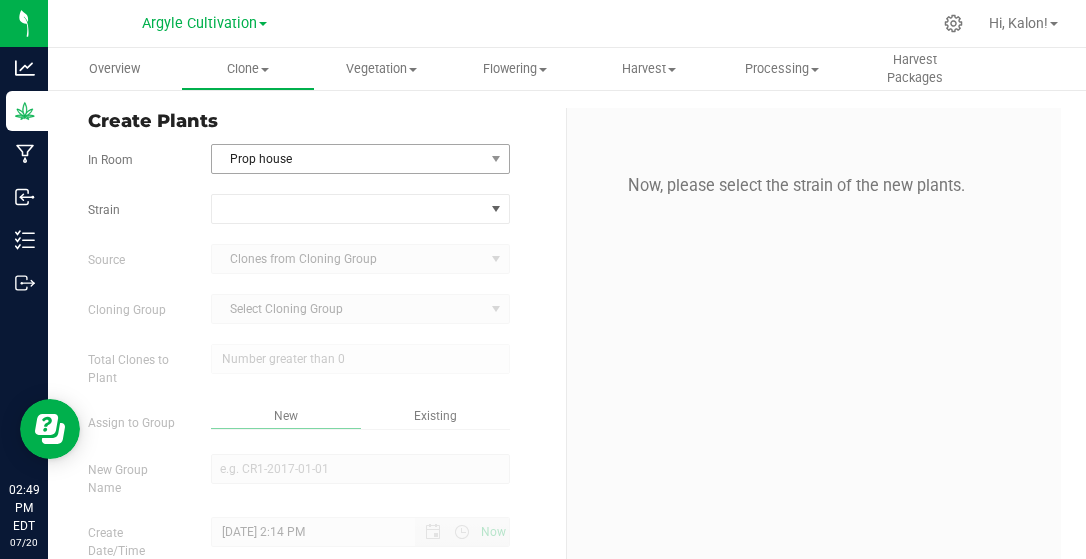click on "Prop house" at bounding box center [348, 159] 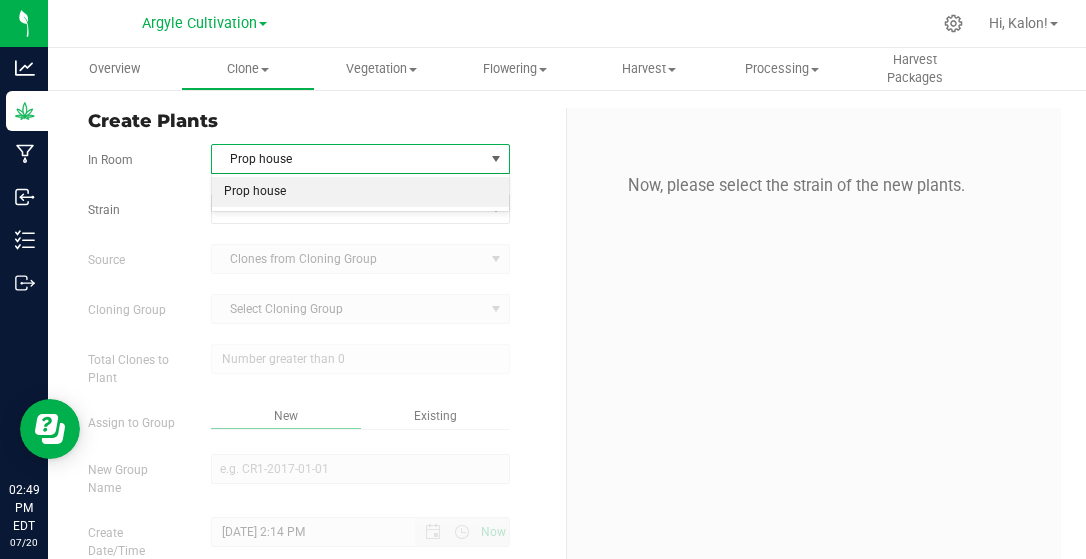 click on "Prop house" at bounding box center (348, 159) 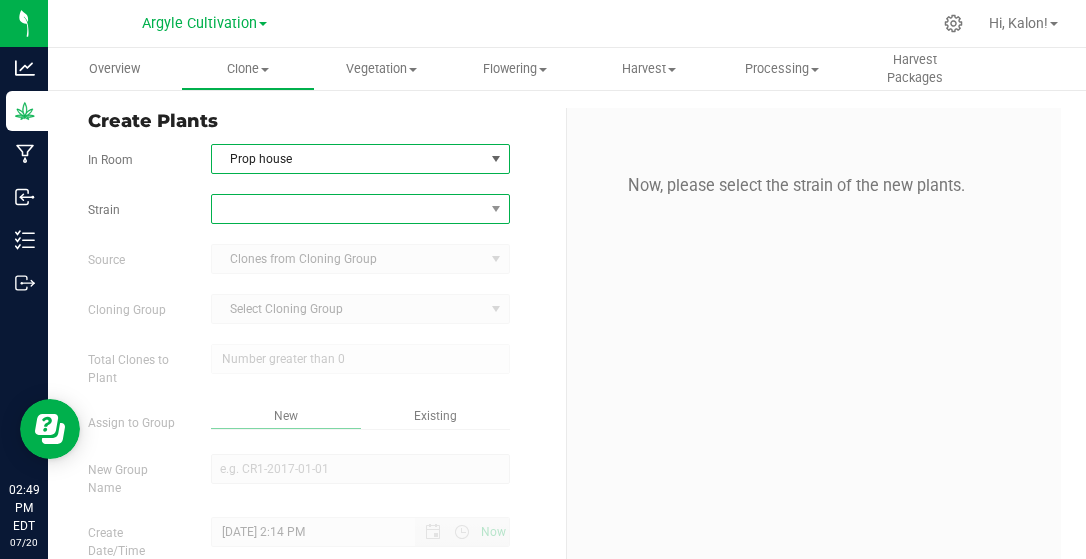 click at bounding box center [348, 209] 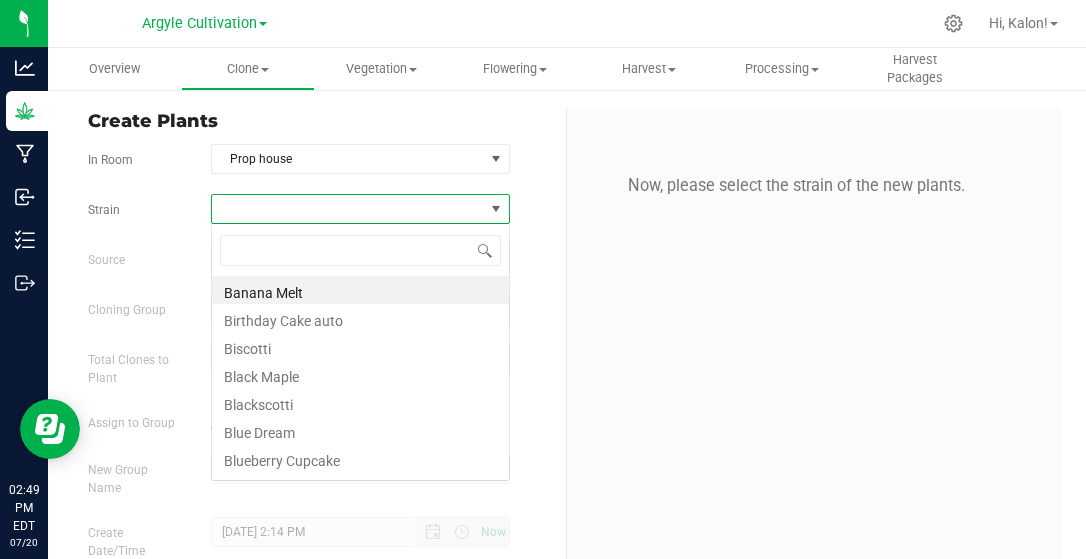 scroll, scrollTop: 99971, scrollLeft: 99701, axis: both 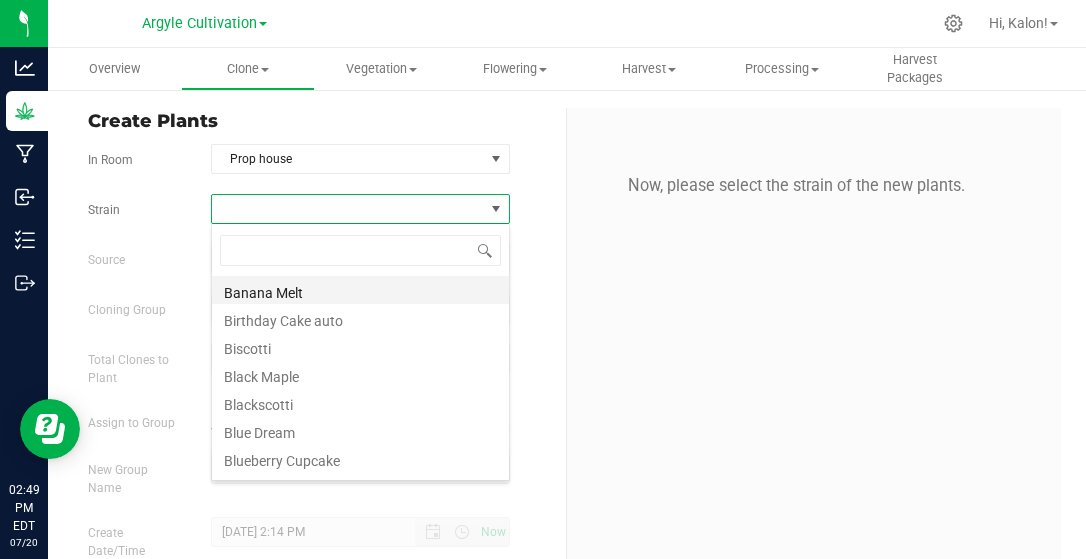 click on "Banana Melt" at bounding box center (360, 290) 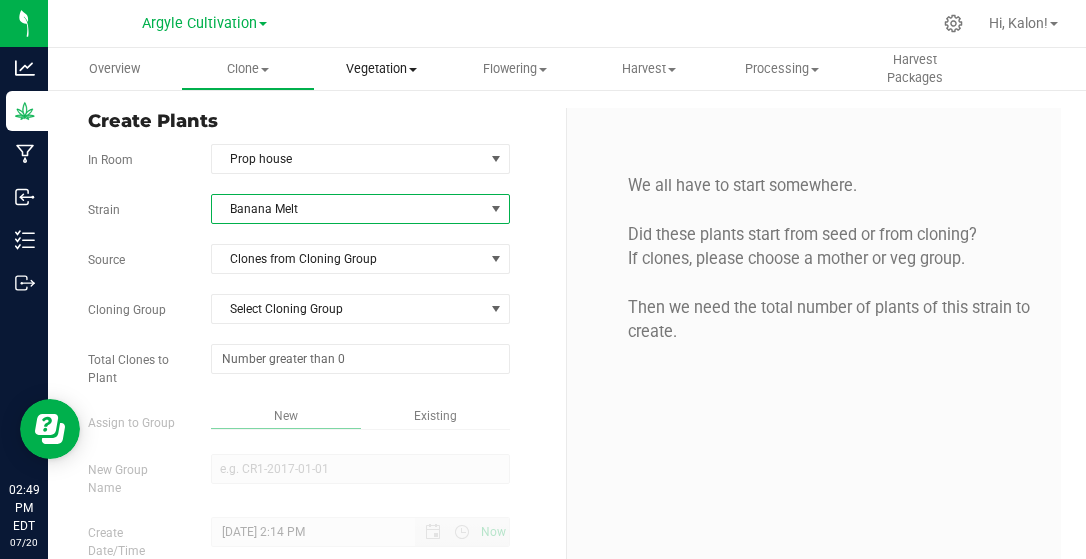 click on "Vegetation" at bounding box center [381, 69] 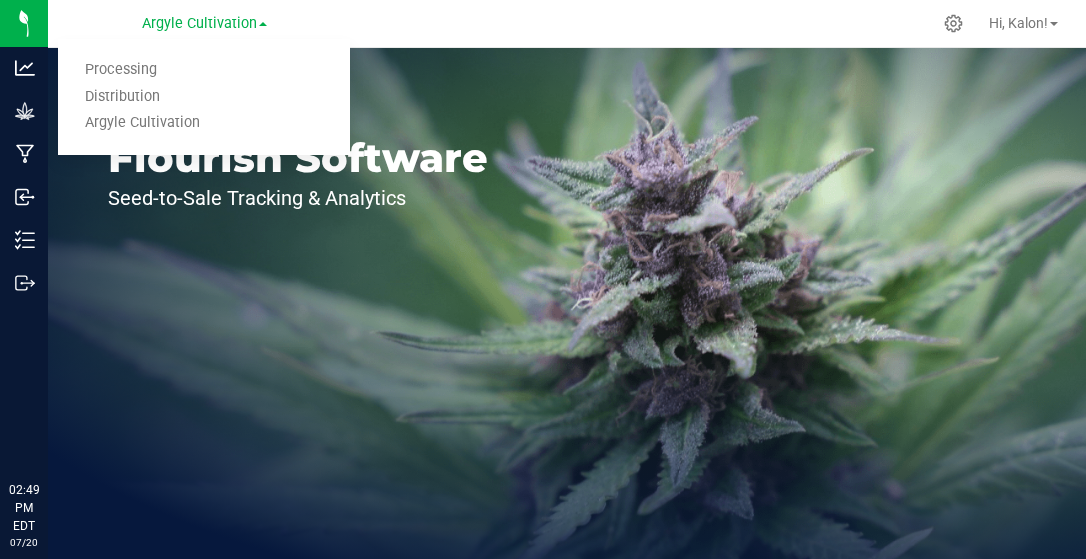 scroll, scrollTop: 0, scrollLeft: 0, axis: both 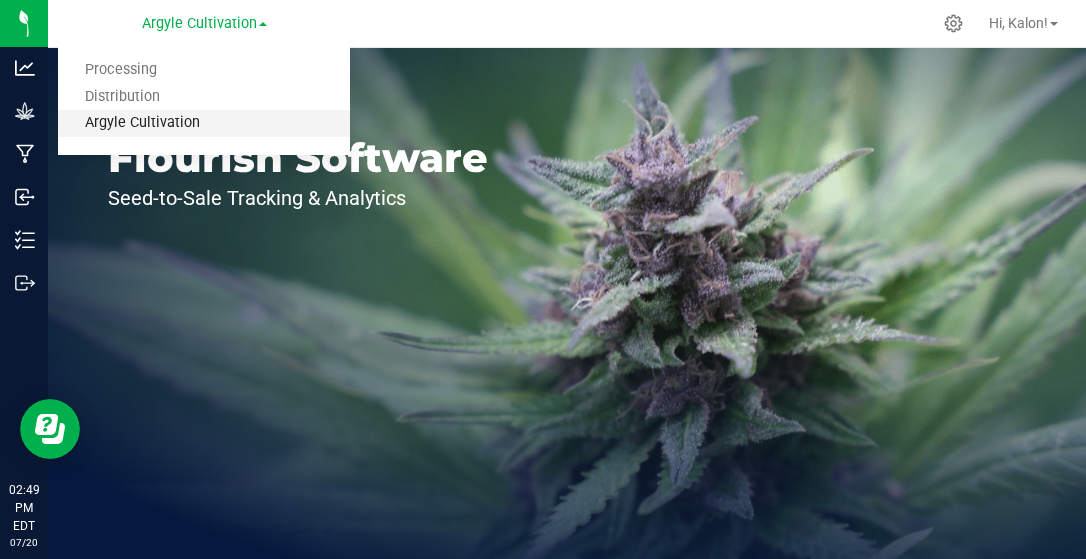click on "Argyle Cultivation" at bounding box center [204, 123] 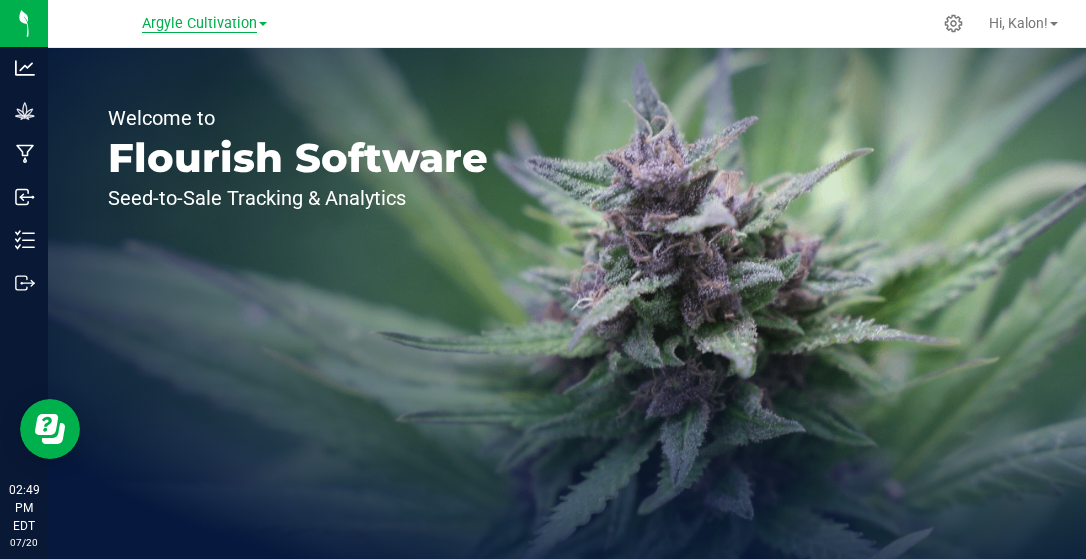 click on "Argyle Cultivation" at bounding box center [199, 24] 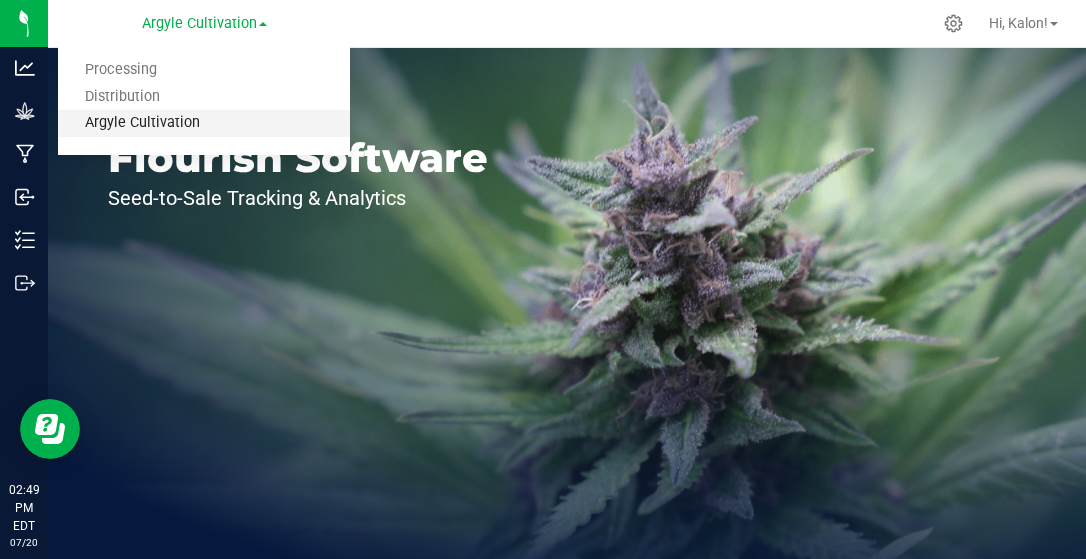 click on "Argyle Cultivation" at bounding box center [204, 123] 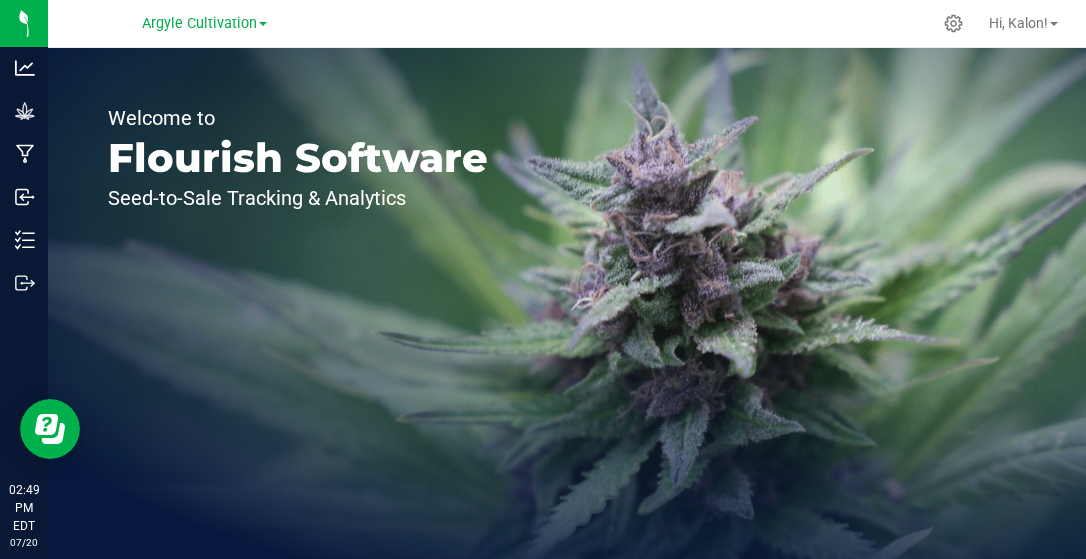 click on "Welcome to" at bounding box center (298, 118) 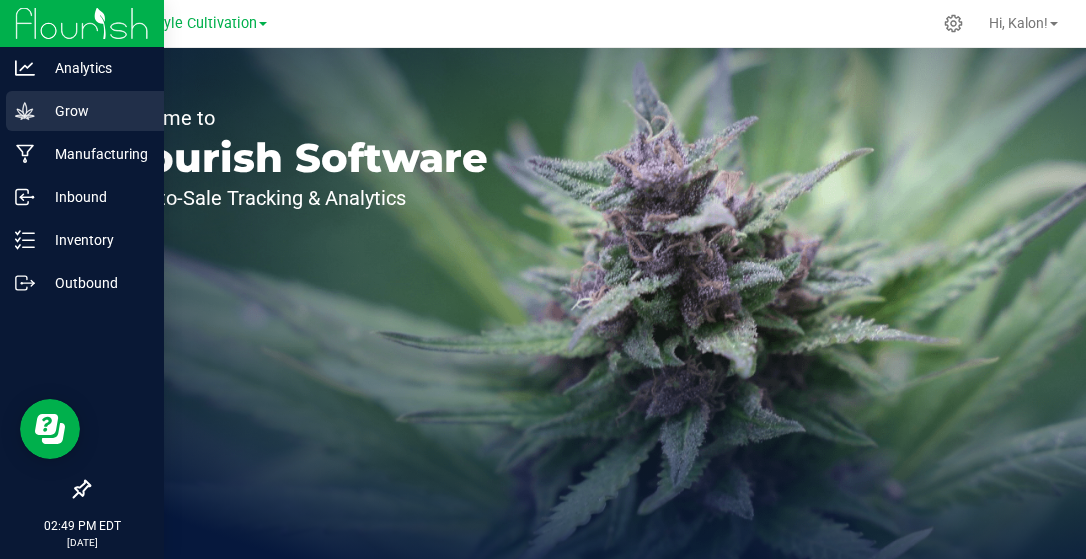 click on "Grow" at bounding box center [95, 111] 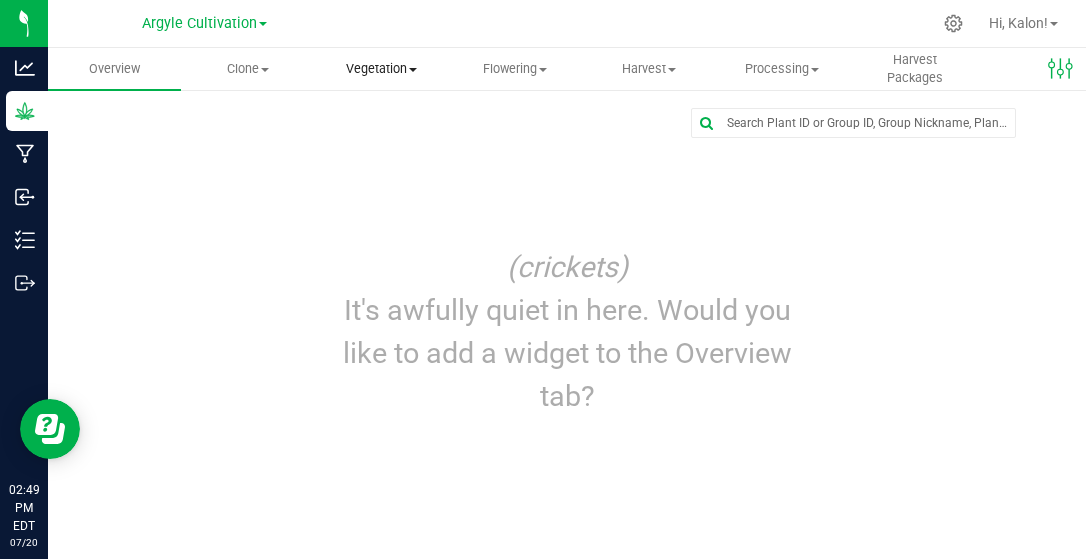 click on "Vegetation" at bounding box center [381, 69] 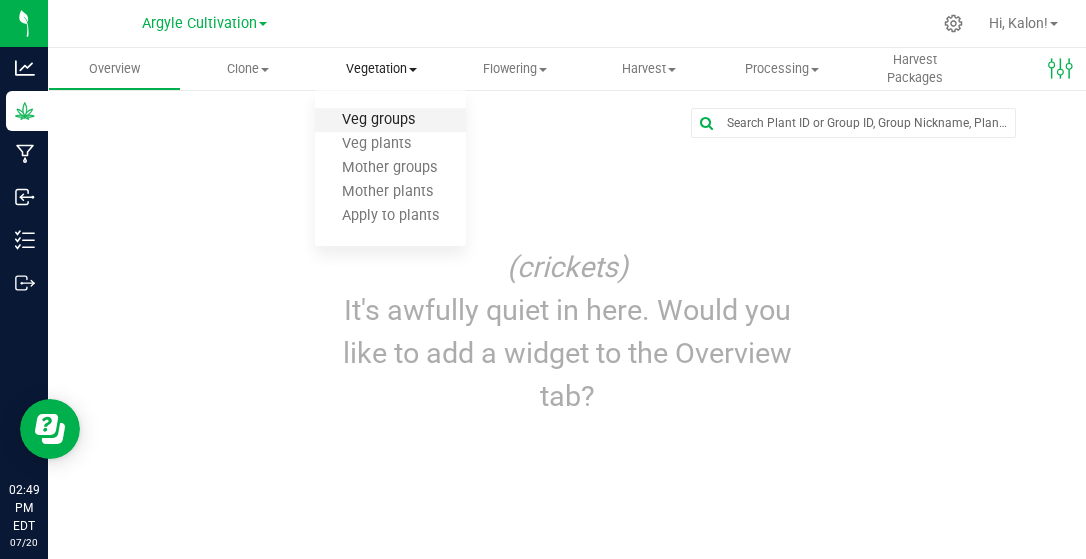 click on "Veg groups" at bounding box center [378, 120] 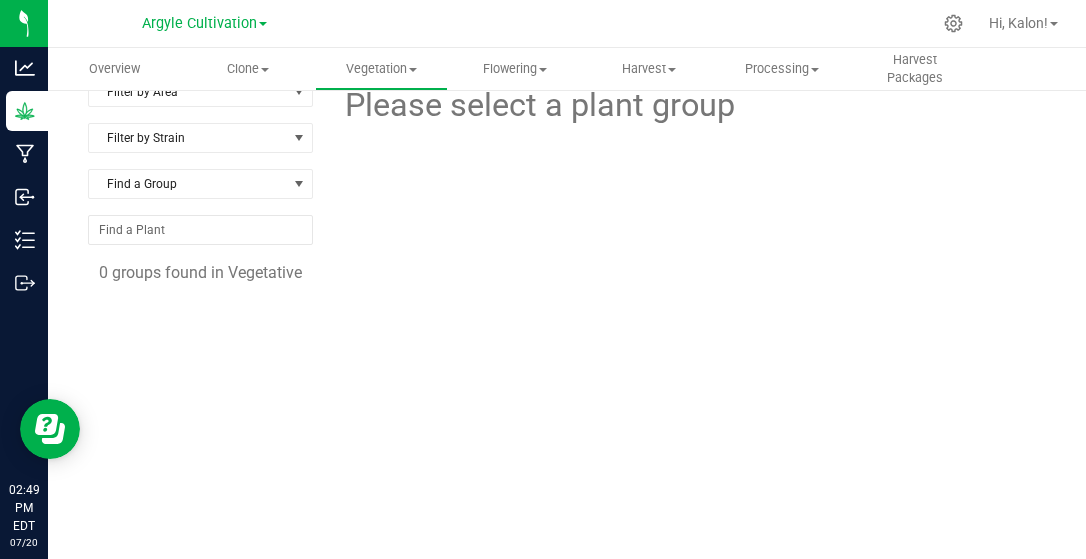 scroll, scrollTop: 0, scrollLeft: 0, axis: both 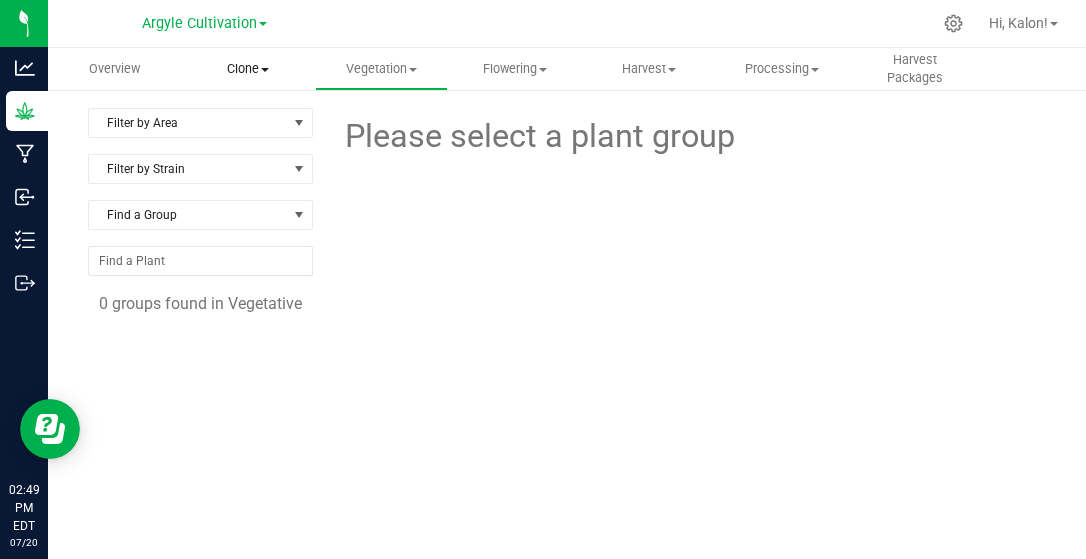 click on "Clone
Create plants
Cloning groups
Cloning plants
Apply to plants" at bounding box center [247, 69] 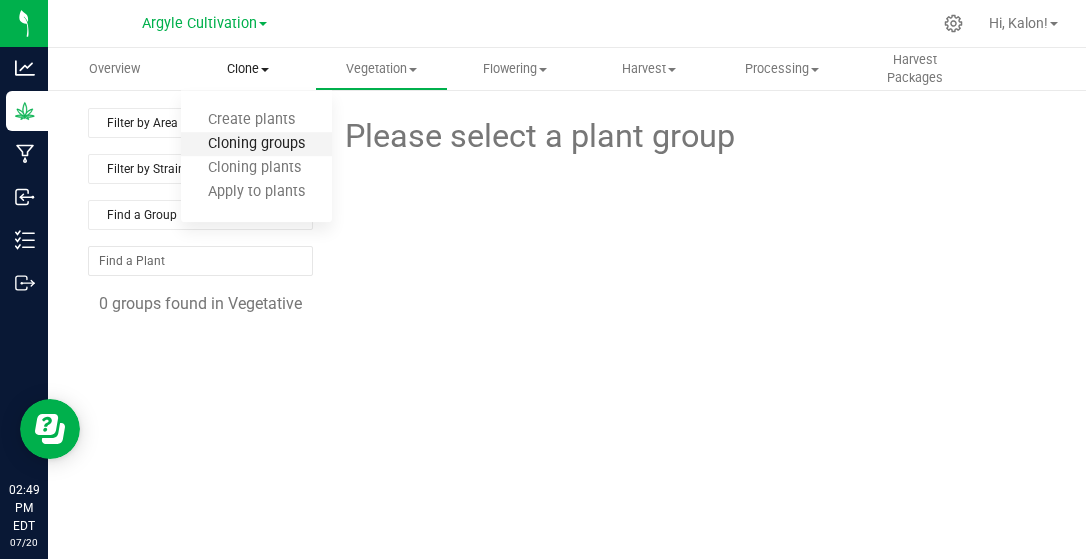 click on "Cloning groups" at bounding box center (256, 144) 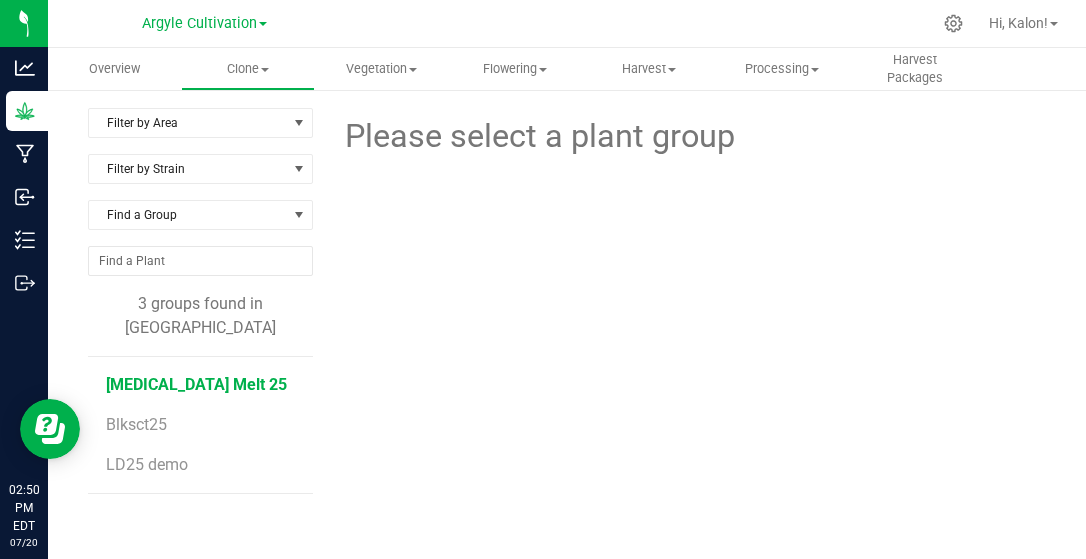 click on "[MEDICAL_DATA] Melt 25" at bounding box center [196, 384] 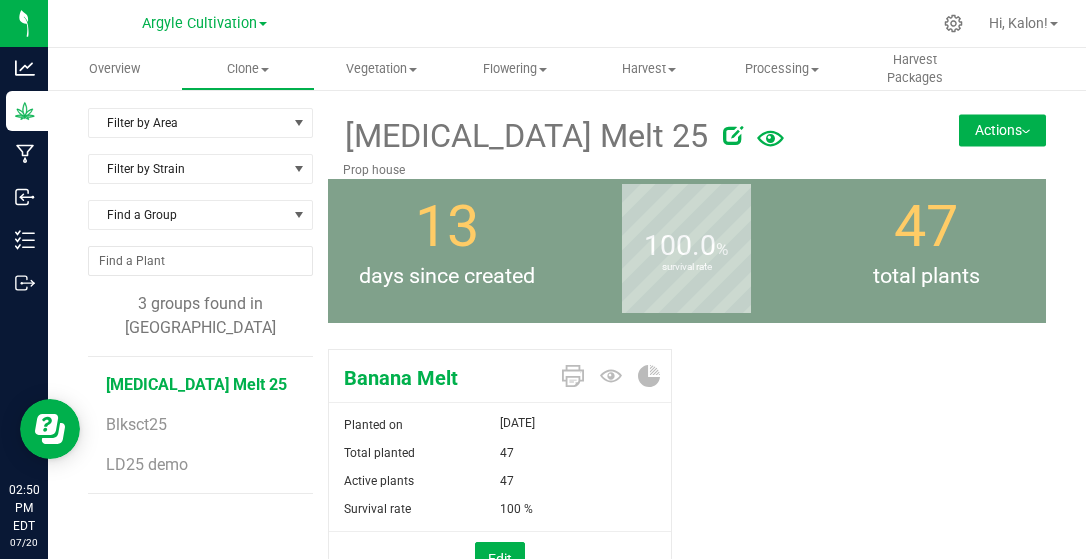 click at bounding box center (733, 135) 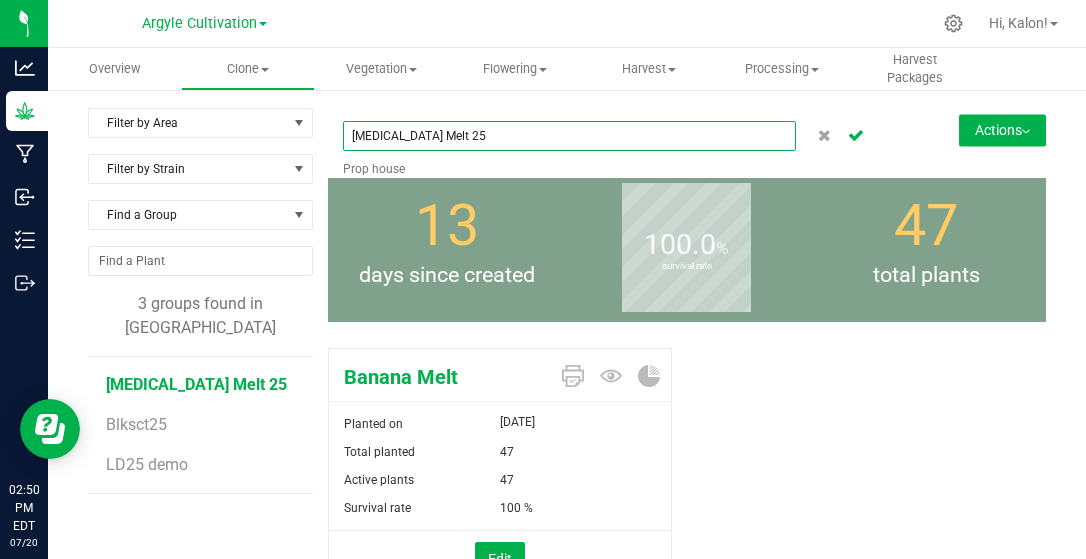 click on "[MEDICAL_DATA] Melt 25" at bounding box center (570, 136) 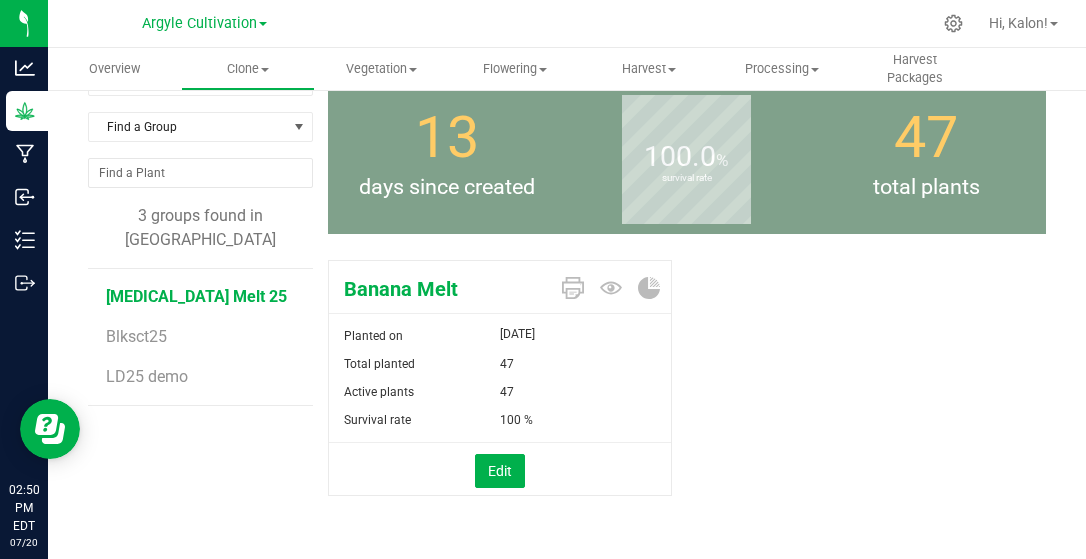 scroll, scrollTop: 0, scrollLeft: 0, axis: both 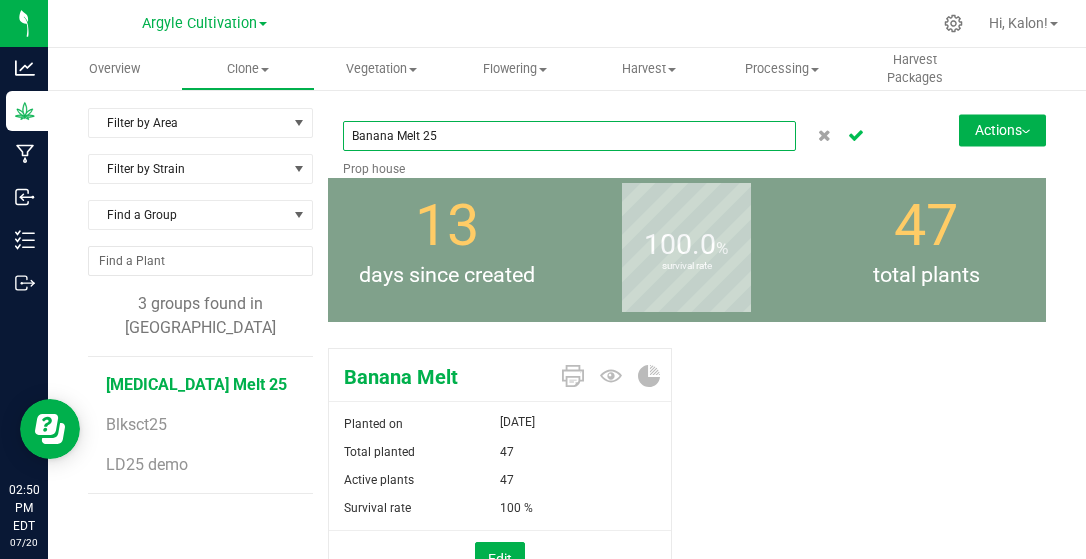 type on "Banana Melt 25" 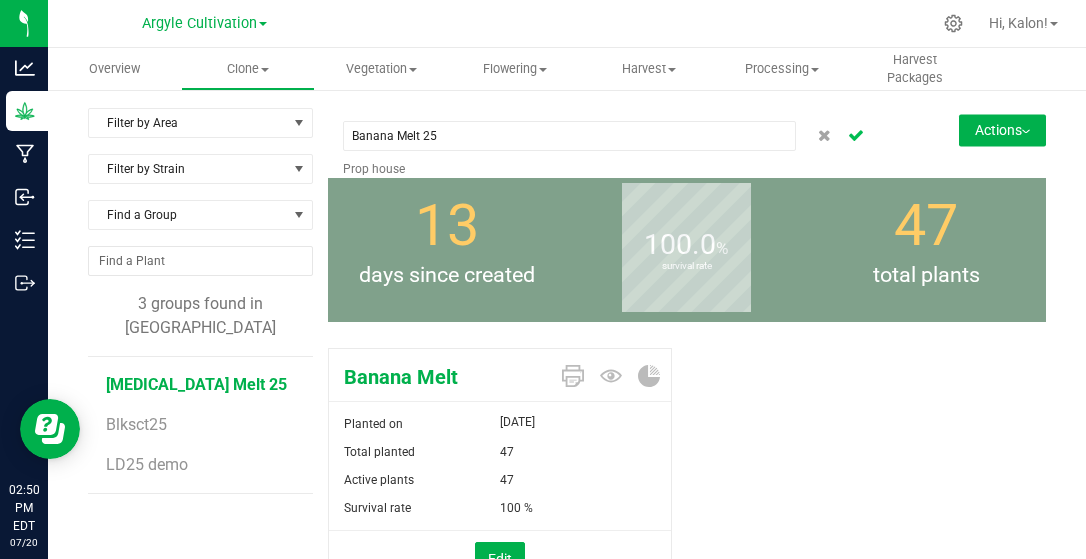 click 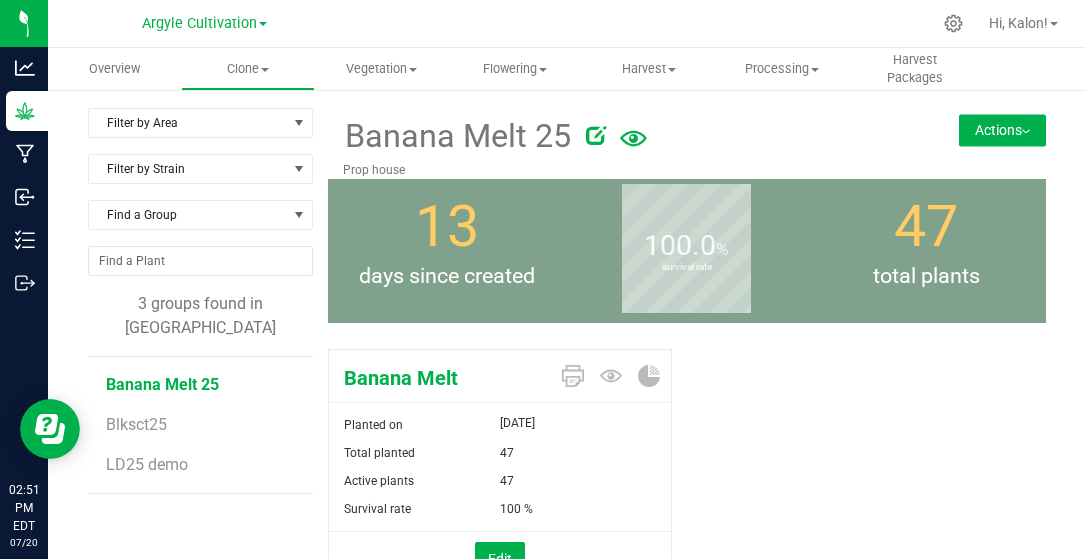 drag, startPoint x: 613, startPoint y: 155, endPoint x: 627, endPoint y: 169, distance: 19.79899 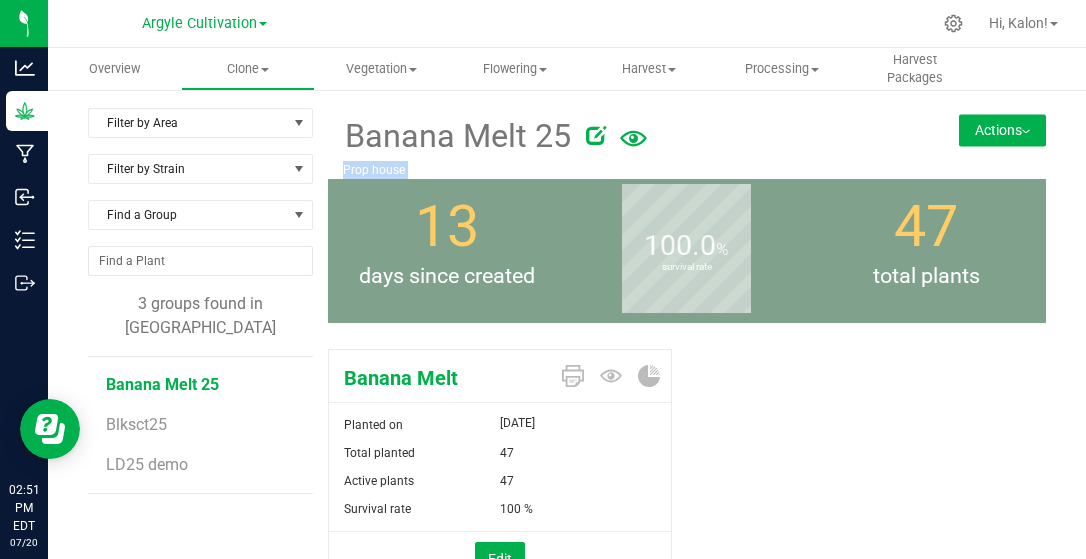 drag, startPoint x: 667, startPoint y: 145, endPoint x: 661, endPoint y: 157, distance: 13.416408 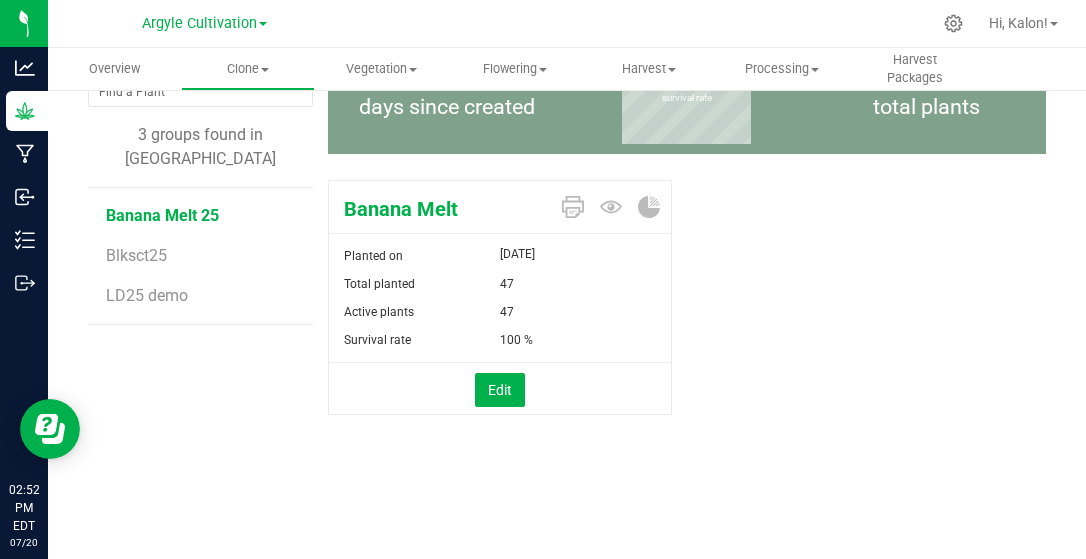 scroll, scrollTop: 0, scrollLeft: 0, axis: both 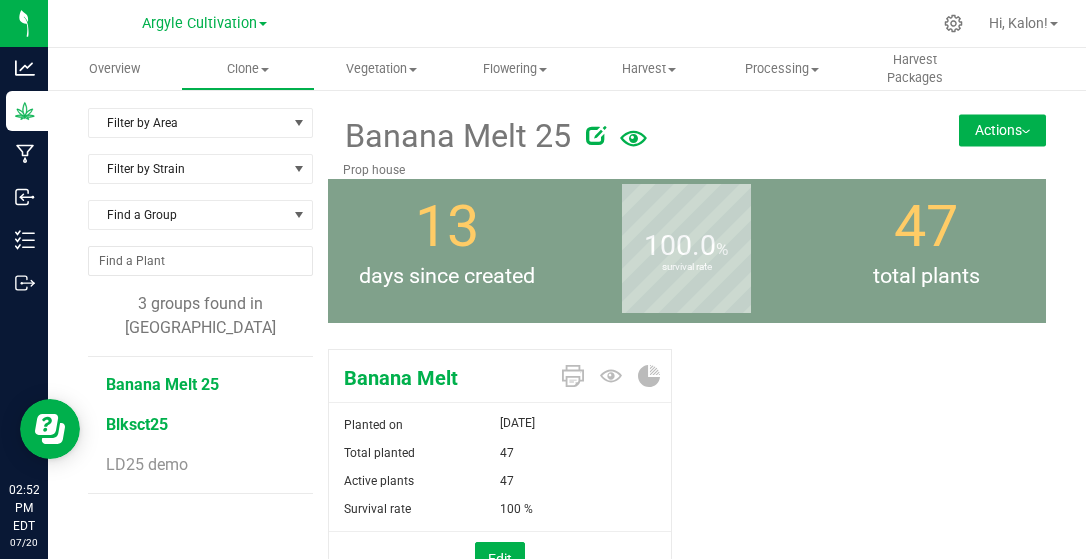 click on "Blksct25" at bounding box center (137, 424) 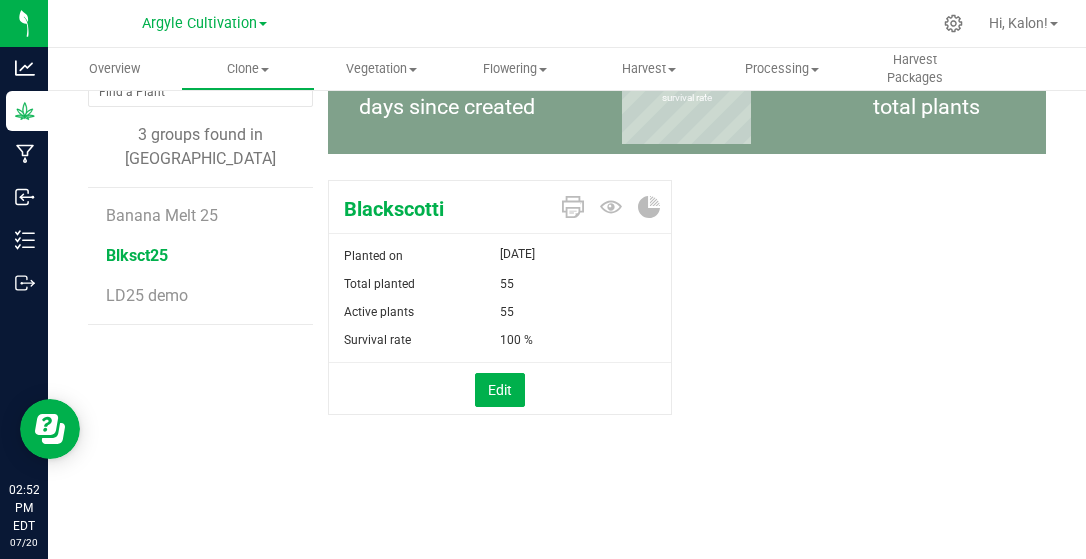 scroll, scrollTop: 0, scrollLeft: 0, axis: both 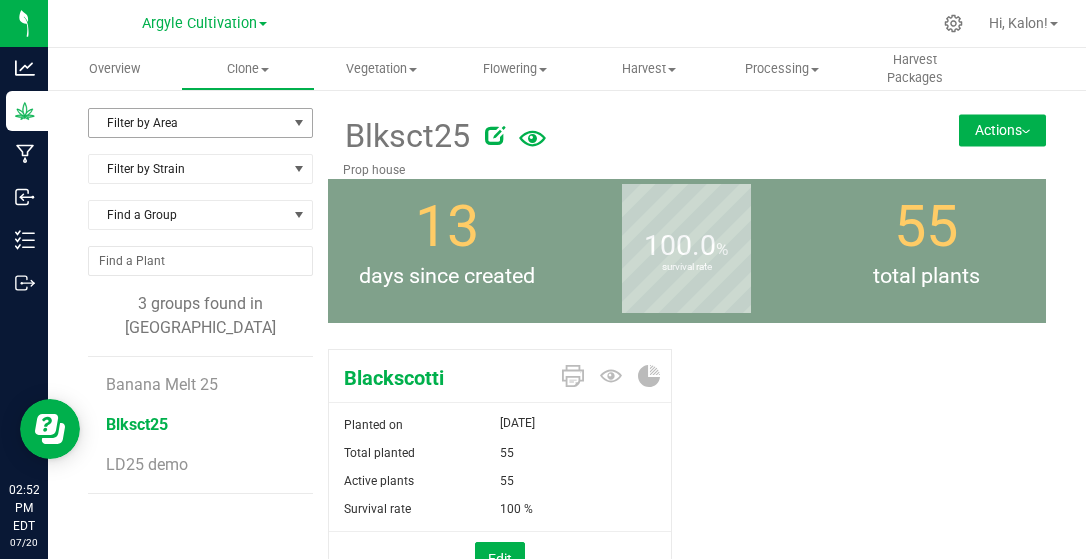 click on "Filter by Area" at bounding box center [188, 123] 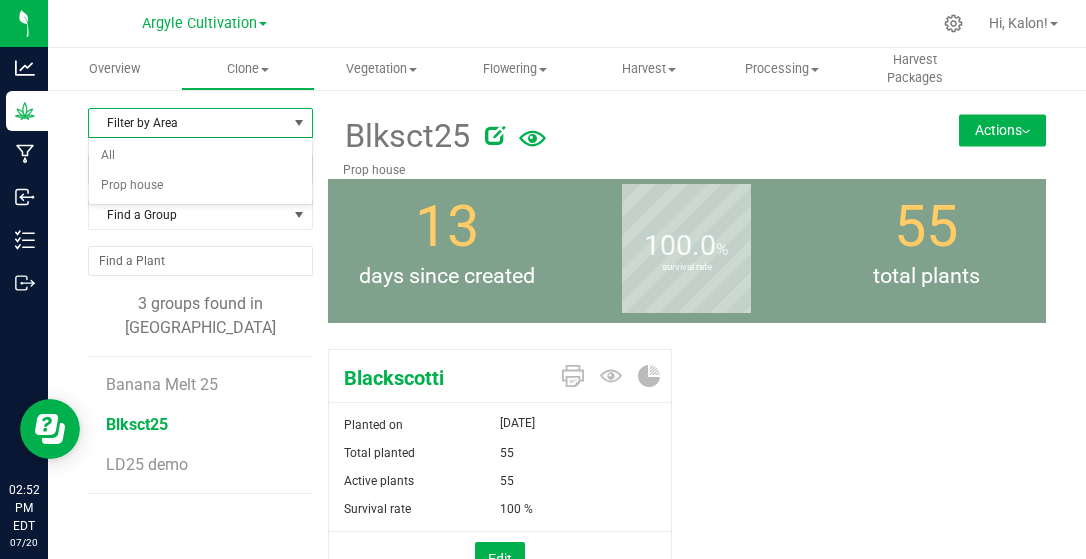 click on "Filter by Area" at bounding box center (188, 123) 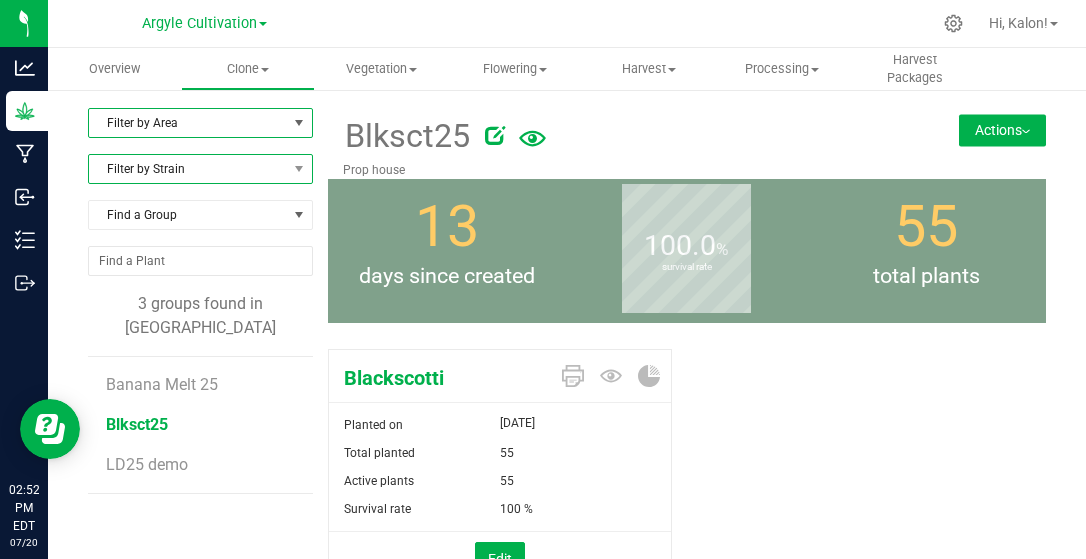 click on "Filter by Strain" at bounding box center [188, 169] 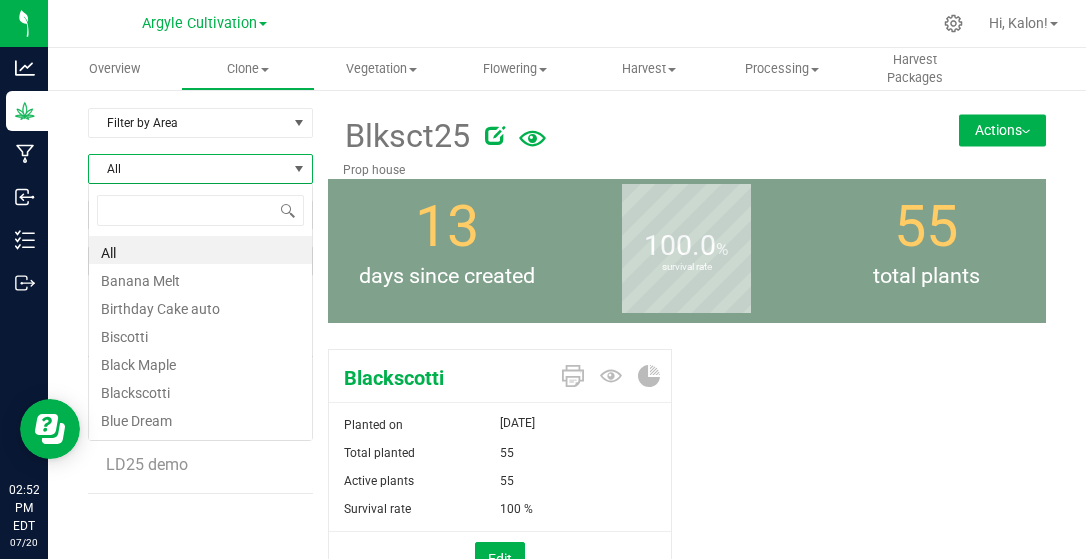 scroll, scrollTop: 99971, scrollLeft: 99775, axis: both 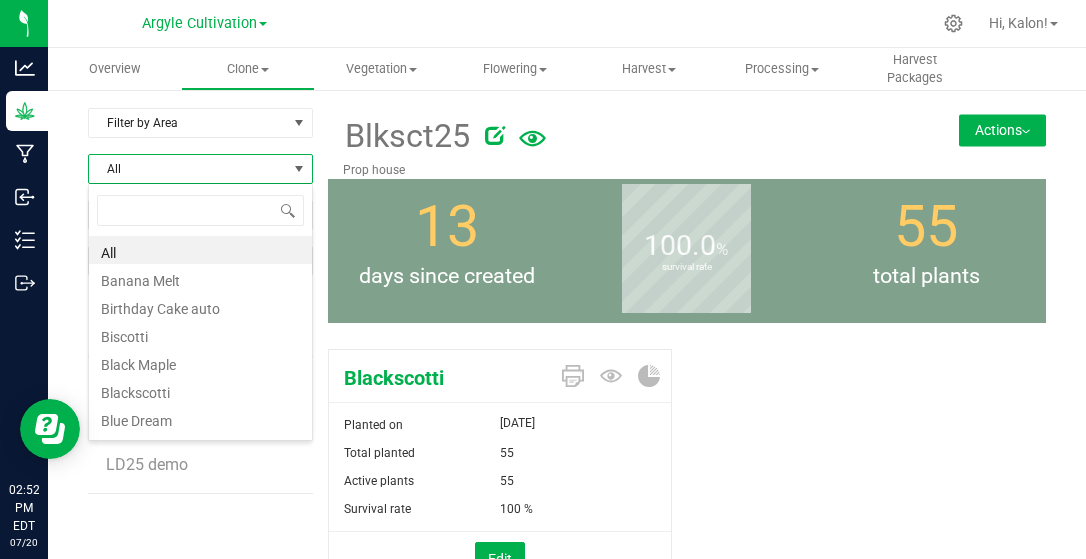 click on "All" at bounding box center [188, 169] 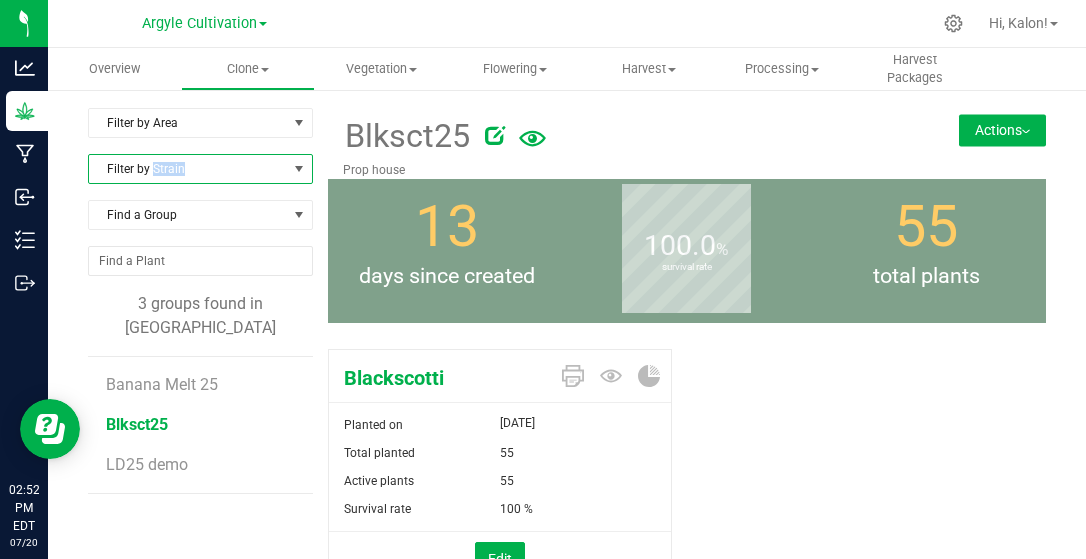 click on "Filter by Strain" at bounding box center [188, 169] 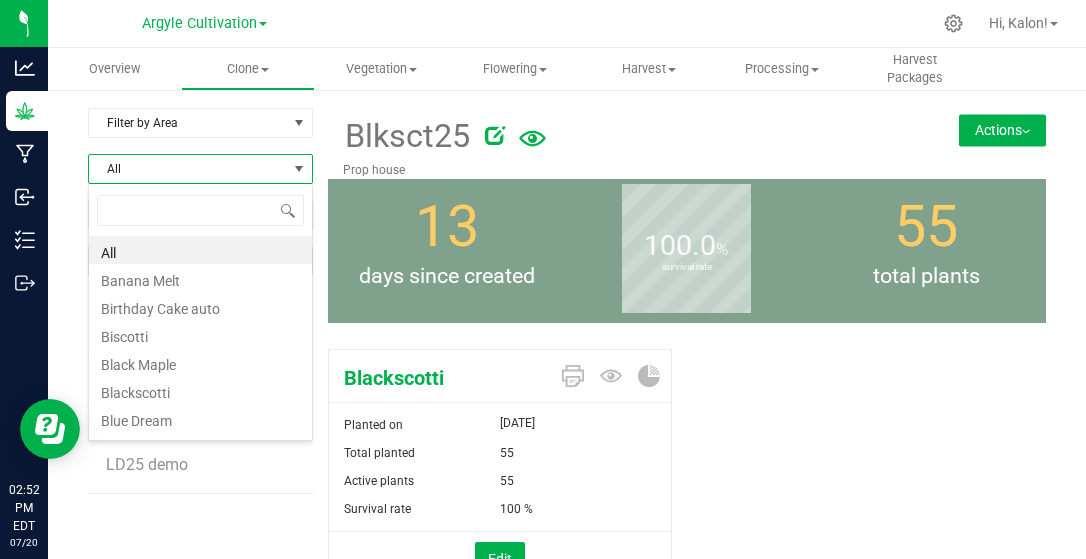 scroll, scrollTop: 99971, scrollLeft: 99775, axis: both 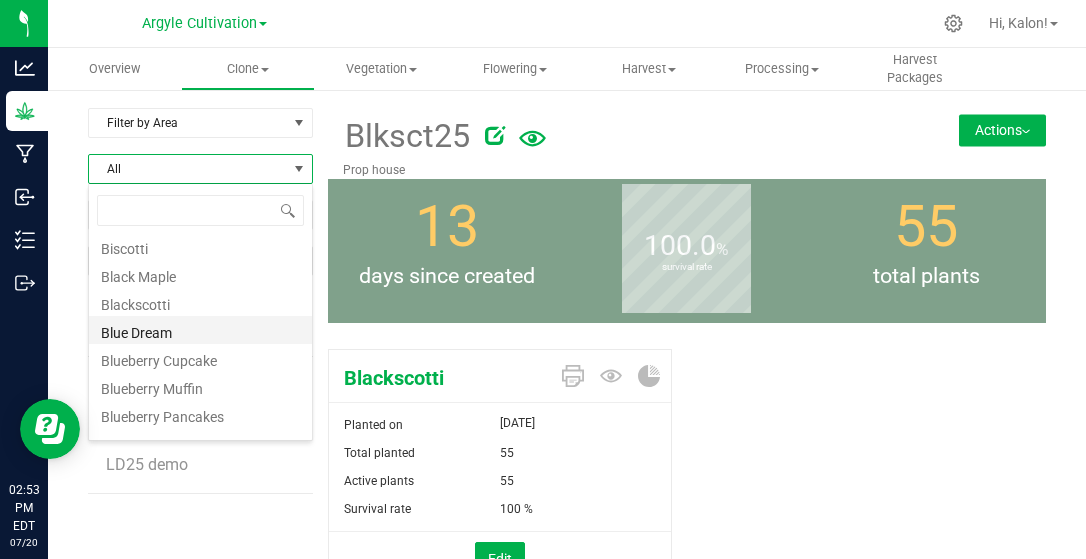 click on "Blue Dream" at bounding box center [200, 330] 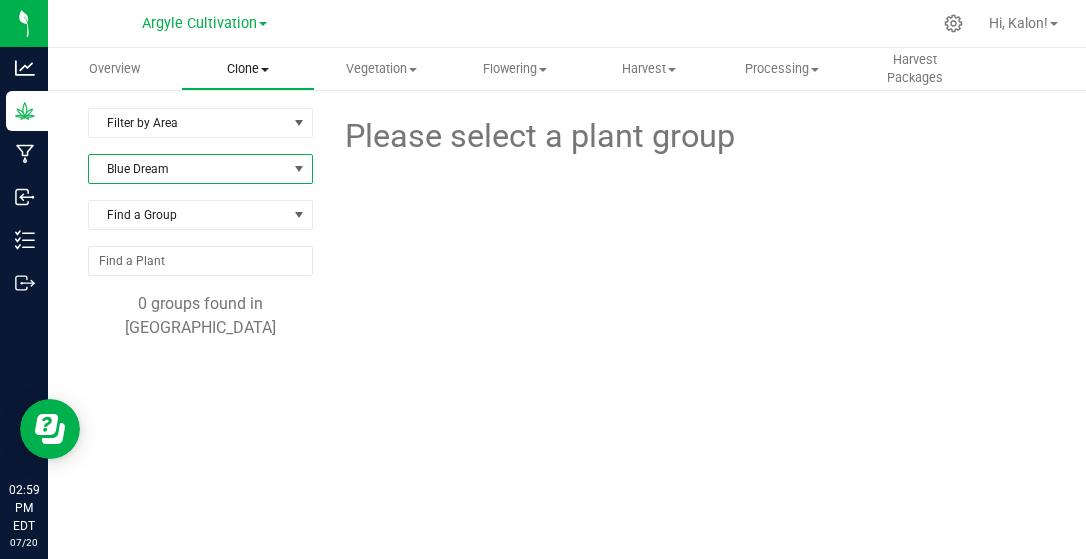 click on "Clone
Create plants
Cloning groups
Cloning plants
Apply to plants" at bounding box center (247, 69) 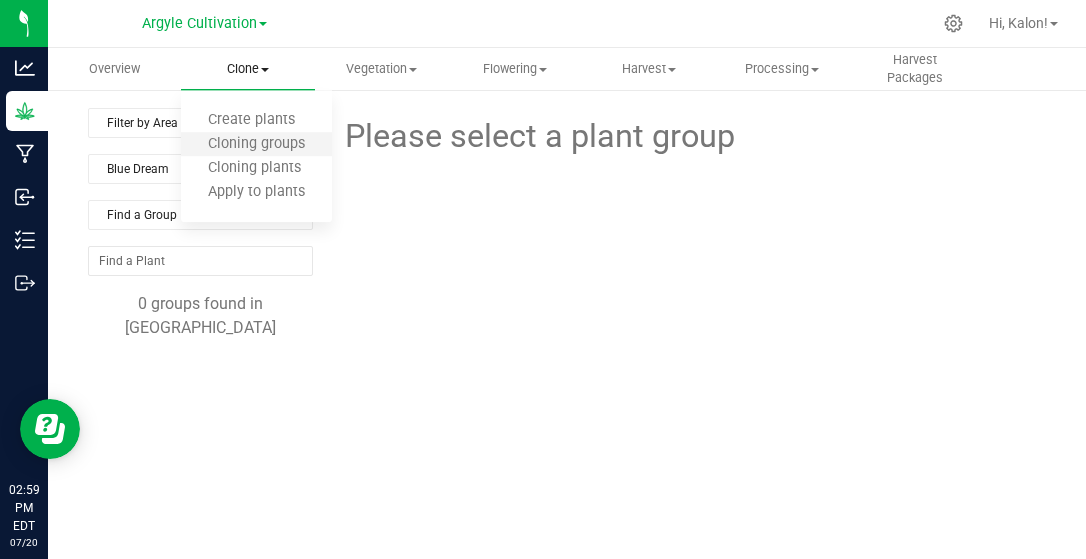click on "Cloning groups" at bounding box center (256, 145) 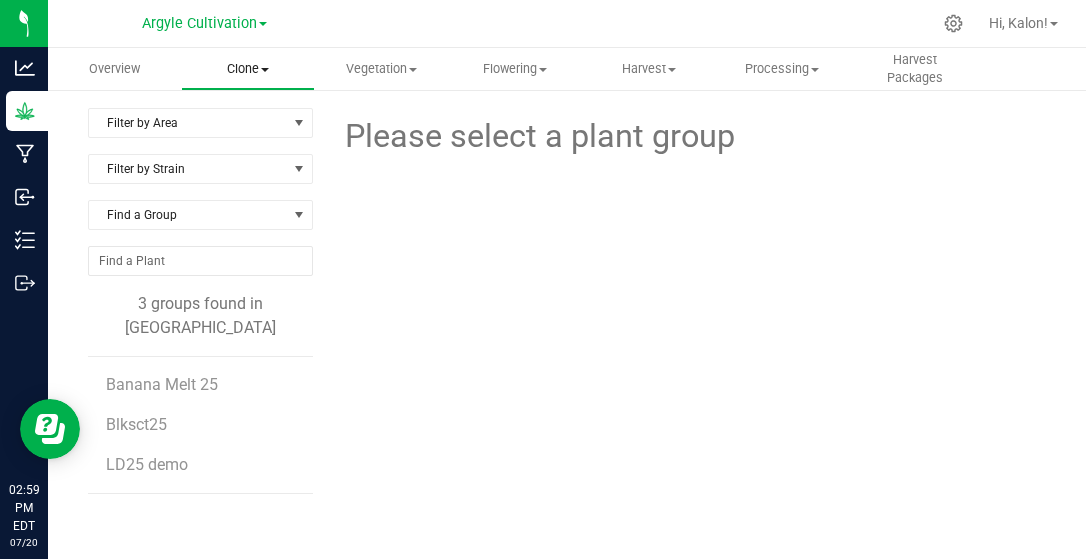 click on "Clone" at bounding box center (247, 69) 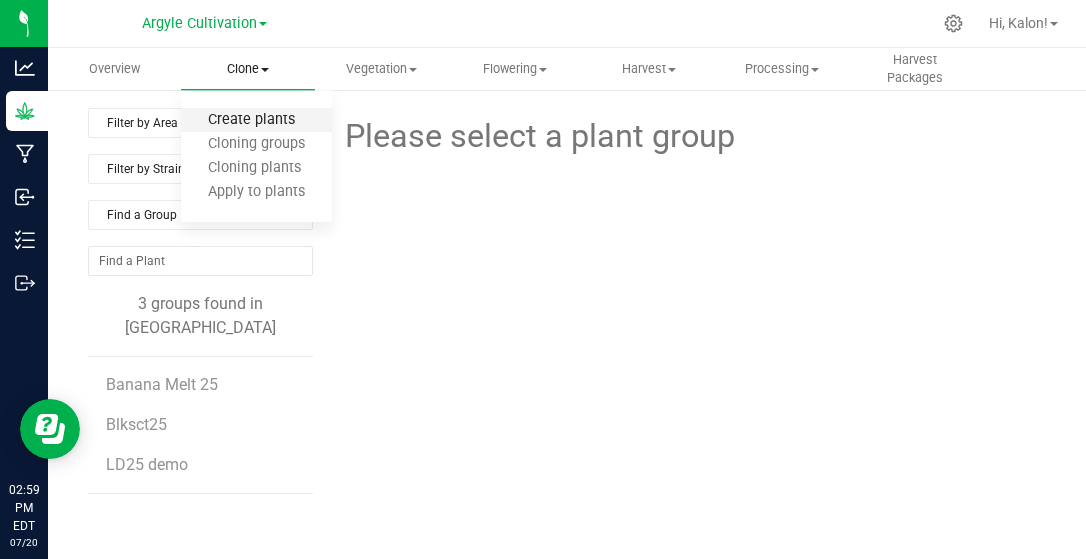 click on "Create plants" at bounding box center [251, 120] 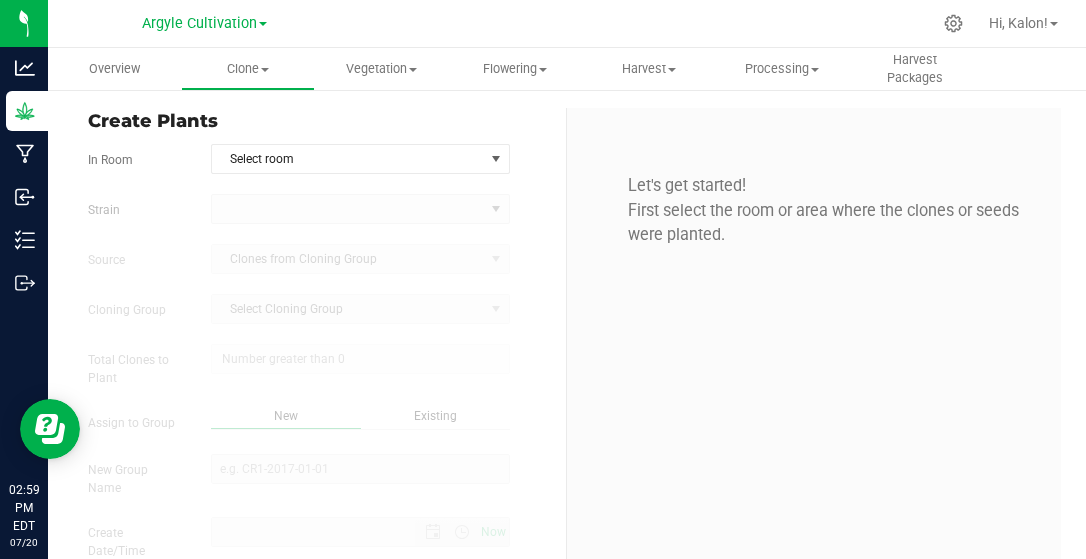 type on "7/20/2025 2:59 PM" 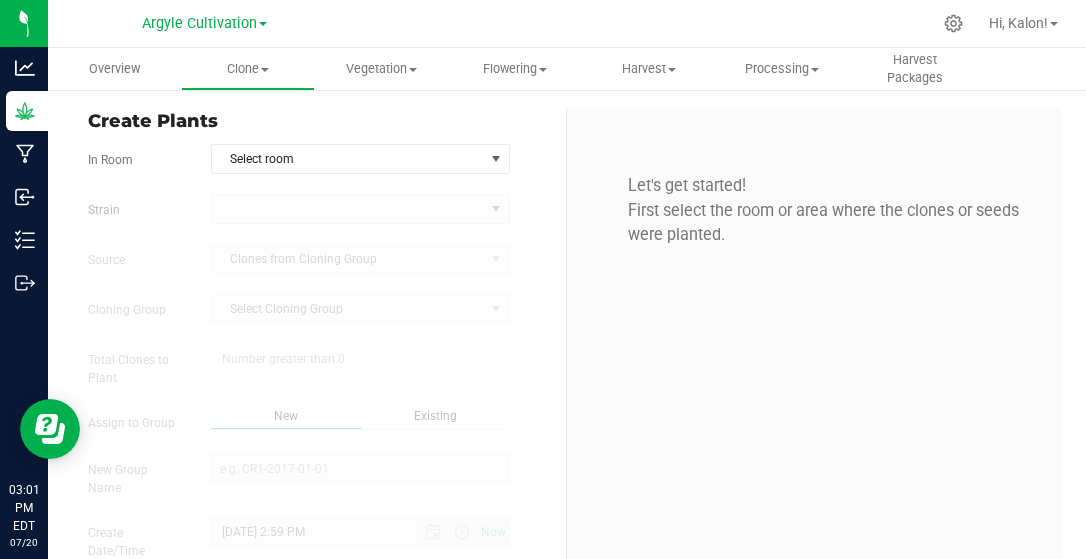 click on "Let's get started!
First select the room or area where the clones or seeds were planted." at bounding box center [814, 210] 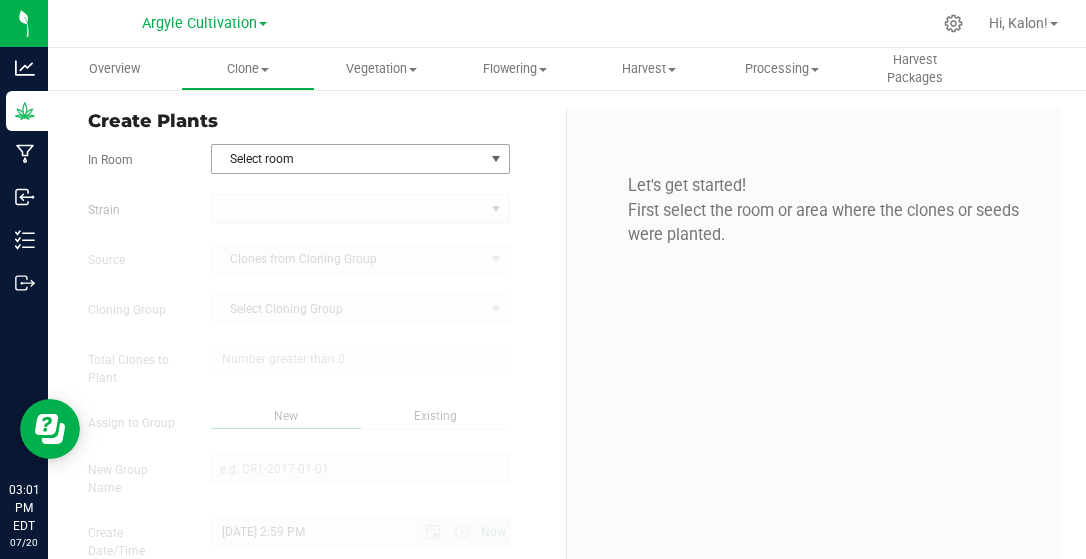 click on "Select room" at bounding box center (348, 159) 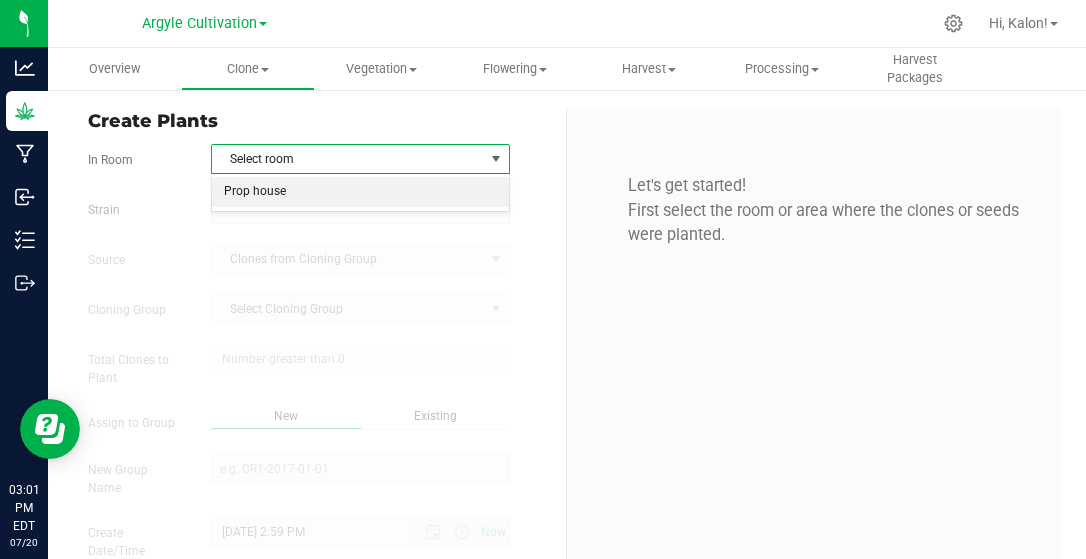 click on "Prop house" at bounding box center [360, 192] 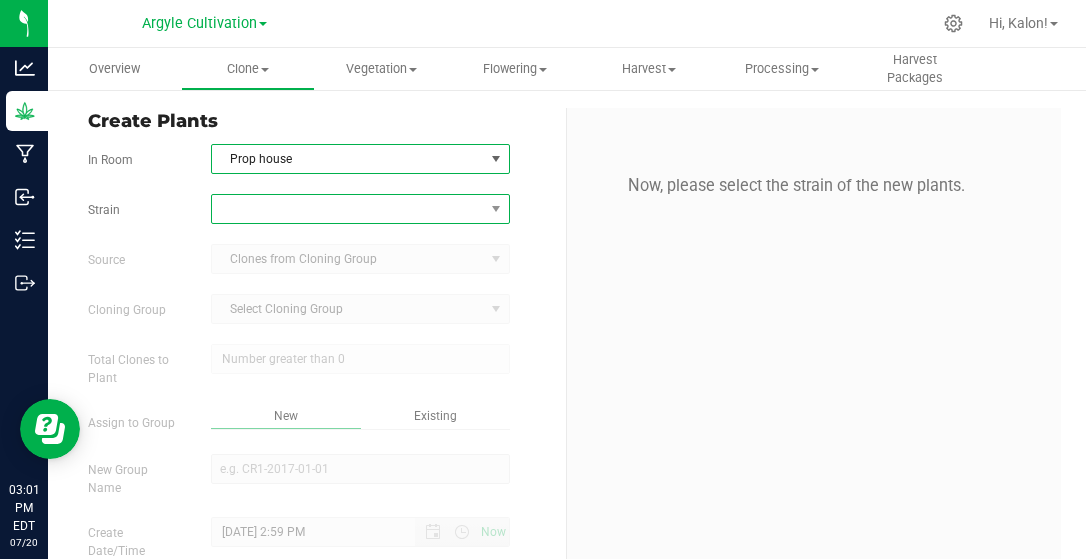 click at bounding box center (348, 209) 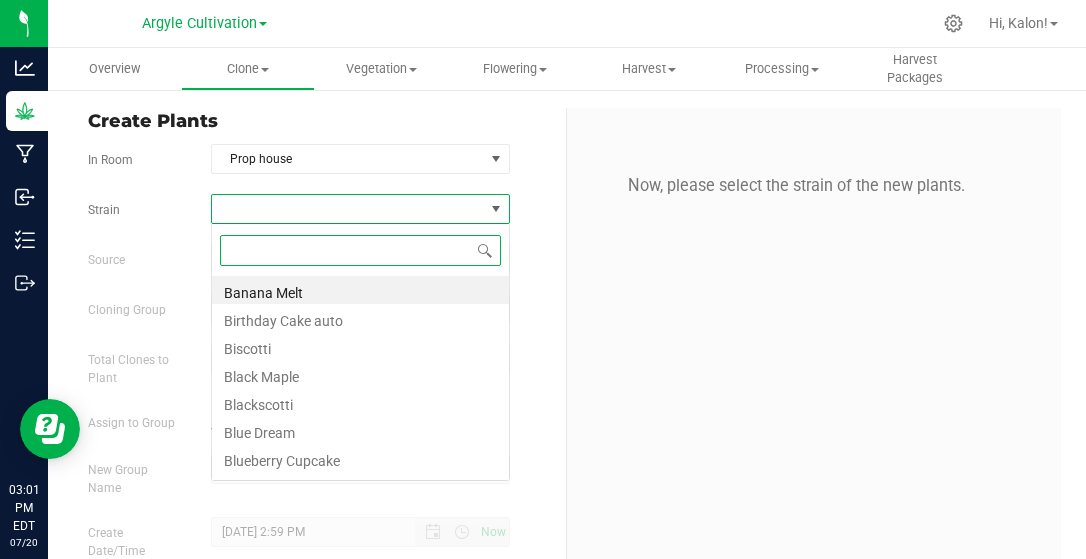 scroll, scrollTop: 99971, scrollLeft: 99701, axis: both 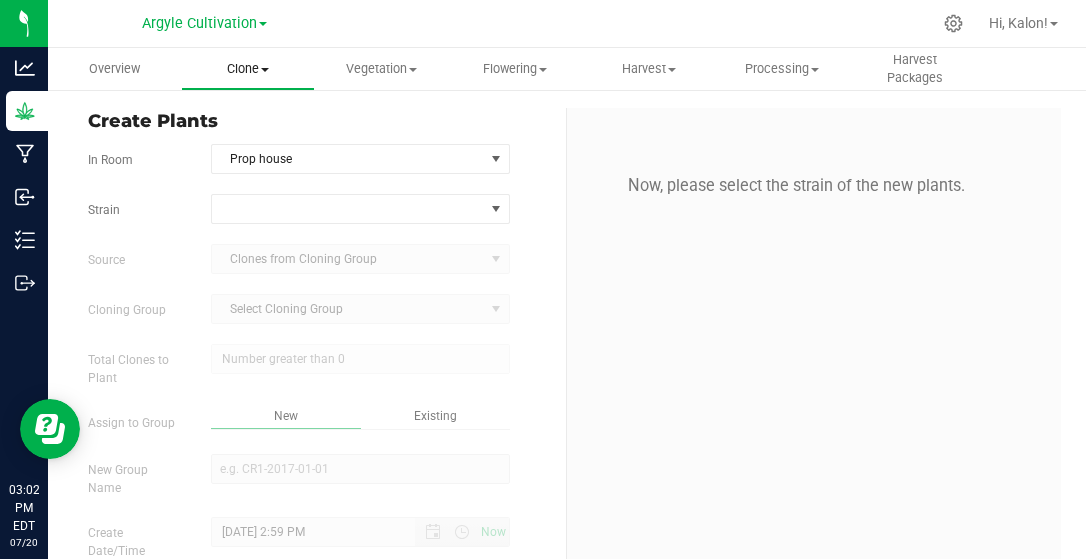 click on "Clone" at bounding box center (247, 69) 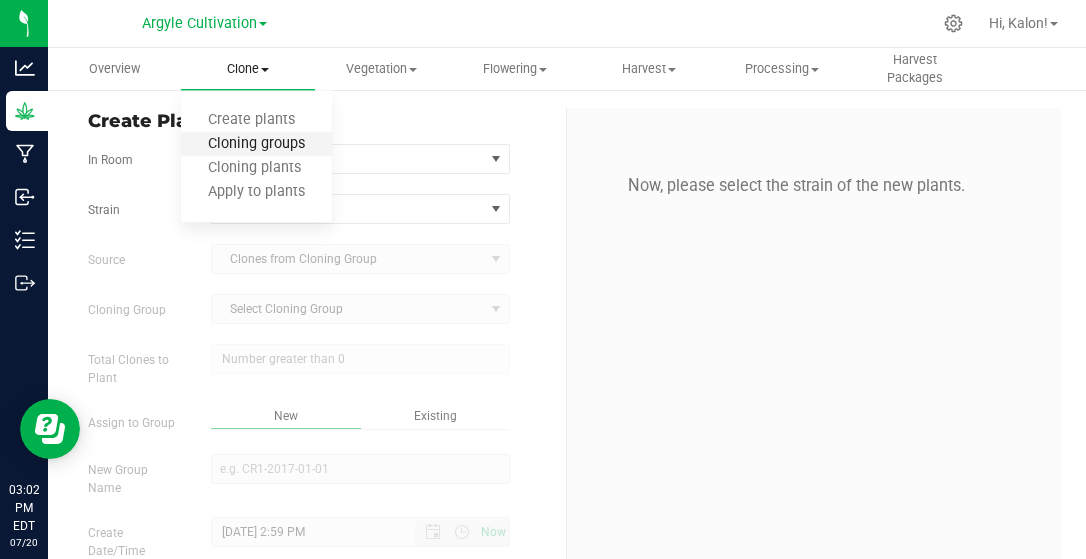 click on "Cloning groups" at bounding box center [256, 144] 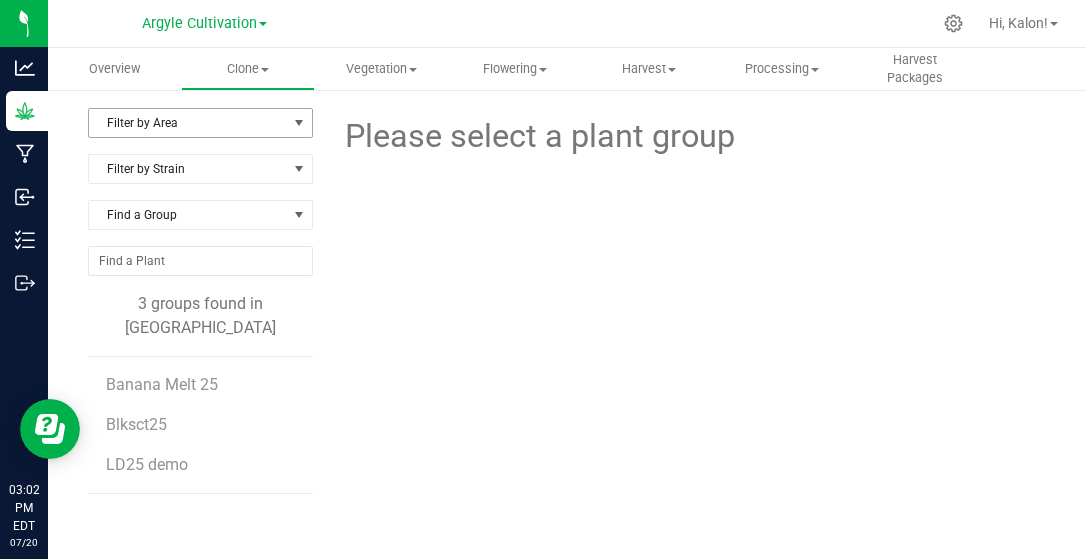 click on "Filter by Area" at bounding box center (188, 123) 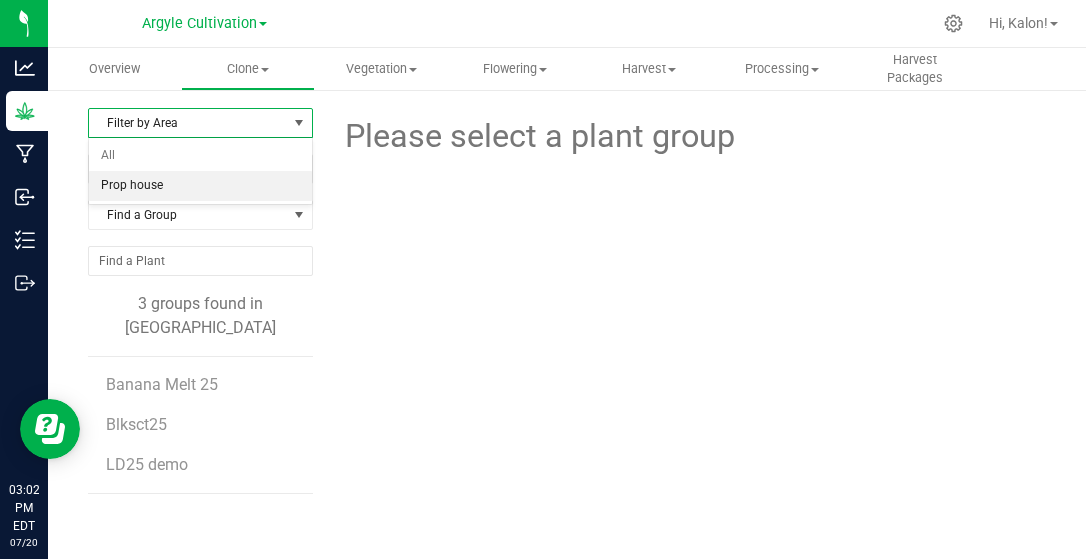 click on "Prop house" at bounding box center (200, 186) 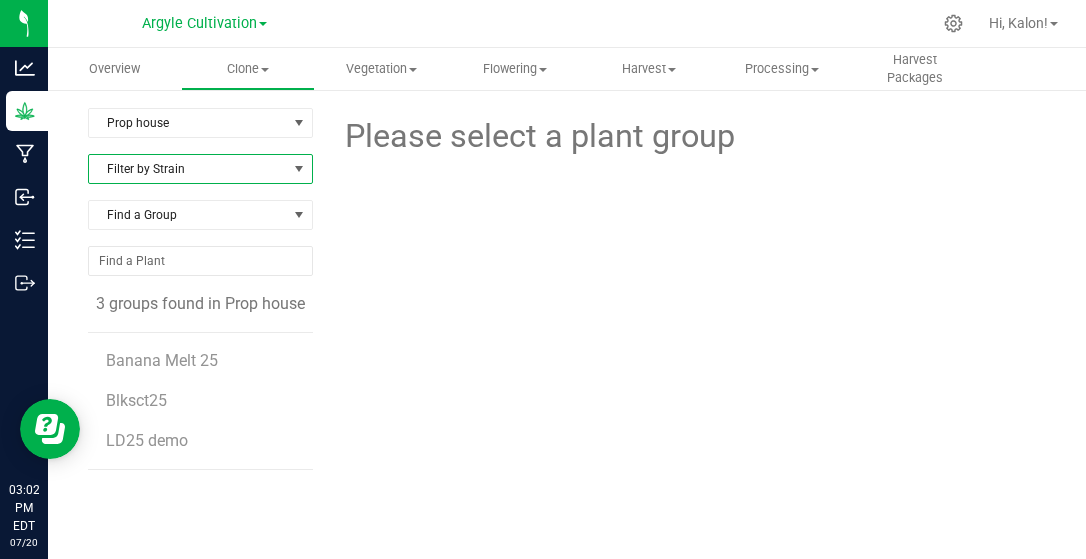 click on "Filter by Strain" at bounding box center [188, 169] 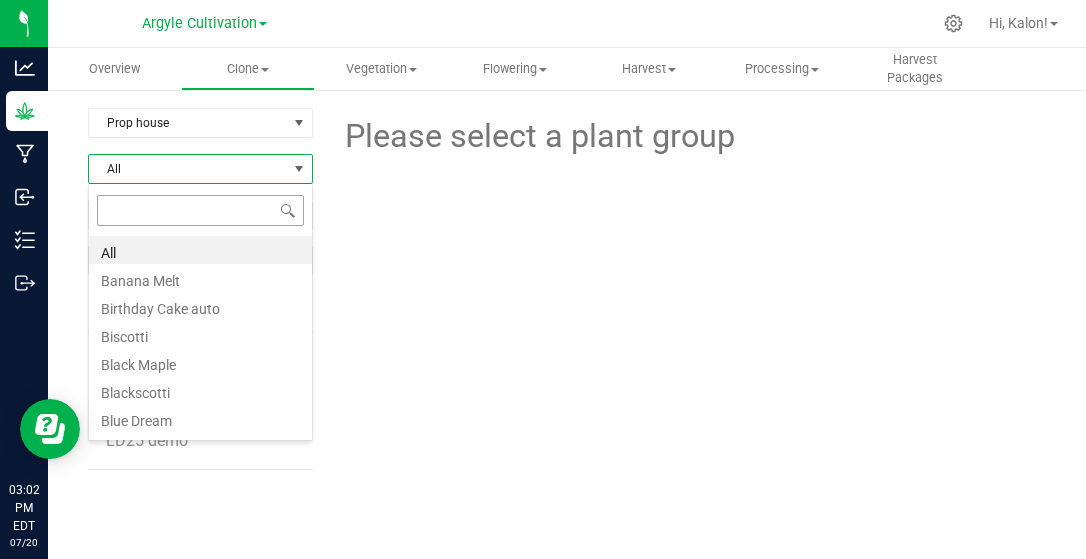 scroll, scrollTop: 99971, scrollLeft: 99775, axis: both 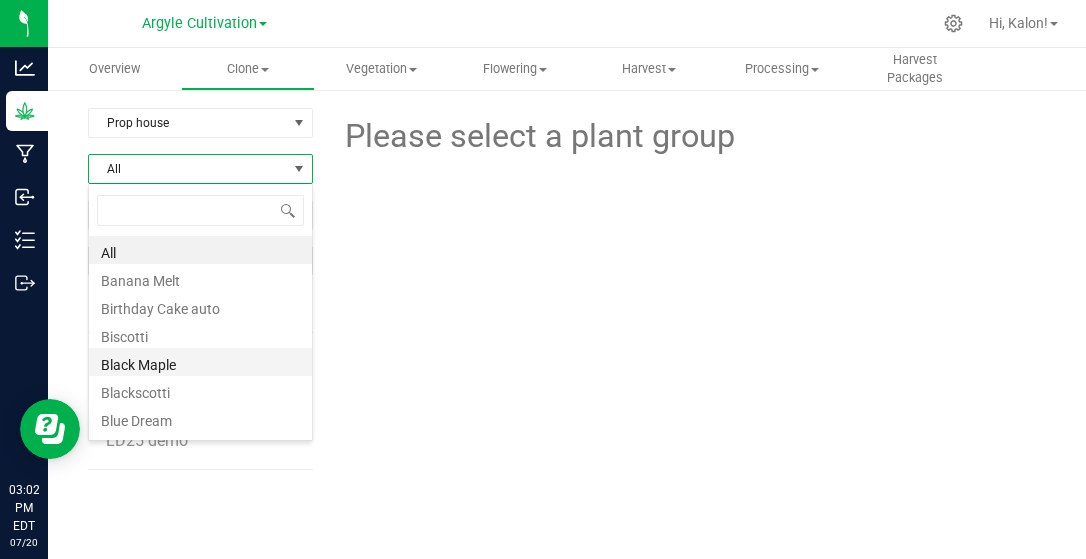 click on "Black Maple" at bounding box center (200, 362) 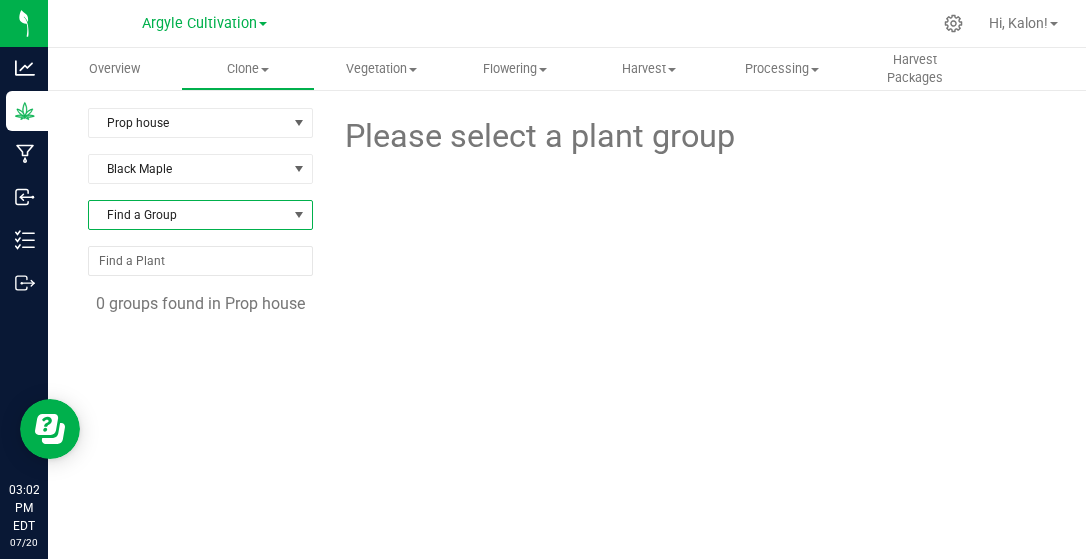 click on "Find a Group" at bounding box center (188, 215) 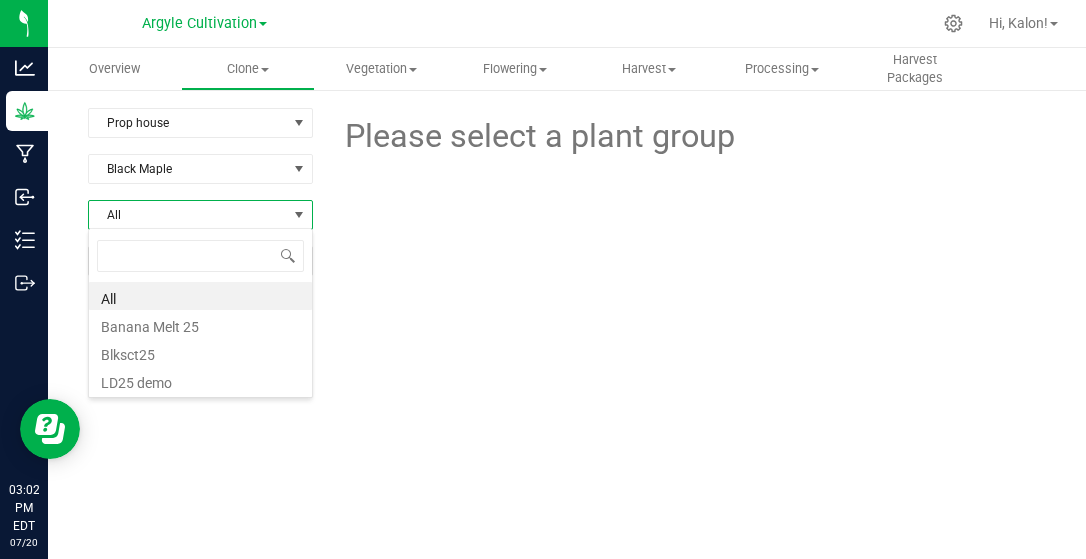 scroll, scrollTop: 99971, scrollLeft: 99775, axis: both 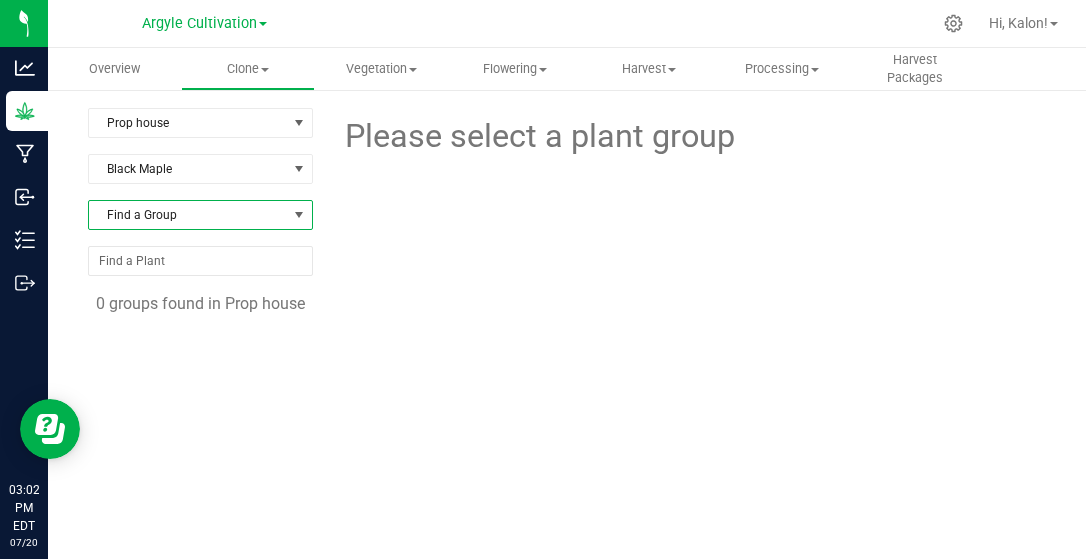click on "Find a Group" at bounding box center (188, 215) 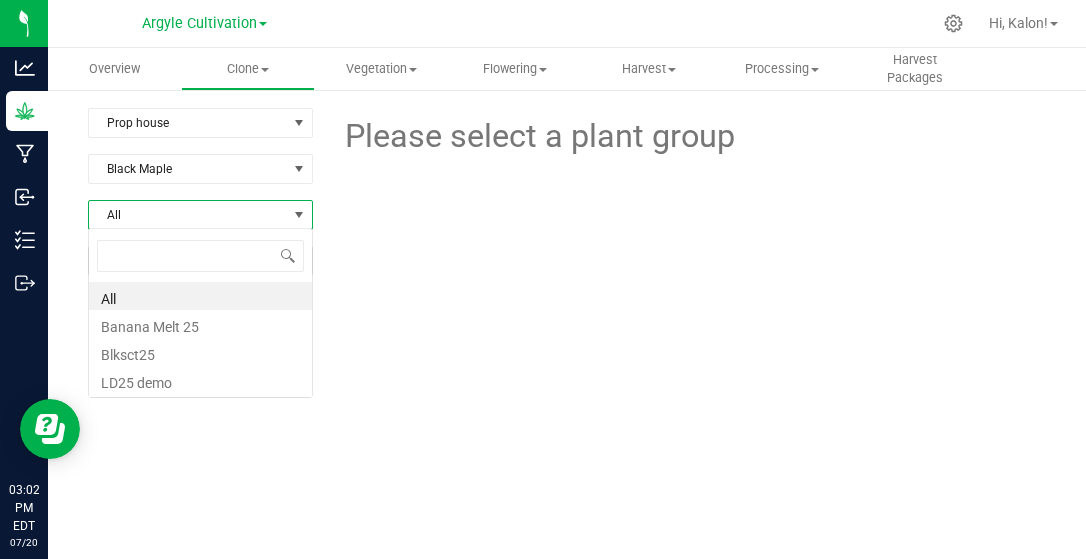 scroll, scrollTop: 99971, scrollLeft: 99775, axis: both 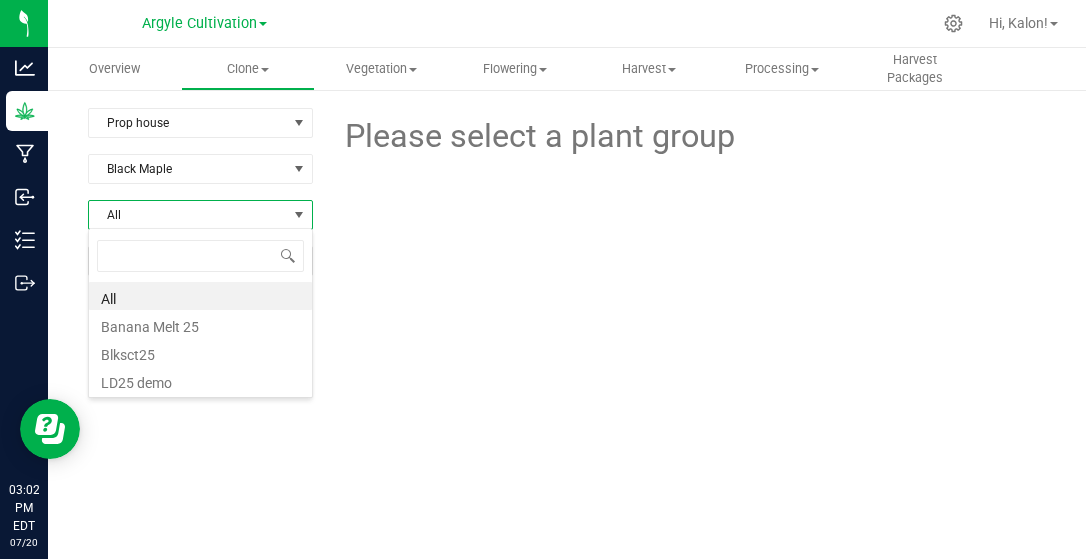 click on "All" at bounding box center [200, 296] 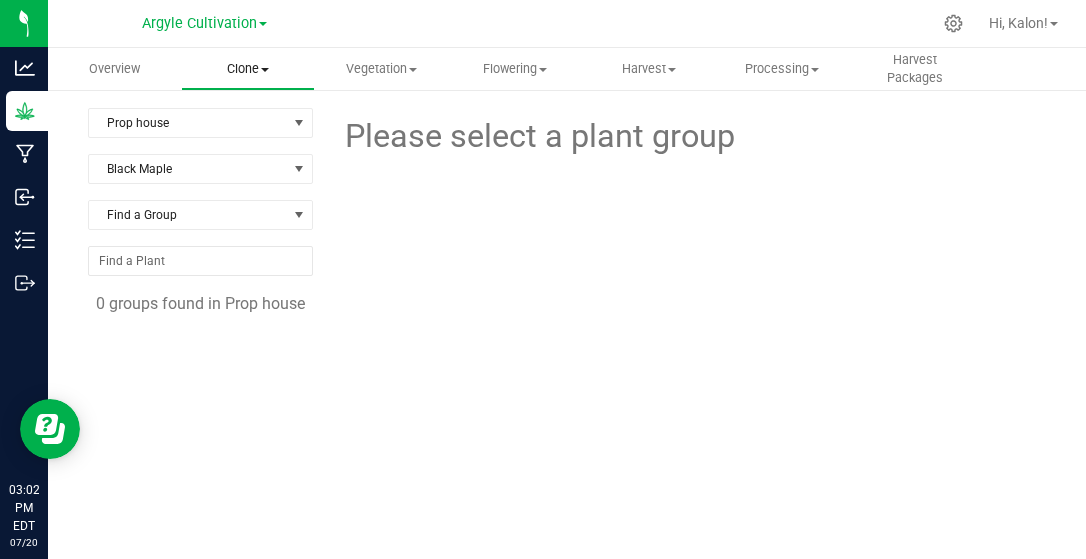 click on "Clone" at bounding box center (247, 69) 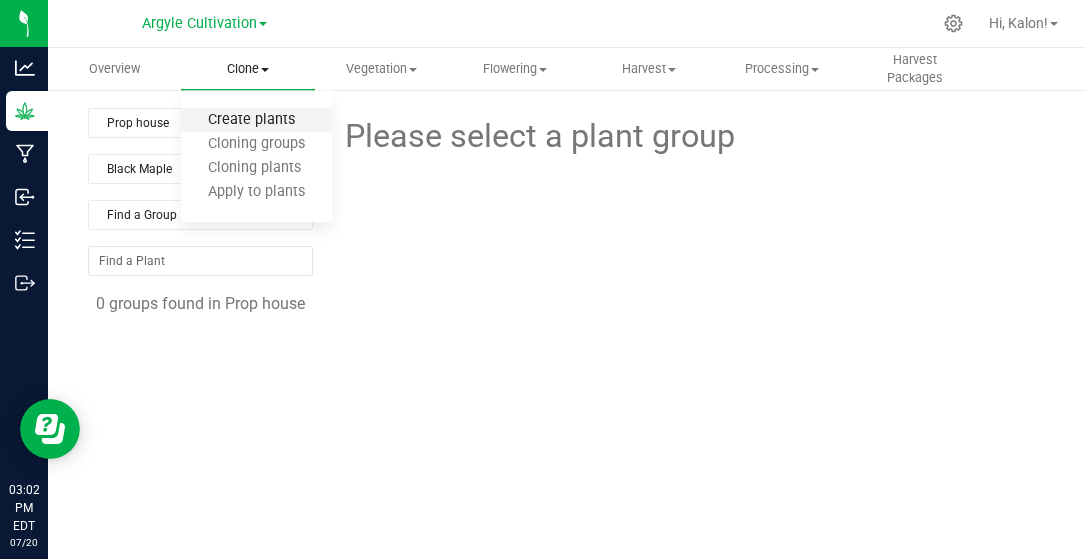 click on "Create plants" at bounding box center (251, 120) 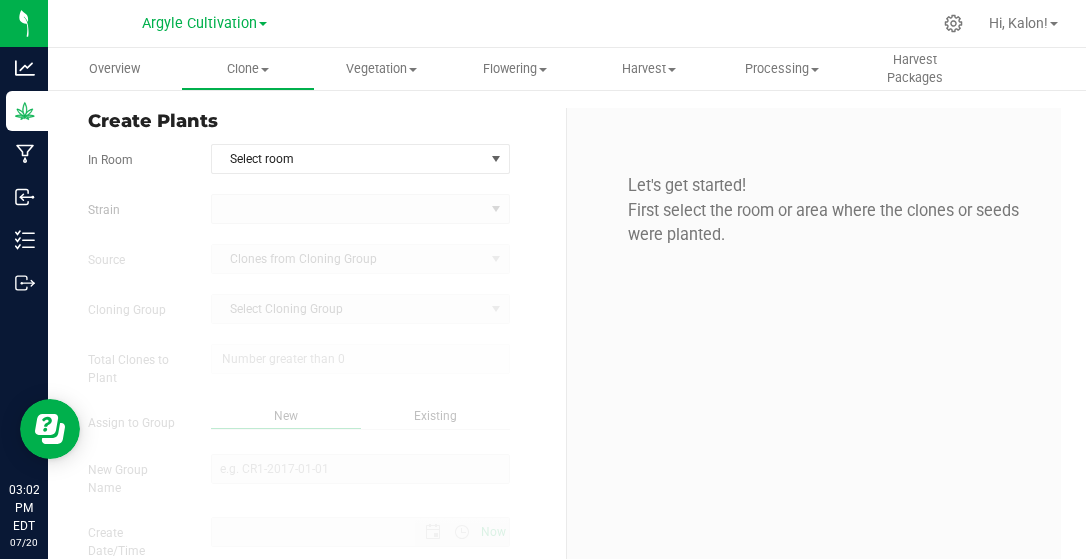 type on "7/20/2025 3:02 PM" 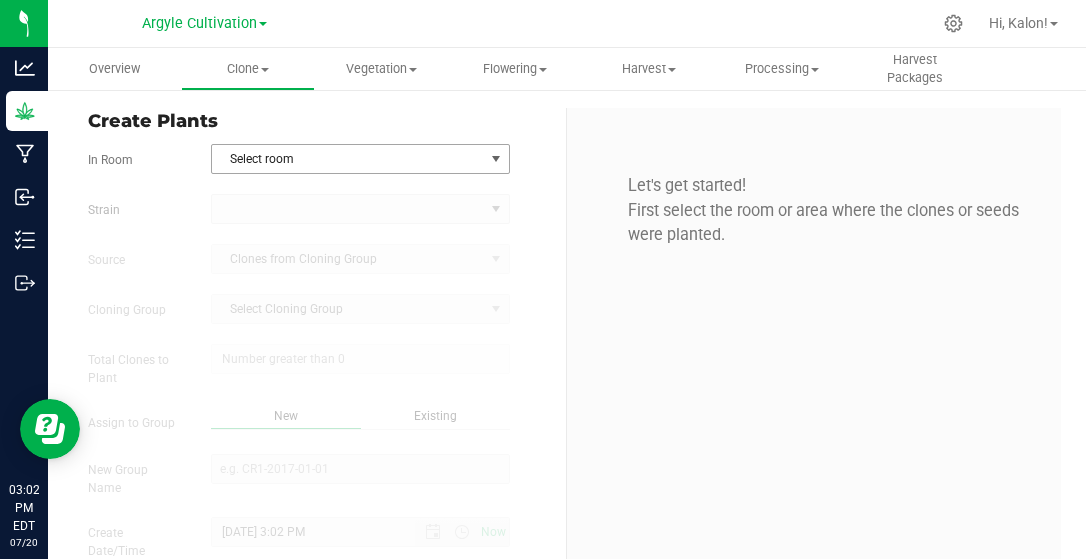 click on "Select room" at bounding box center (348, 159) 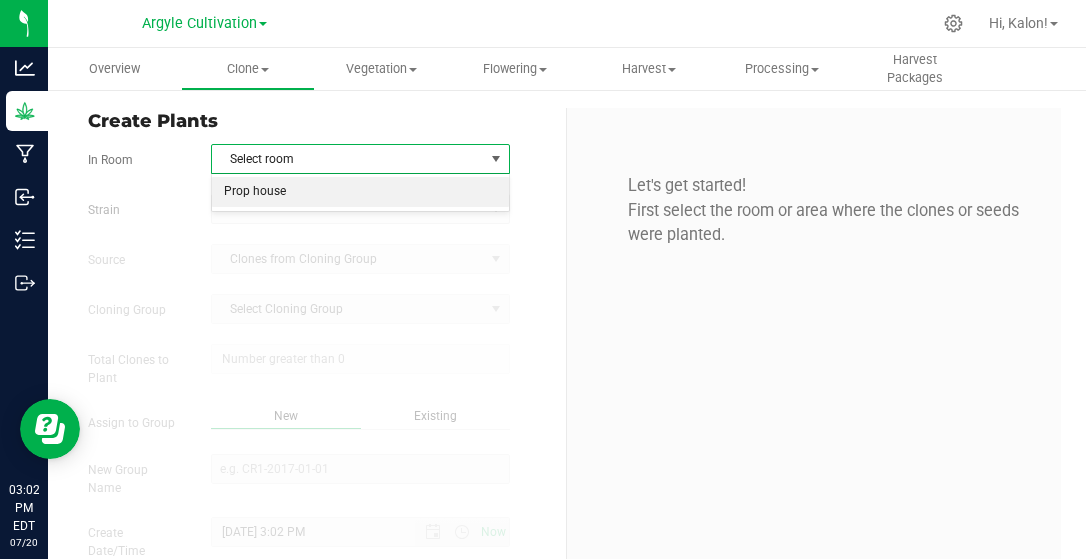 click on "Prop house" at bounding box center (360, 192) 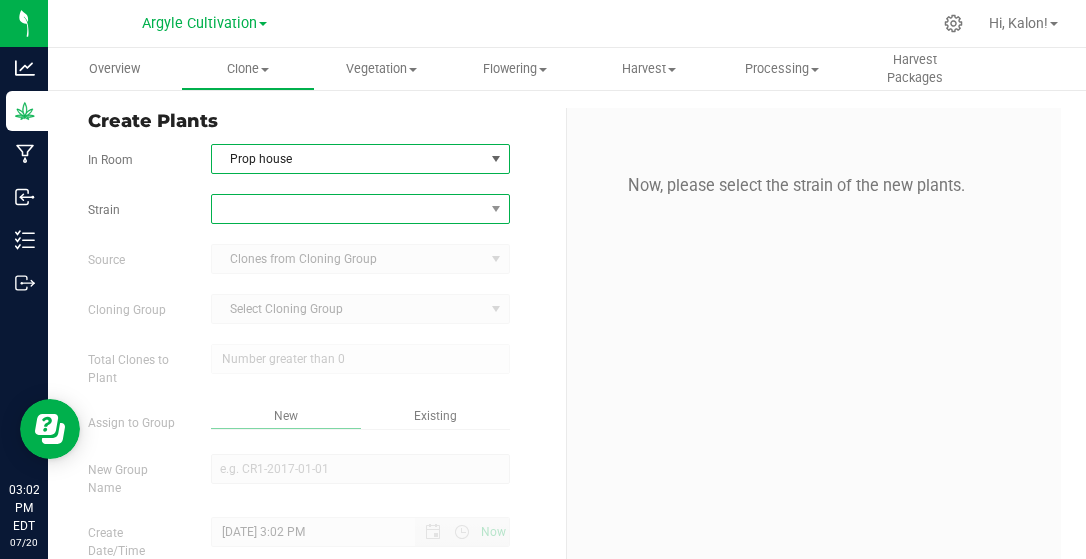 click at bounding box center (348, 209) 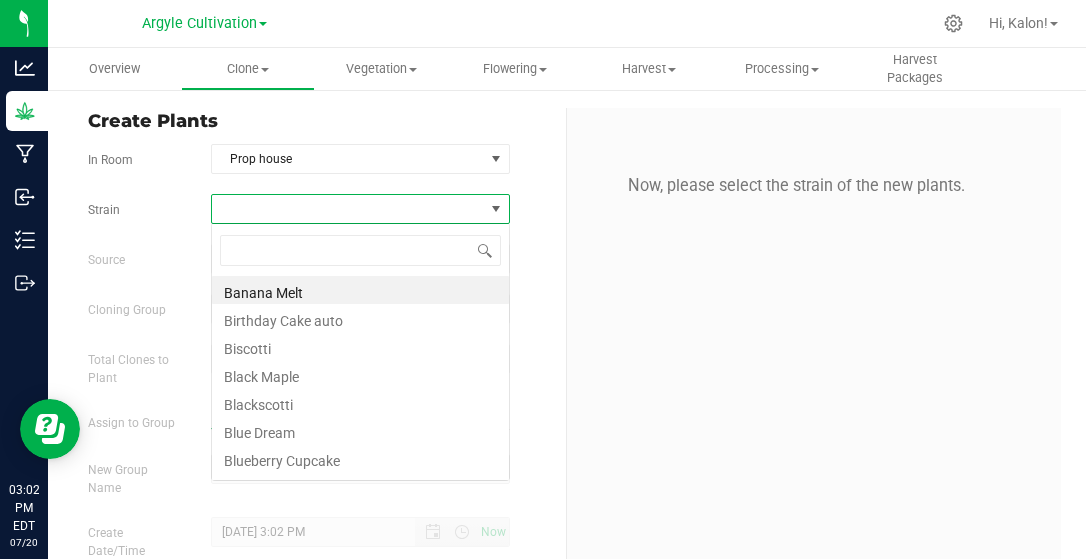 scroll, scrollTop: 99971, scrollLeft: 99701, axis: both 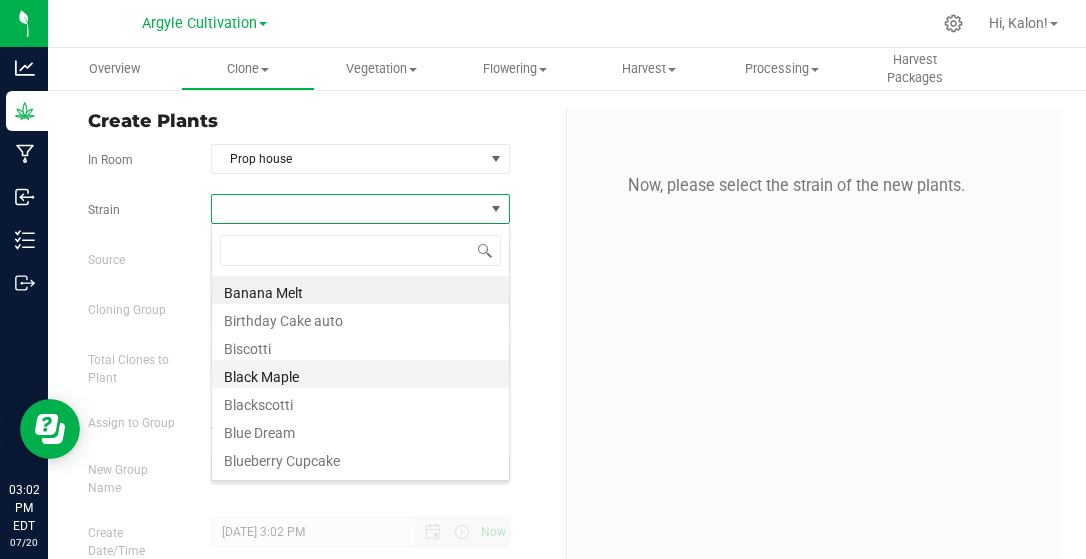 click on "Black Maple" at bounding box center (360, 374) 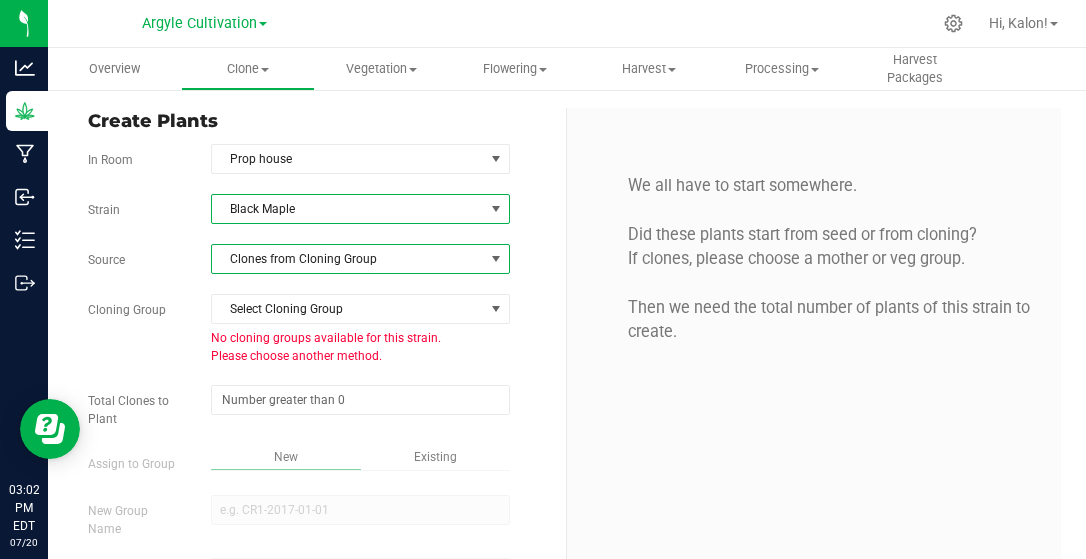 click on "Clones from Cloning Group" at bounding box center (348, 259) 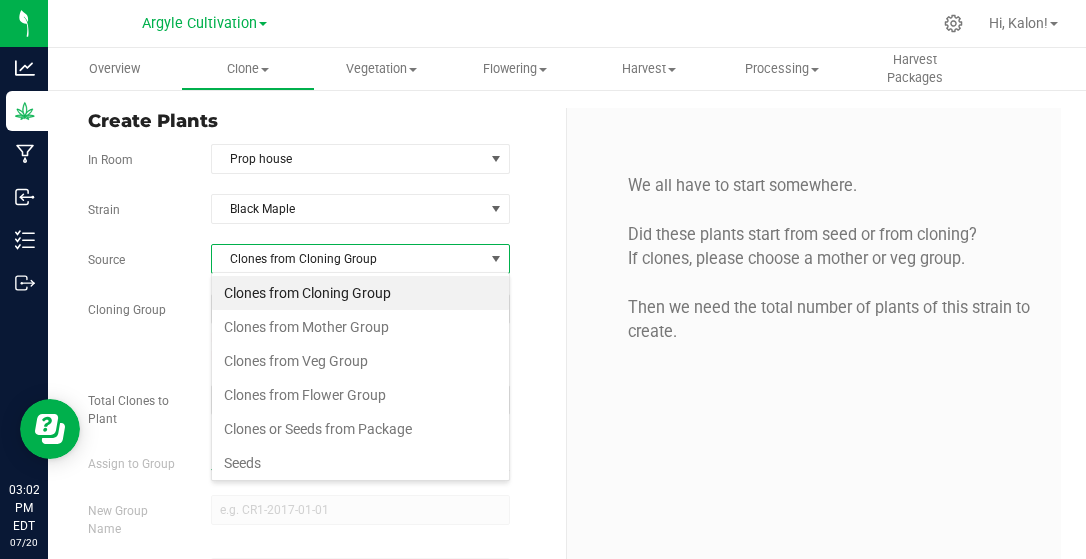 scroll, scrollTop: 99971, scrollLeft: 99701, axis: both 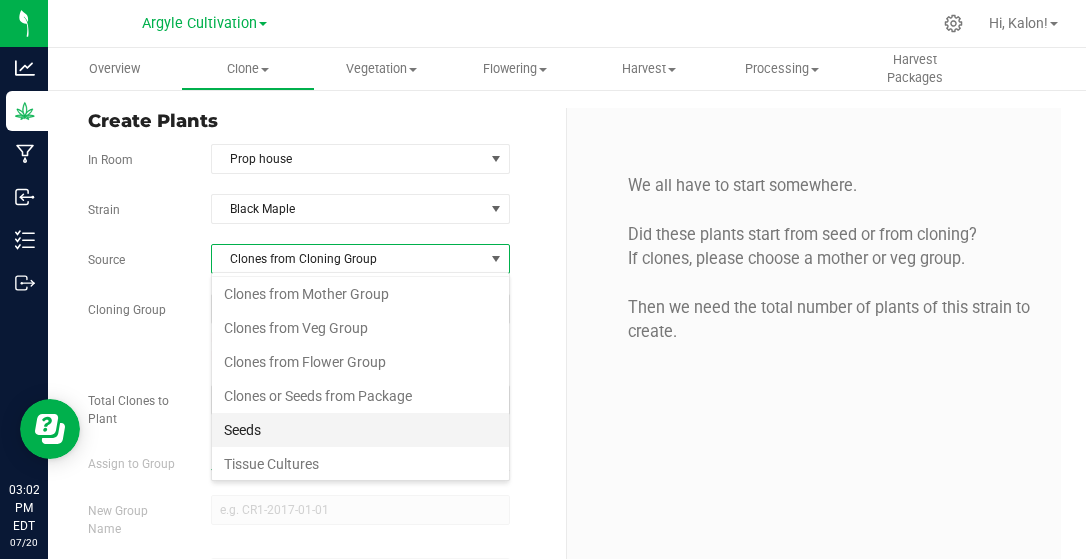 click on "Seeds" at bounding box center (360, 430) 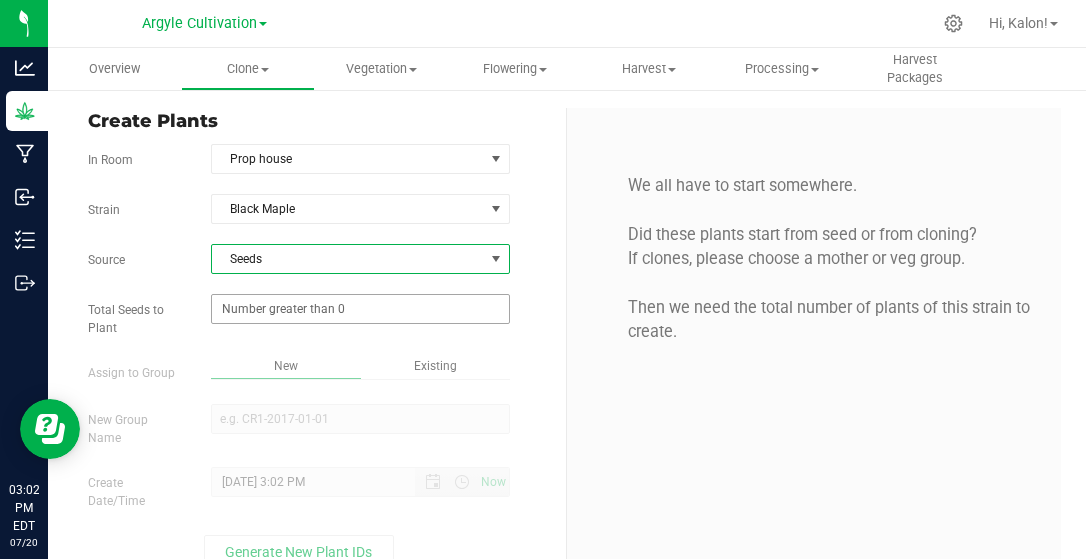 click at bounding box center [360, 309] 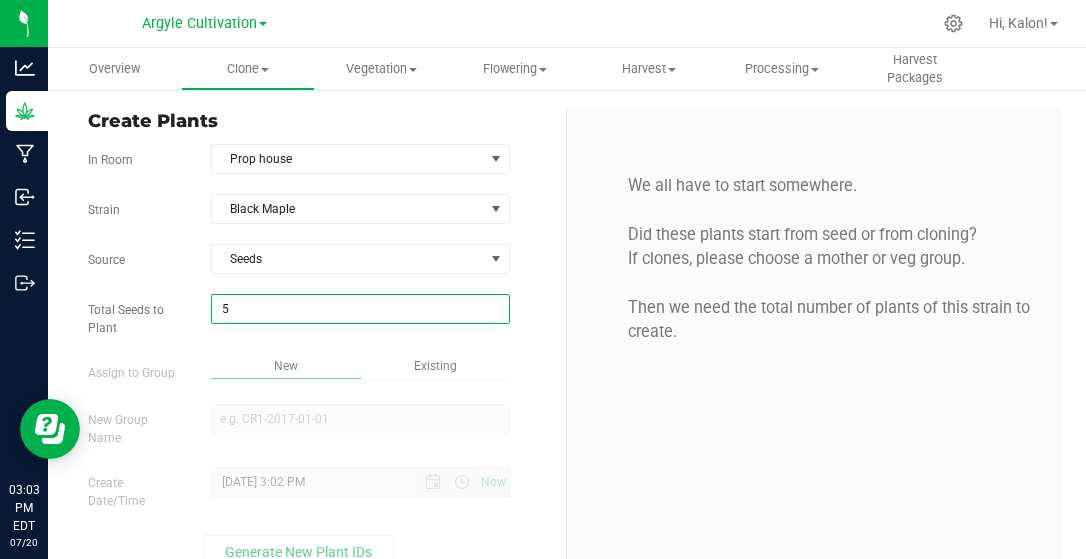 type on "53" 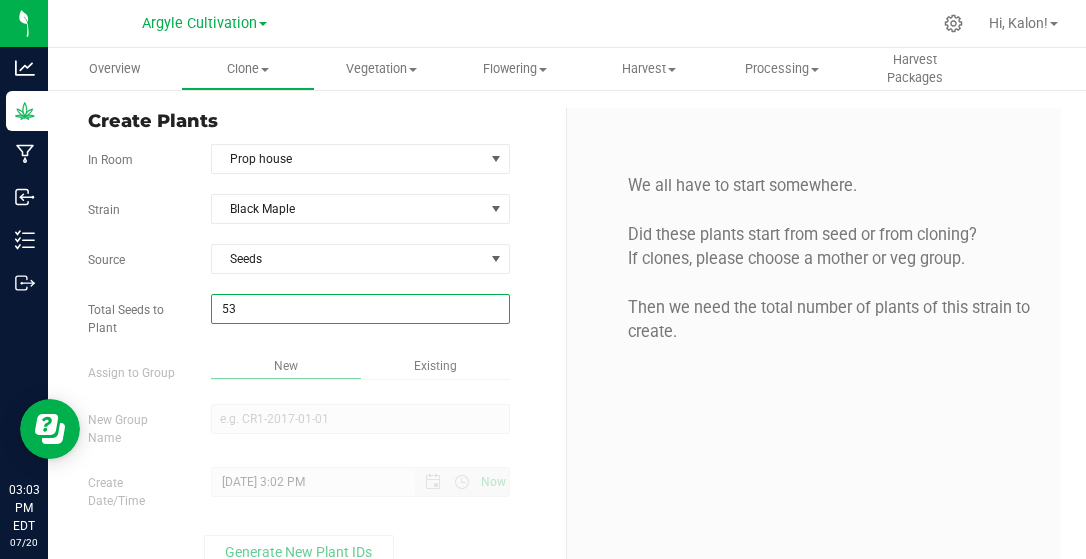 type on "53" 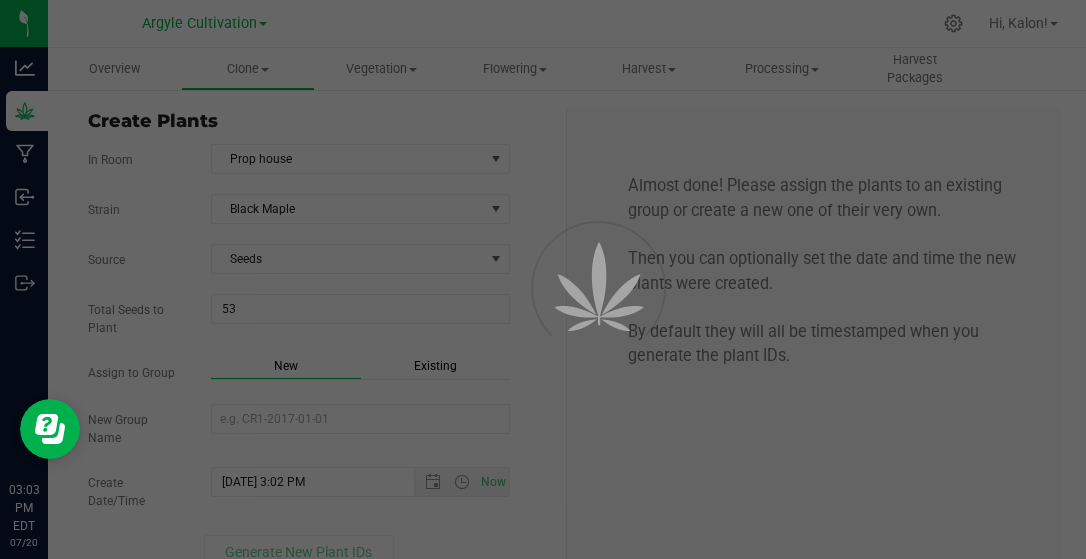 click on "Almost done! Please assign the plants to an existing group or create a new one of their very own.
Then you can optionally set the date and time the new plants were created.
By default they will all be timestamped when you generate the plant IDs." at bounding box center (814, 271) 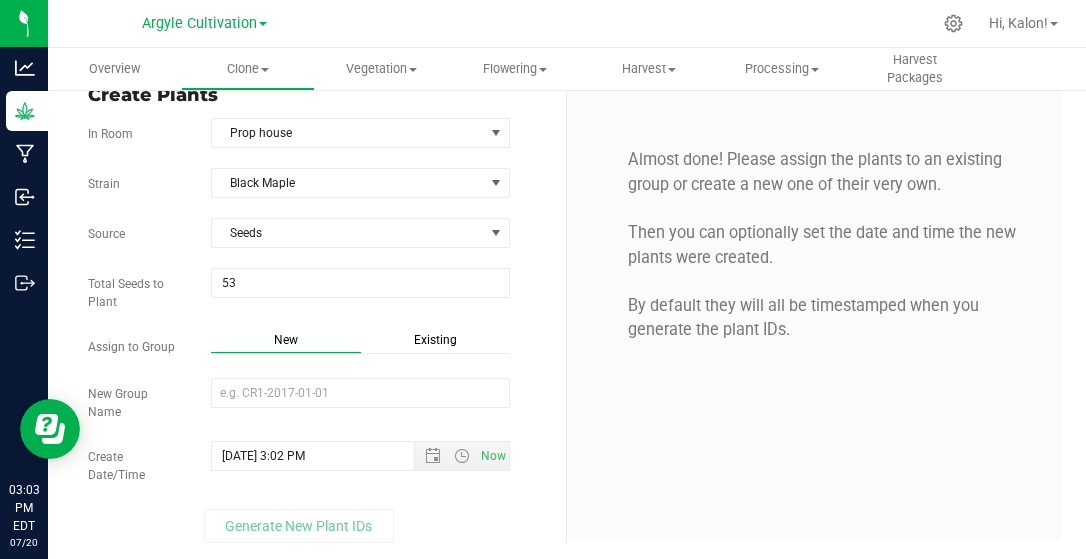 scroll, scrollTop: 27, scrollLeft: 0, axis: vertical 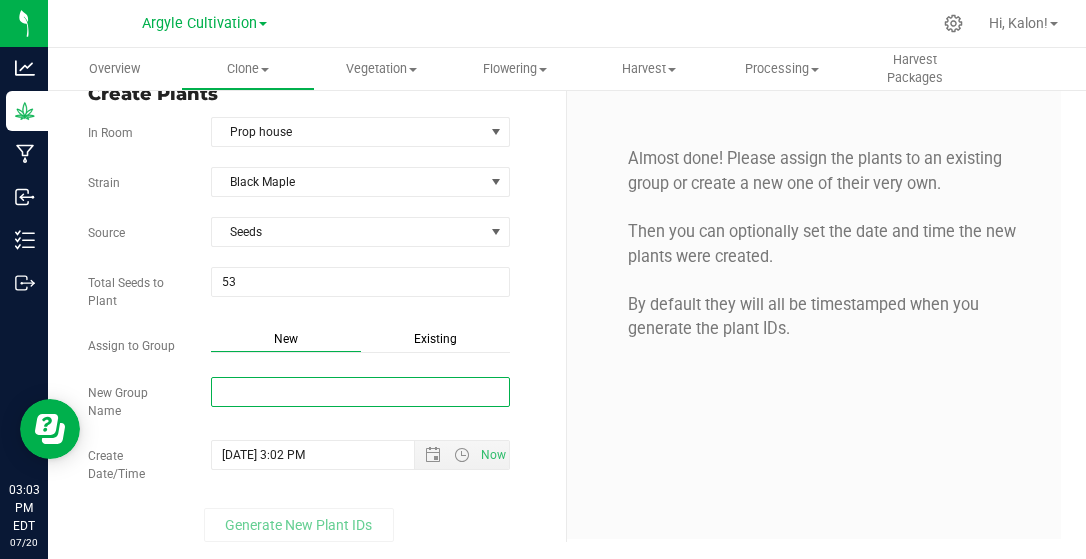 click on "New Group Name" at bounding box center [360, 392] 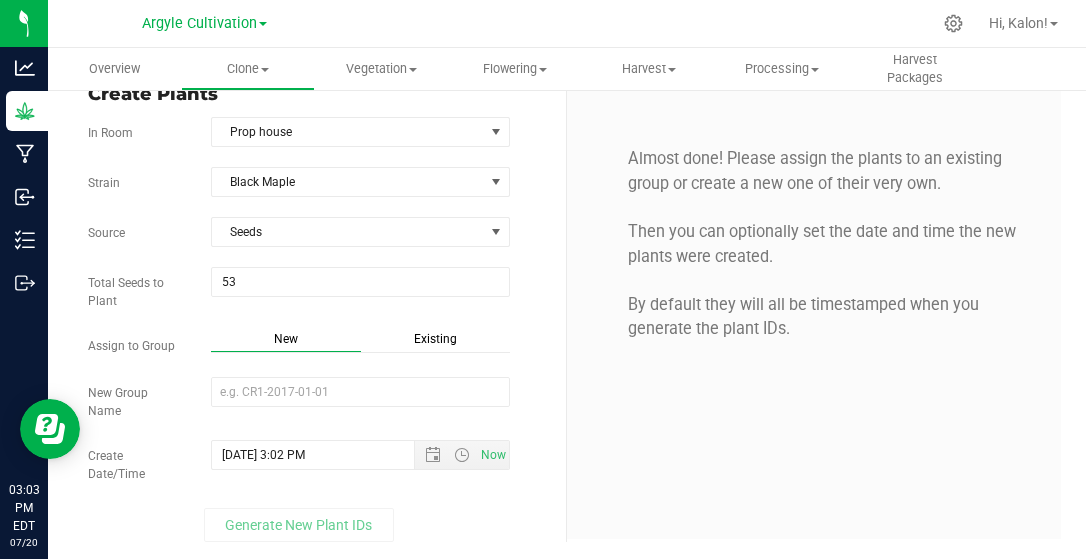 click at bounding box center (360, 394) 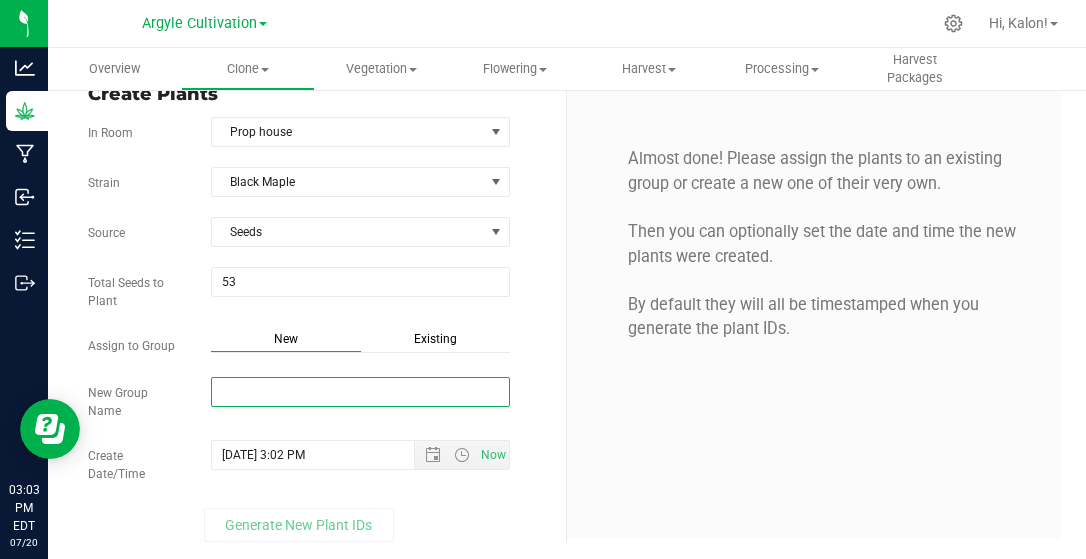 click on "New Group Name" at bounding box center [360, 392] 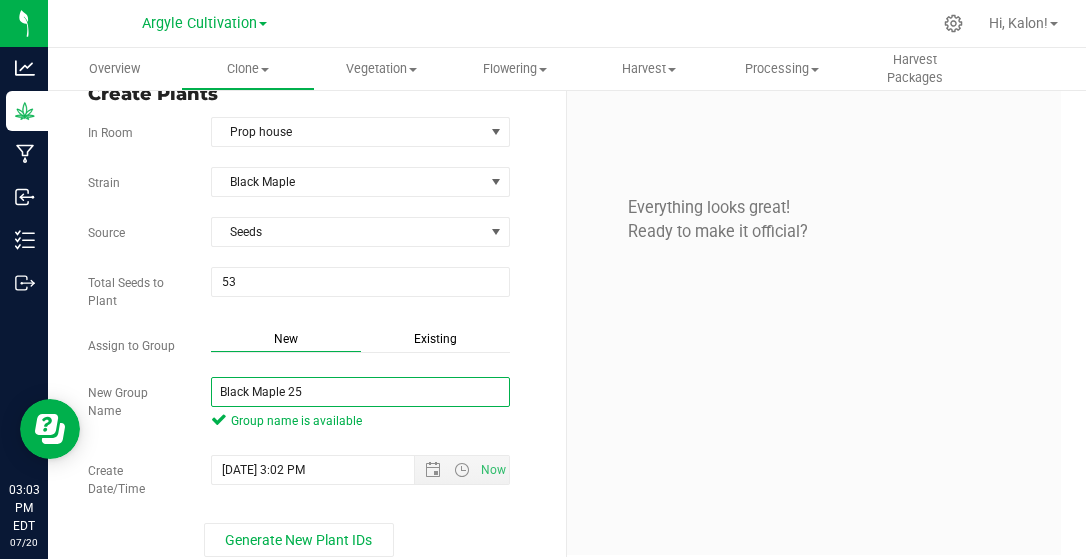 scroll, scrollTop: 43, scrollLeft: 0, axis: vertical 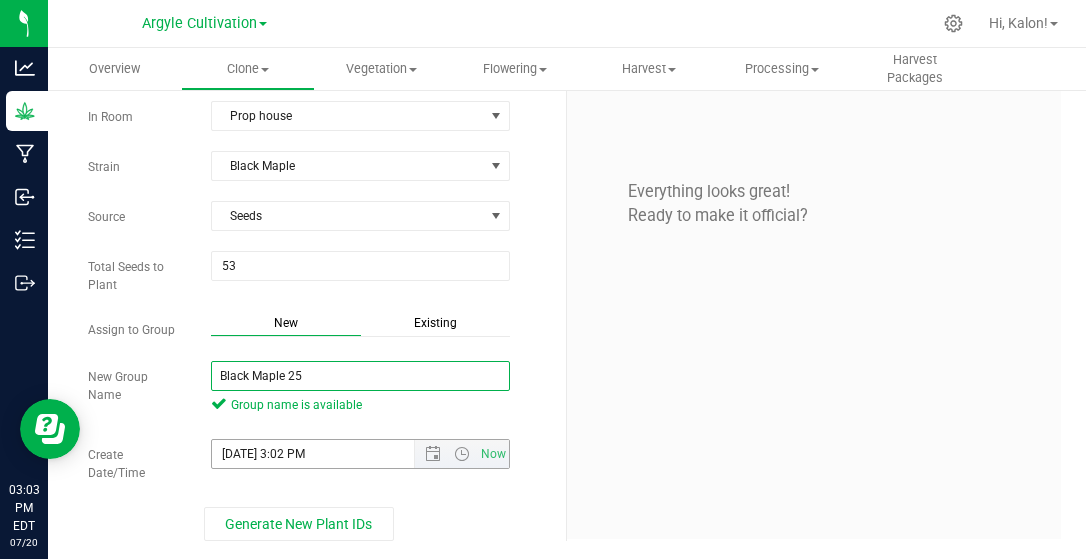 type on "Black Maple 25" 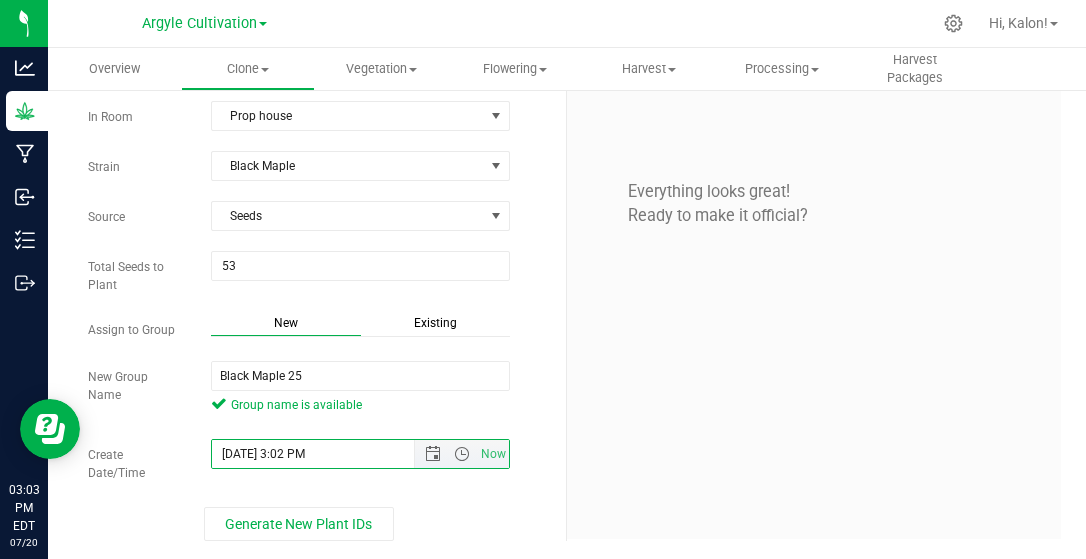 click on "7/20/2025 3:02 PM" at bounding box center [330, 454] 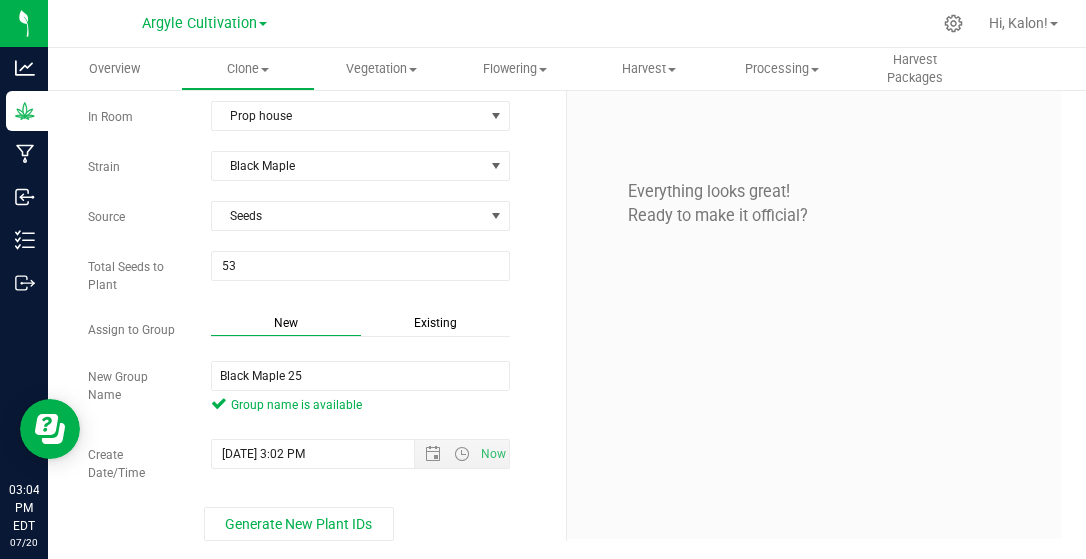click on "Everything looks great!
Ready to make it official?" at bounding box center [814, 302] 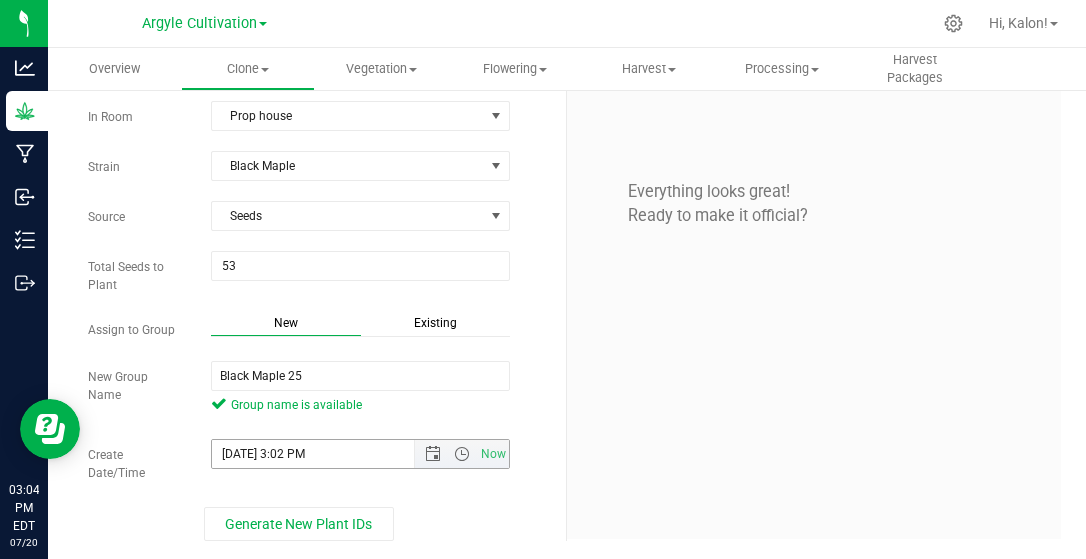 click on "7/20/2025 3:02 PM" at bounding box center (330, 454) 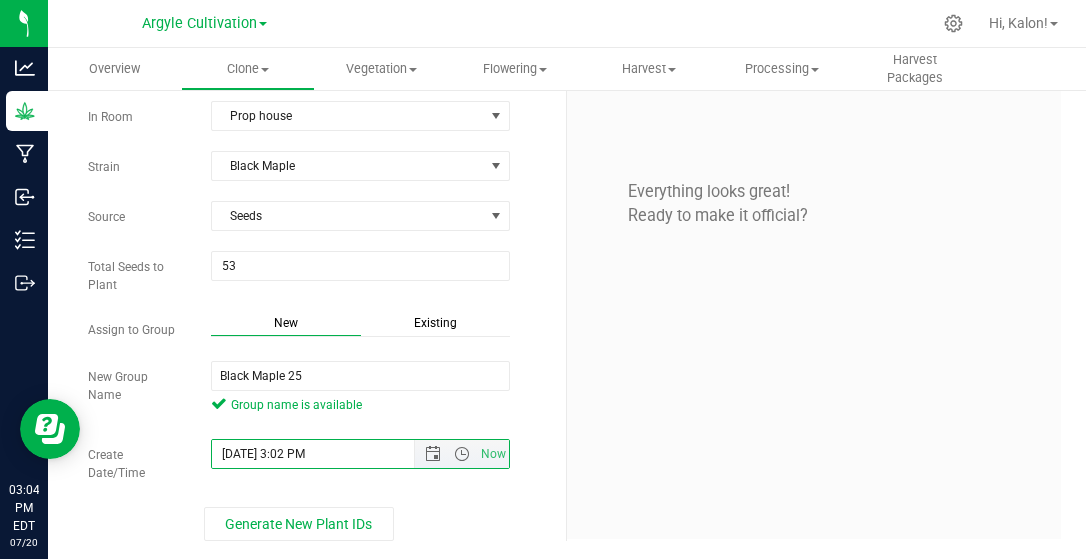 drag, startPoint x: 343, startPoint y: 458, endPoint x: 92, endPoint y: 450, distance: 251.12746 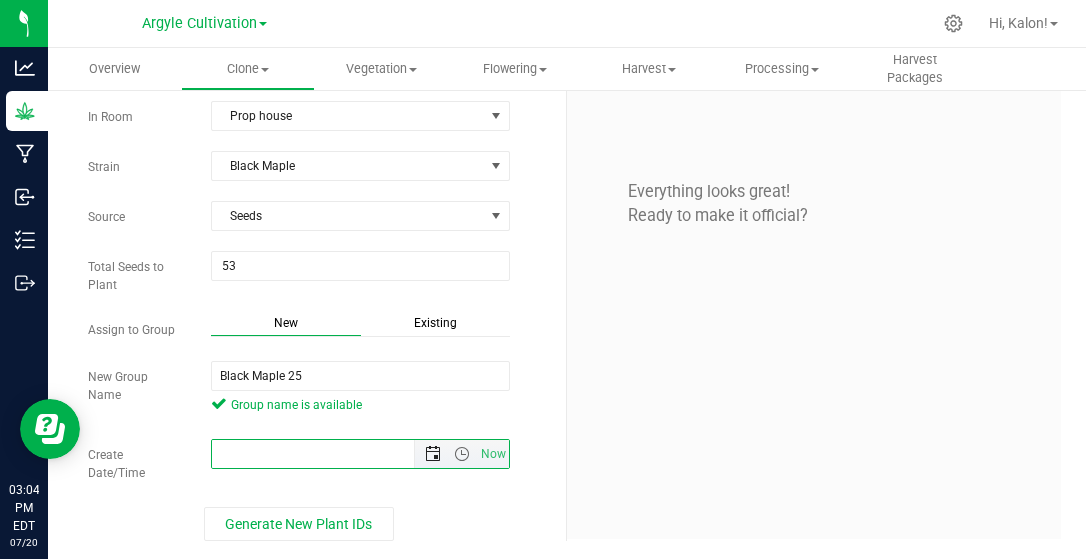 click at bounding box center (433, 454) 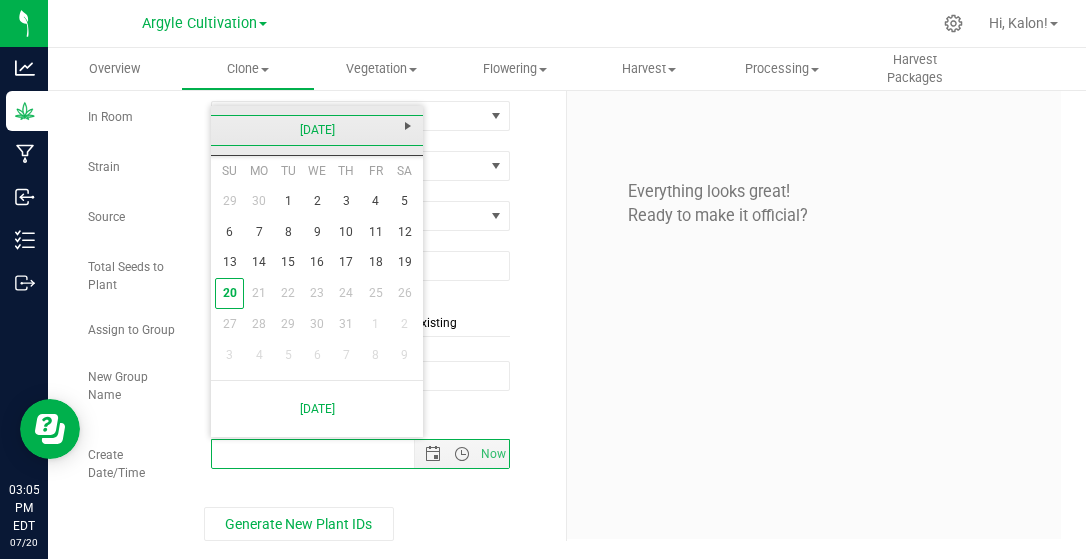 click on "July 2025" at bounding box center [317, 130] 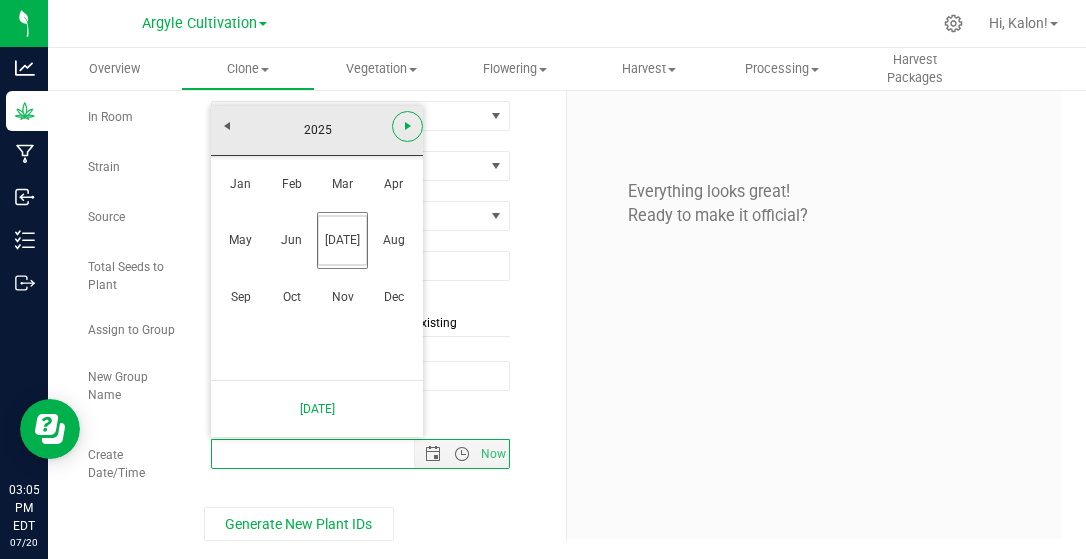 click at bounding box center (408, 126) 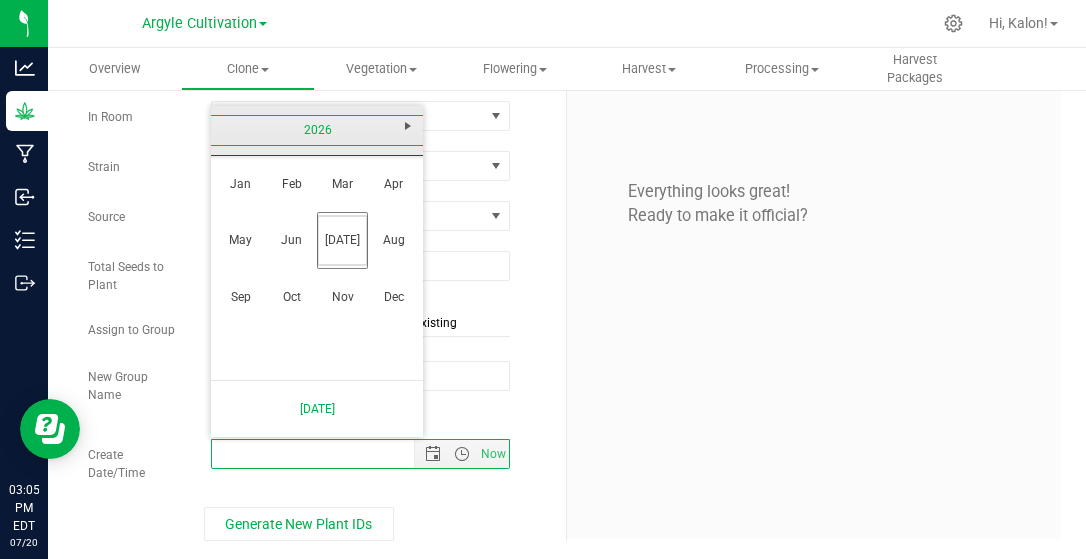 click on "2026" at bounding box center (317, 130) 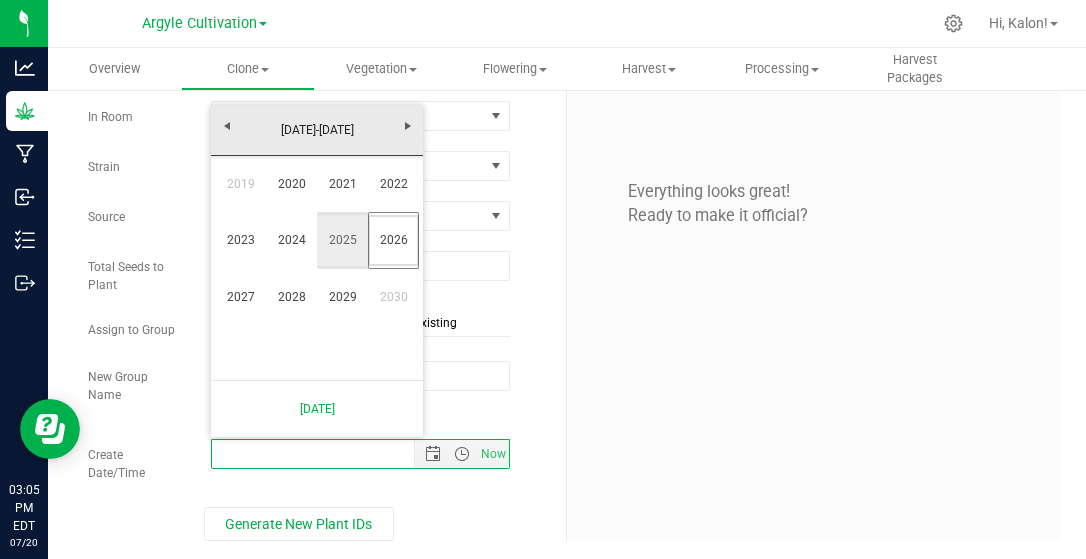 click on "2025" at bounding box center [342, 240] 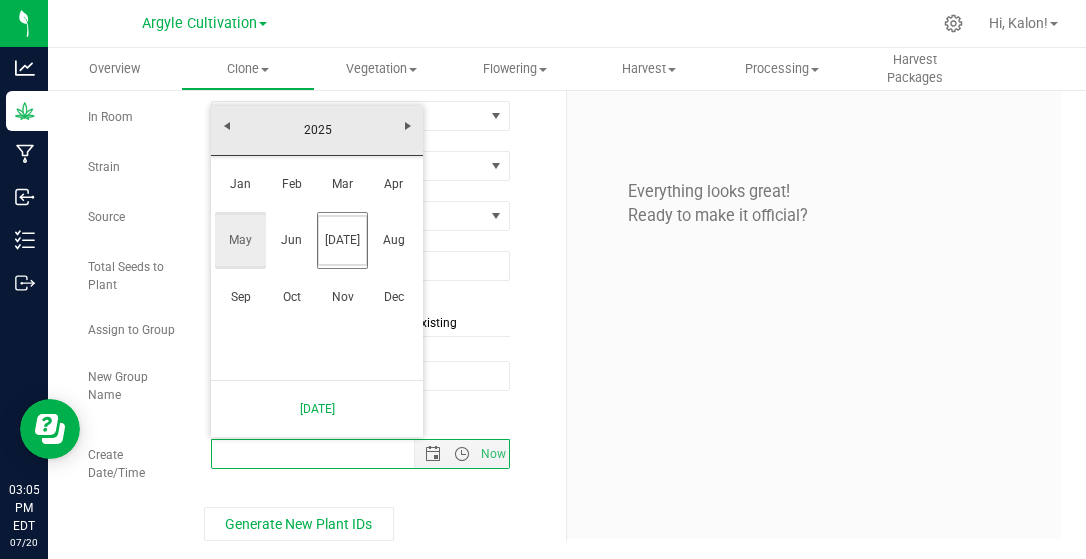 click on "May" at bounding box center (240, 240) 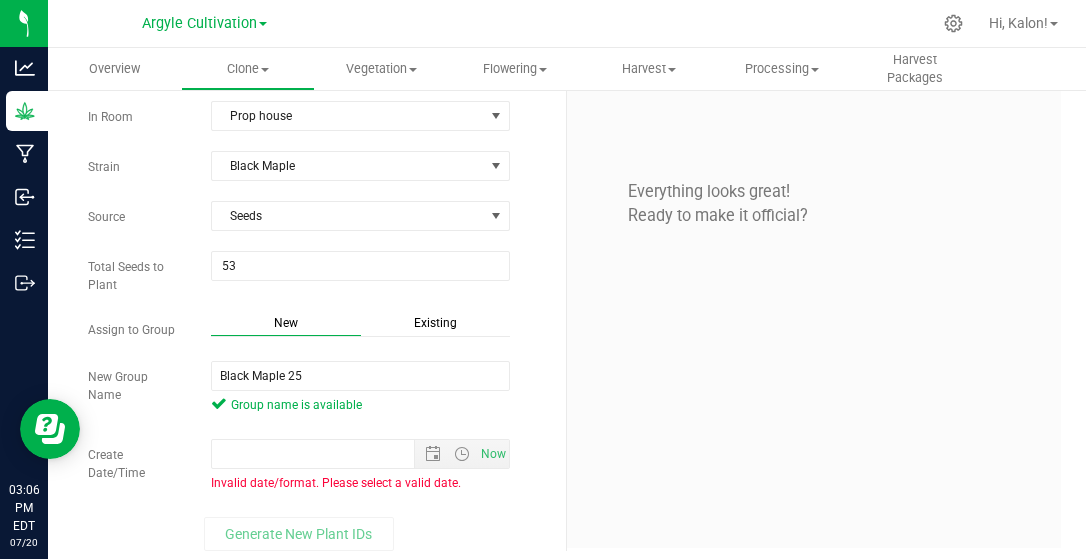 click on "Everything looks great!
Ready to make it official?" at bounding box center (814, 306) 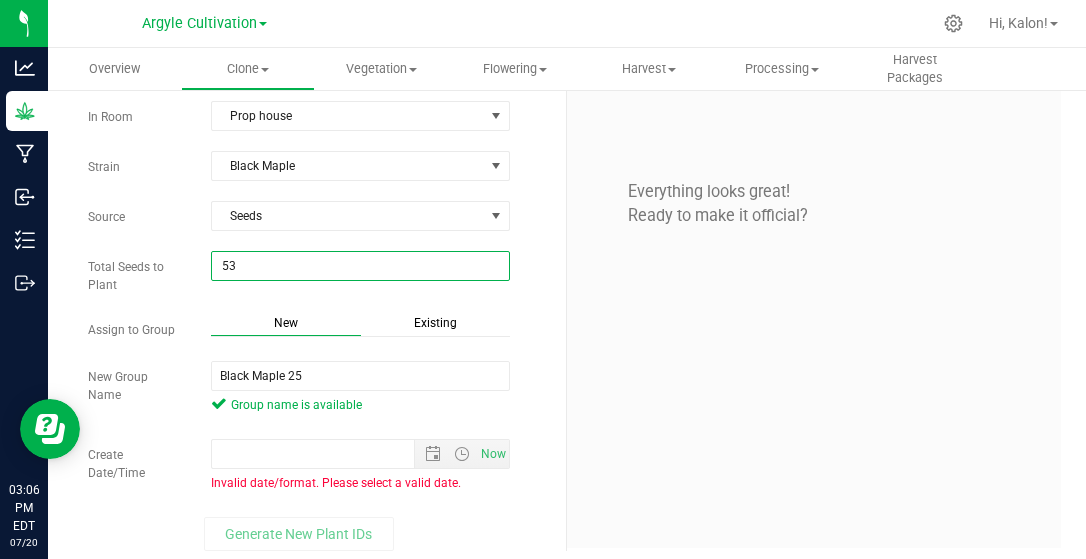 click on "53 53" at bounding box center [360, 266] 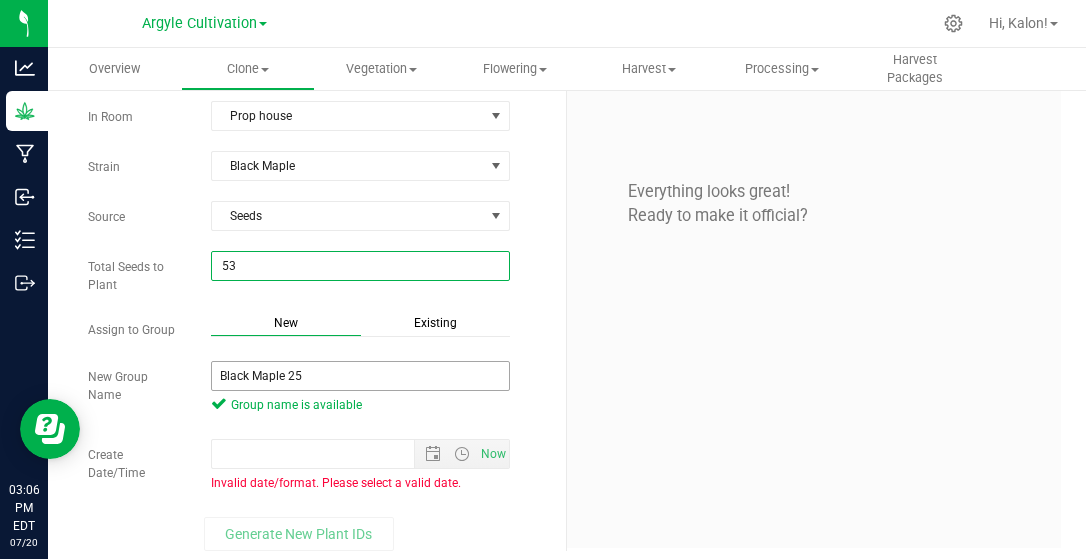 scroll, scrollTop: 52, scrollLeft: 0, axis: vertical 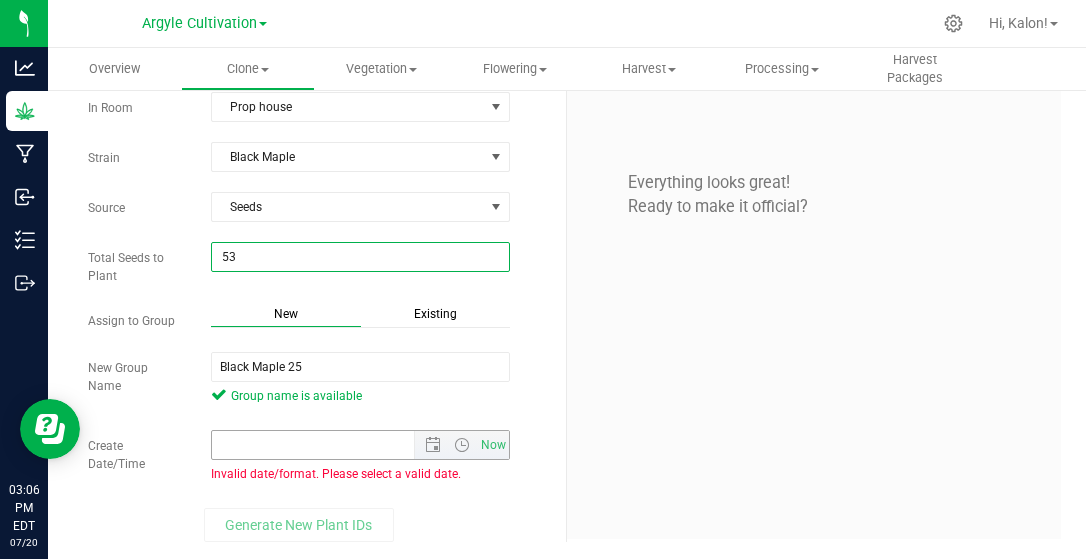 click on "Now" at bounding box center (360, 445) 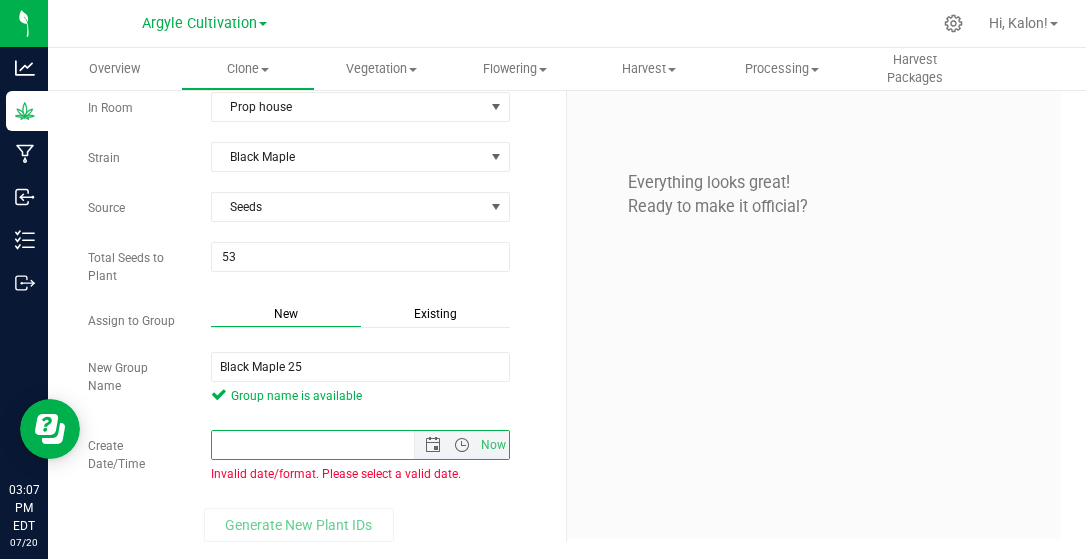 click on "Create Date/Time" at bounding box center (330, 445) 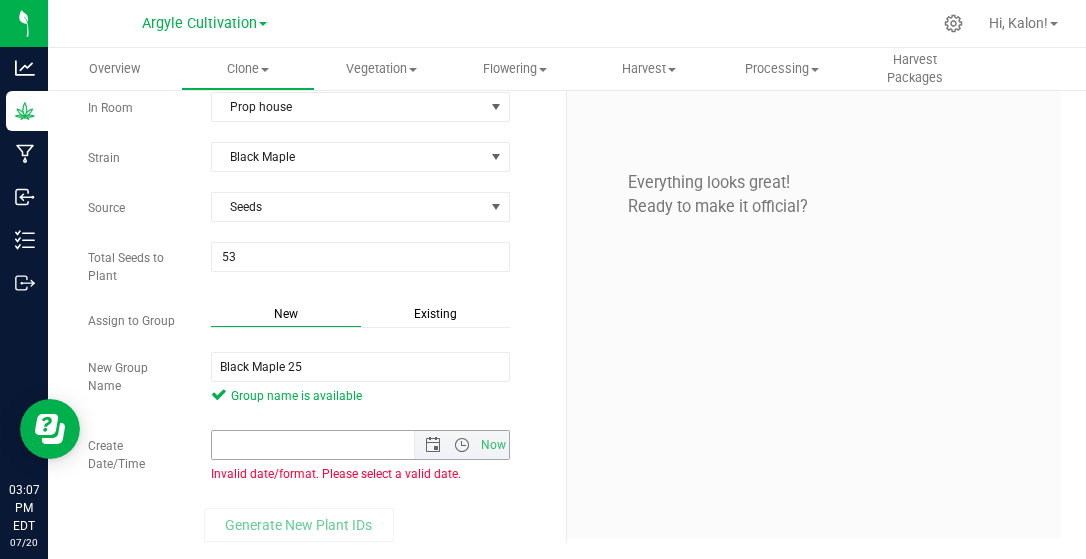 click on "Create Date/Time" at bounding box center (330, 445) 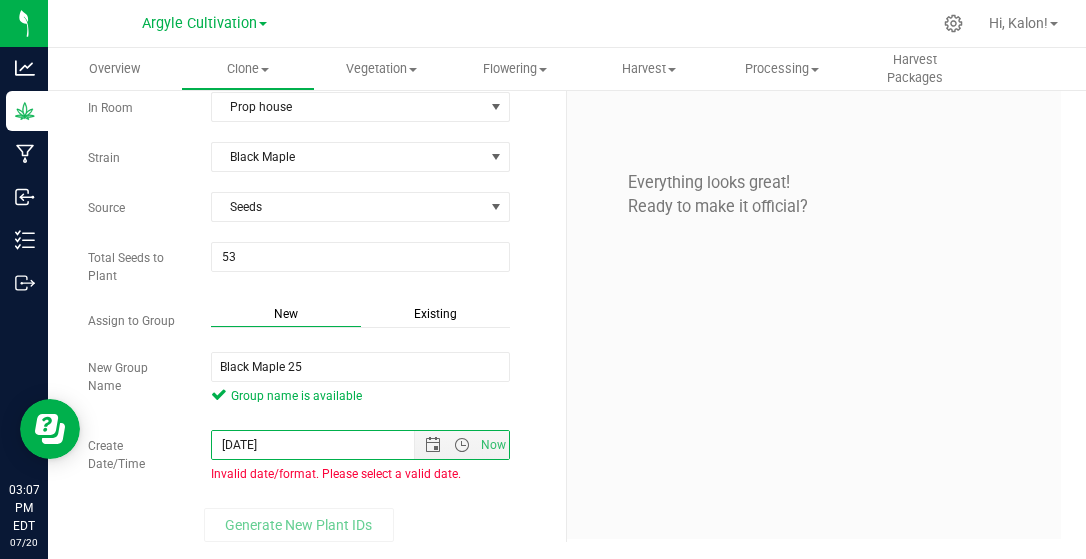 click on "Everything looks great!
Ready to make it official?" at bounding box center [814, 297] 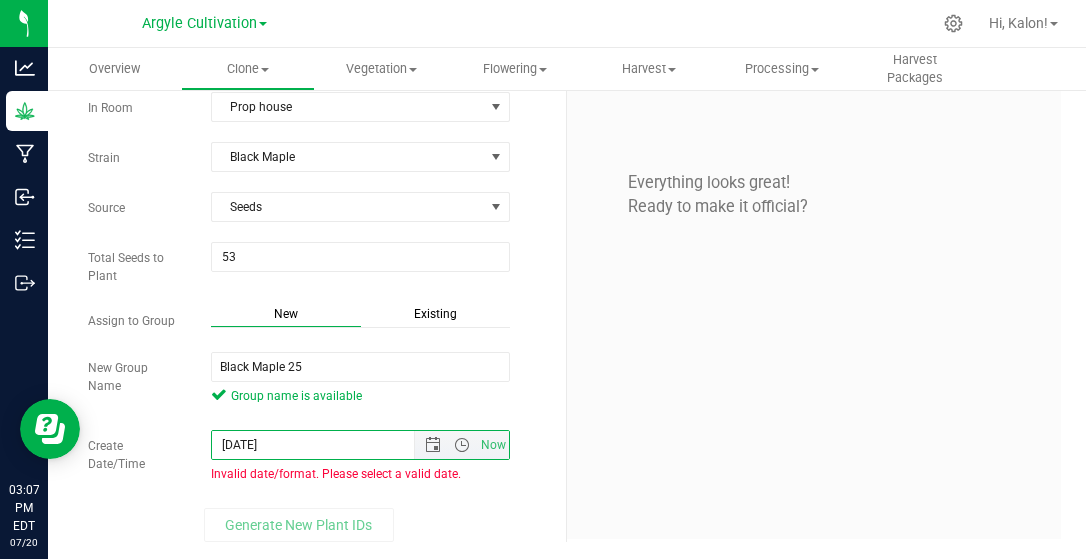 click on "5/16/25" at bounding box center [330, 445] 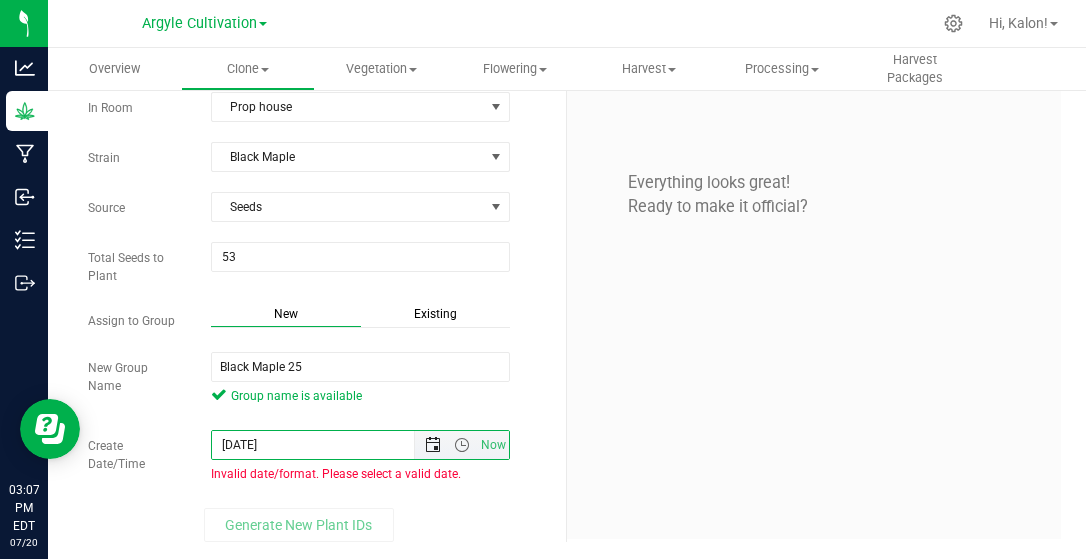 click at bounding box center (433, 445) 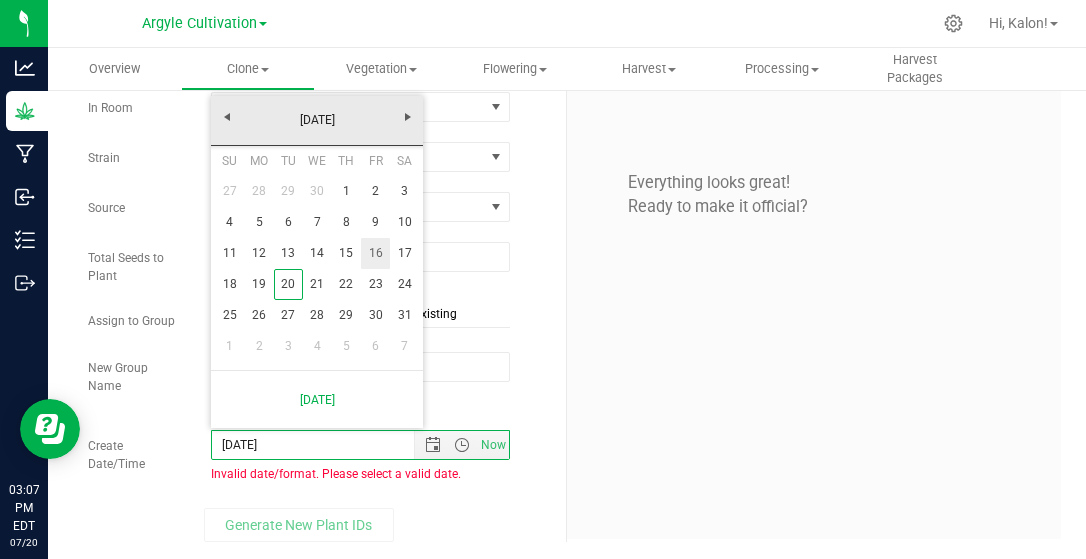 click on "16" at bounding box center [375, 253] 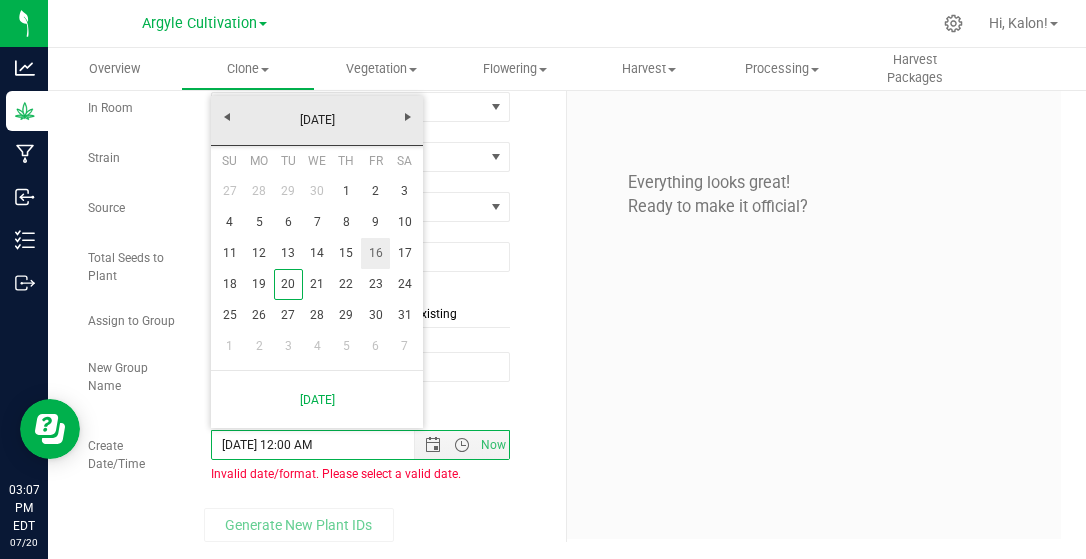 scroll, scrollTop: 43, scrollLeft: 0, axis: vertical 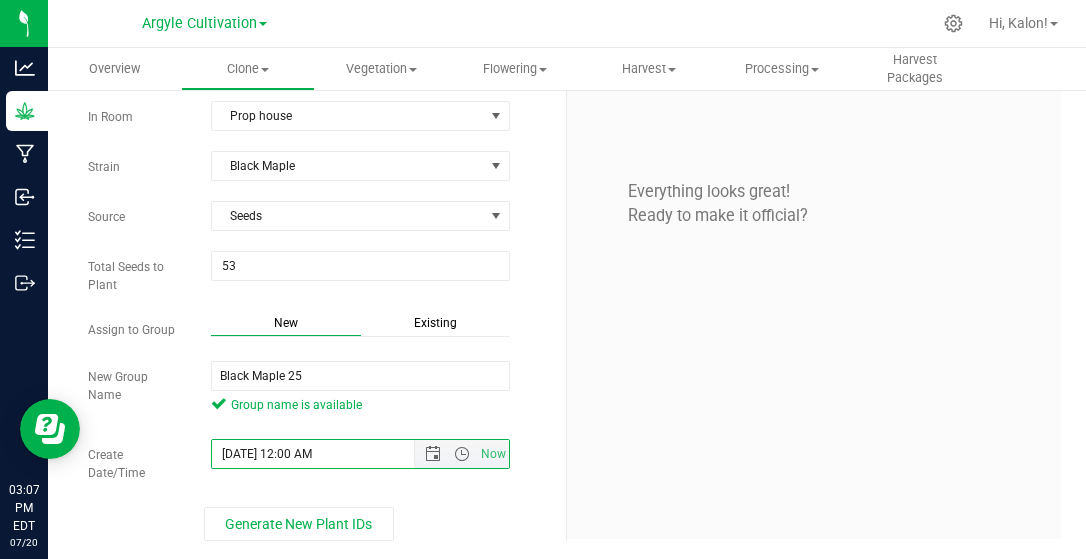 click on "5/16/2025 12:00 AM" at bounding box center (330, 454) 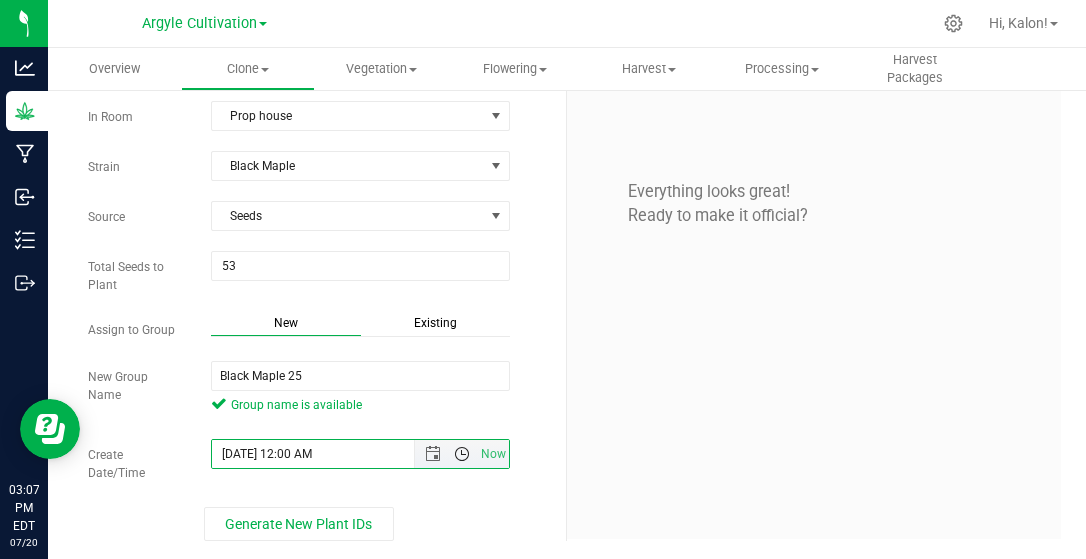 click at bounding box center [462, 454] 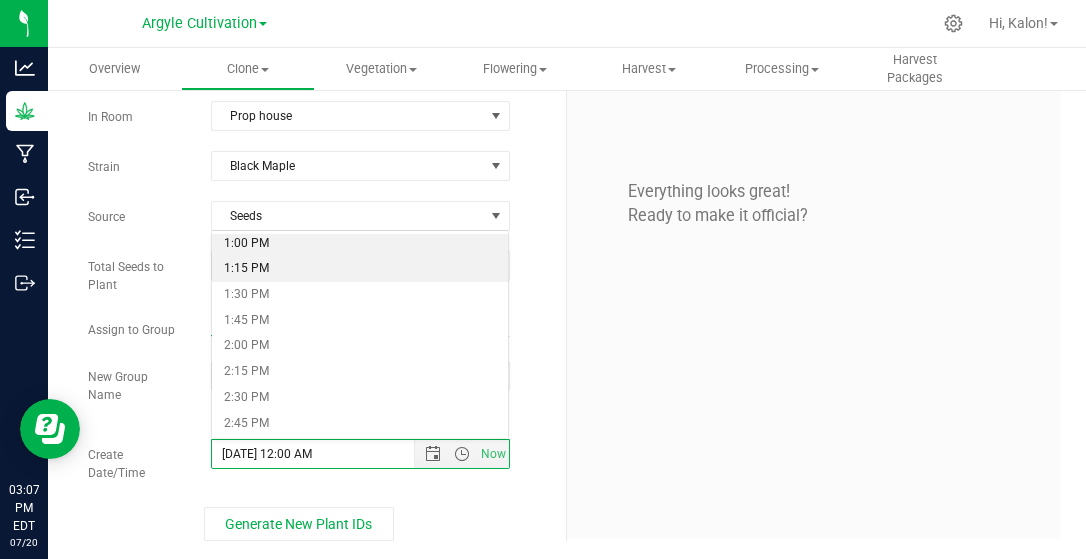 scroll, scrollTop: 1320, scrollLeft: 0, axis: vertical 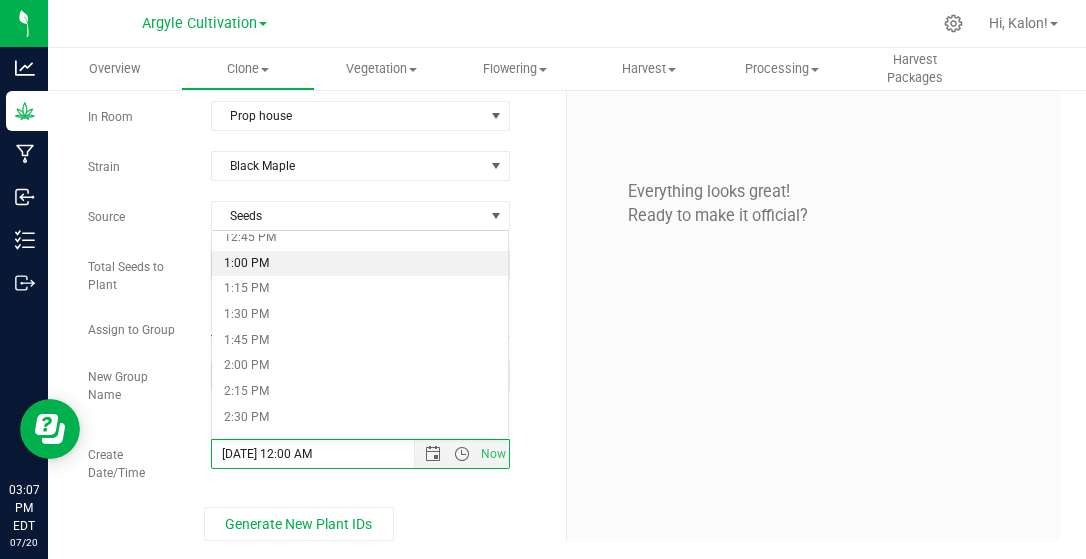 click on "1:00 PM" at bounding box center (360, 264) 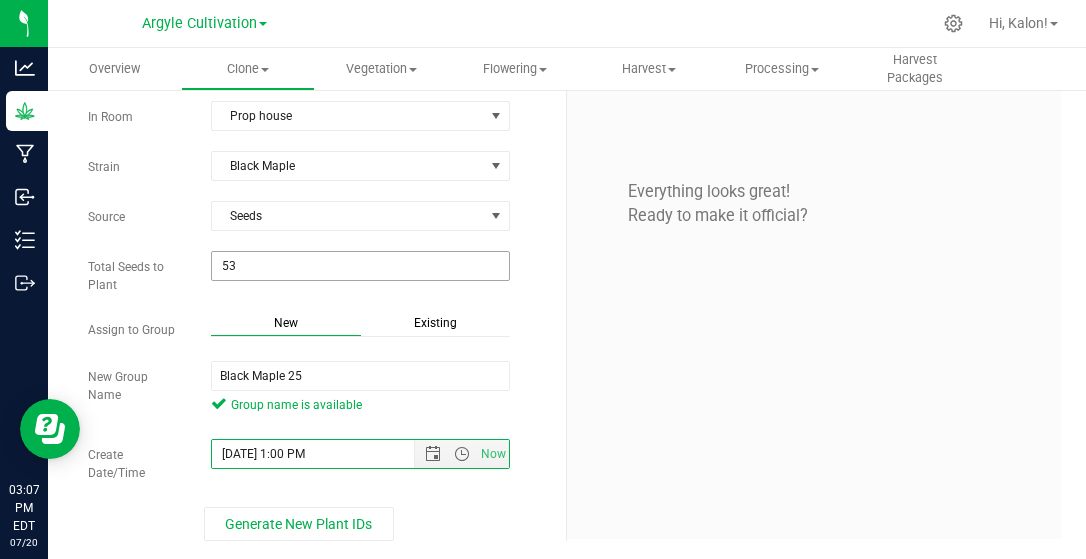 scroll, scrollTop: 0, scrollLeft: 0, axis: both 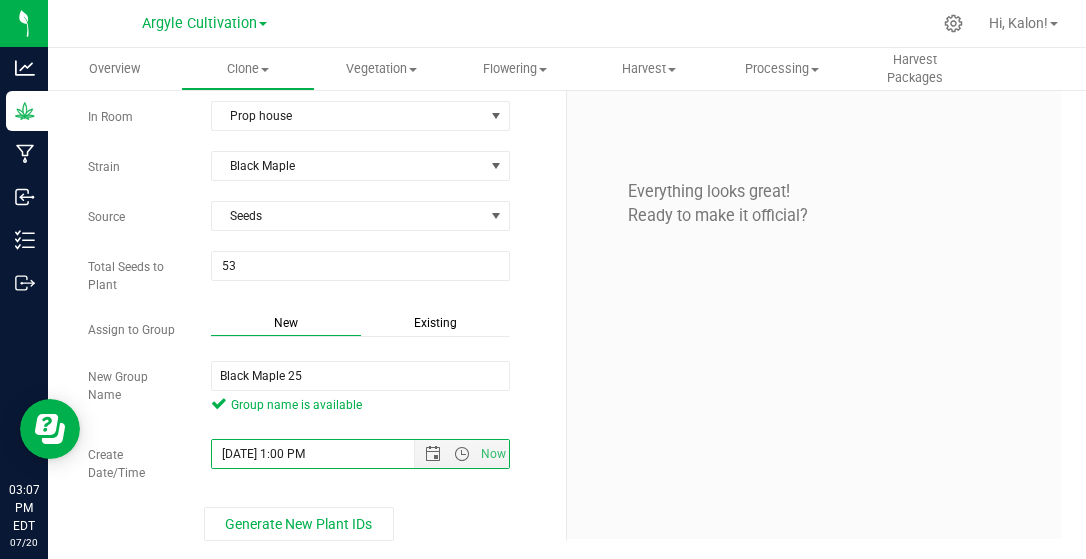 click on "Everything looks great!
Ready to make it official?" at bounding box center [814, 302] 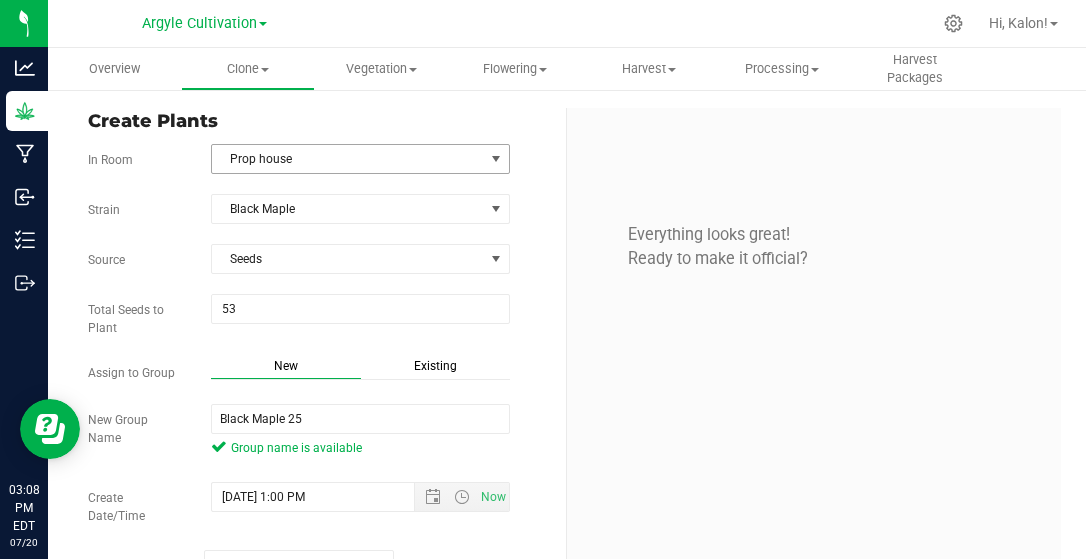 scroll, scrollTop: 43, scrollLeft: 0, axis: vertical 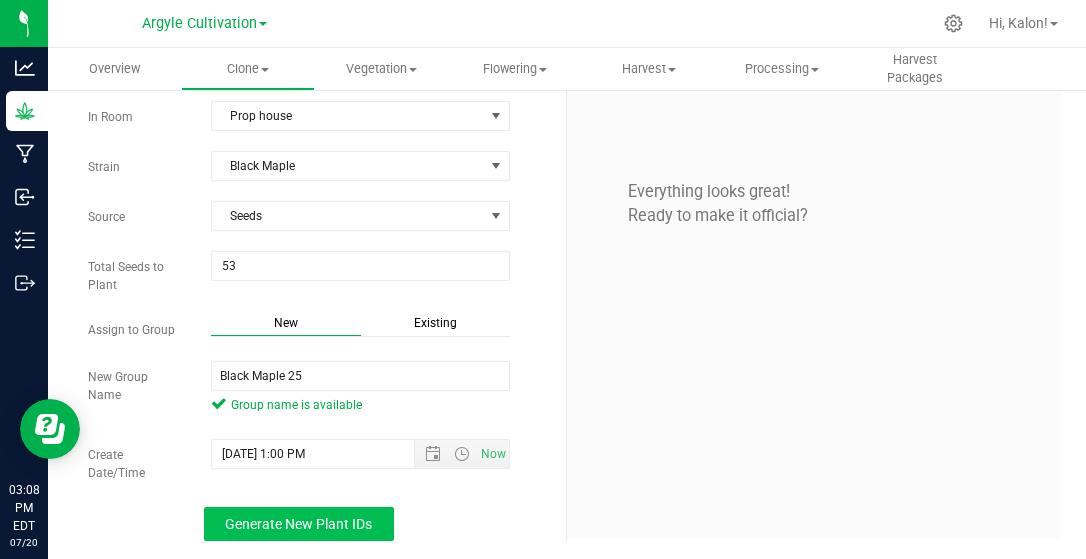 click on "Generate New Plant IDs" at bounding box center (299, 524) 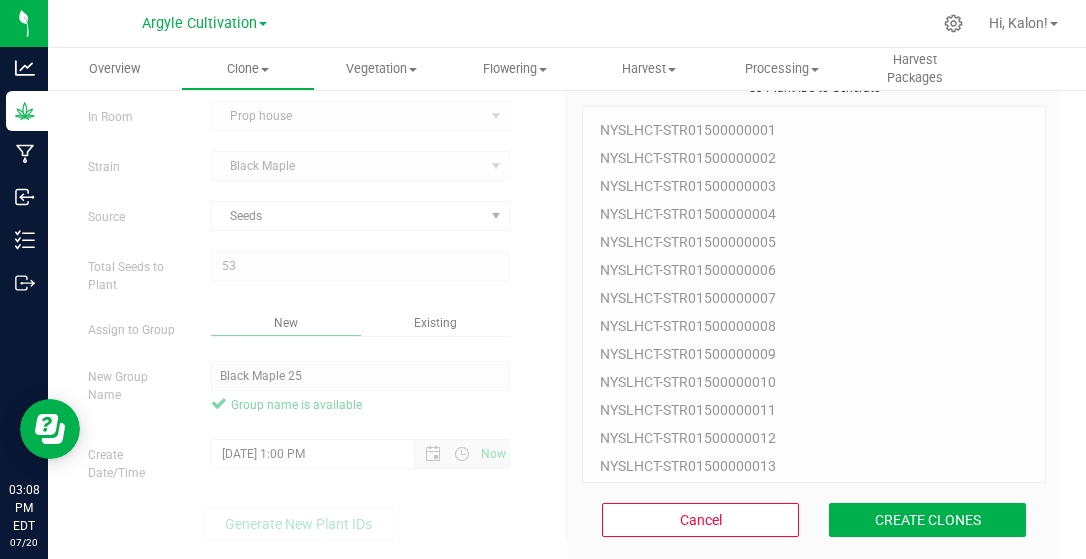 scroll, scrollTop: 60, scrollLeft: 0, axis: vertical 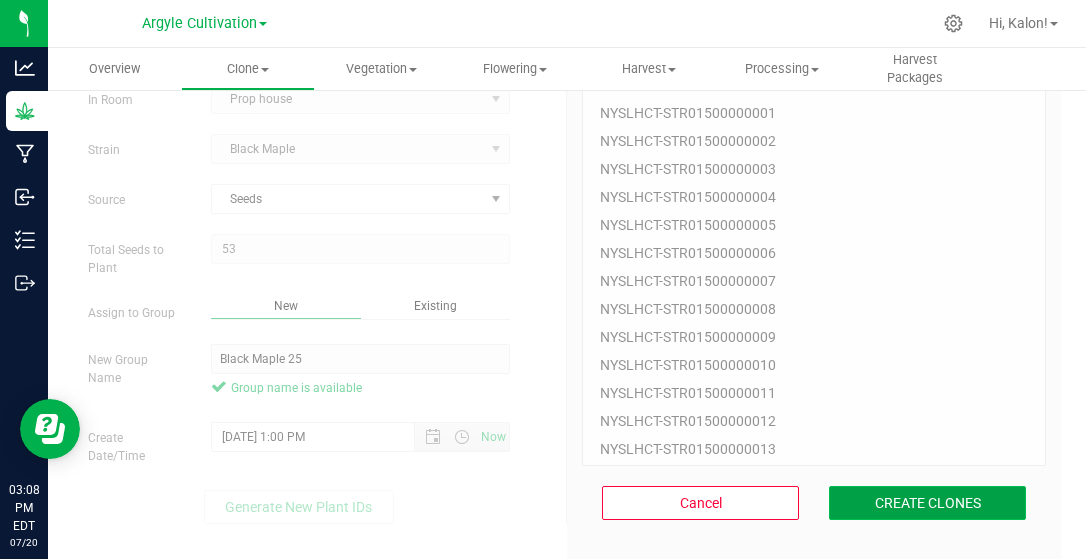 click on "CREATE CLONES" at bounding box center [927, 503] 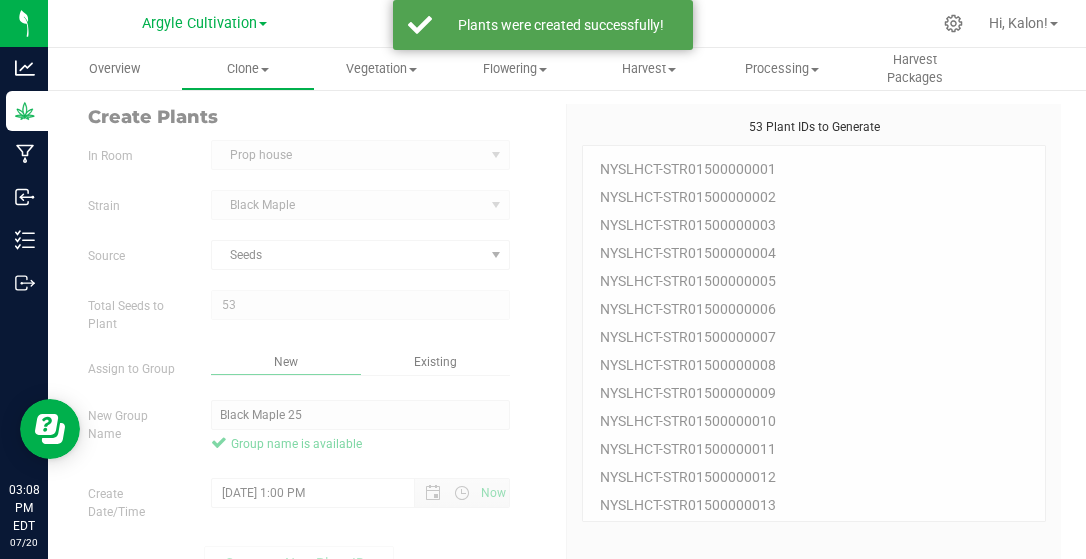 scroll, scrollTop: 0, scrollLeft: 0, axis: both 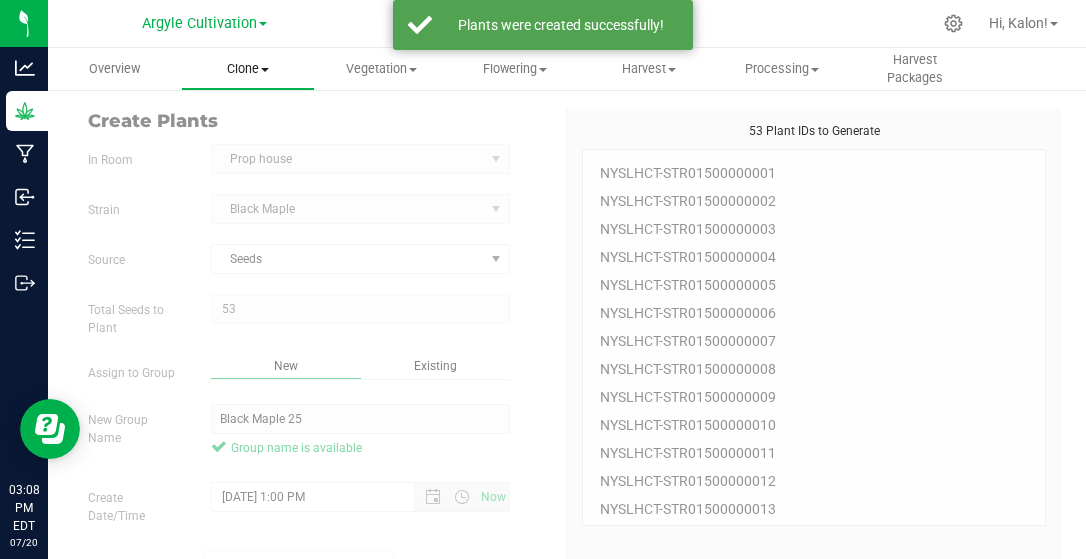 click on "Clone
Create plants
Cloning groups
Cloning plants
Apply to plants" at bounding box center (247, 69) 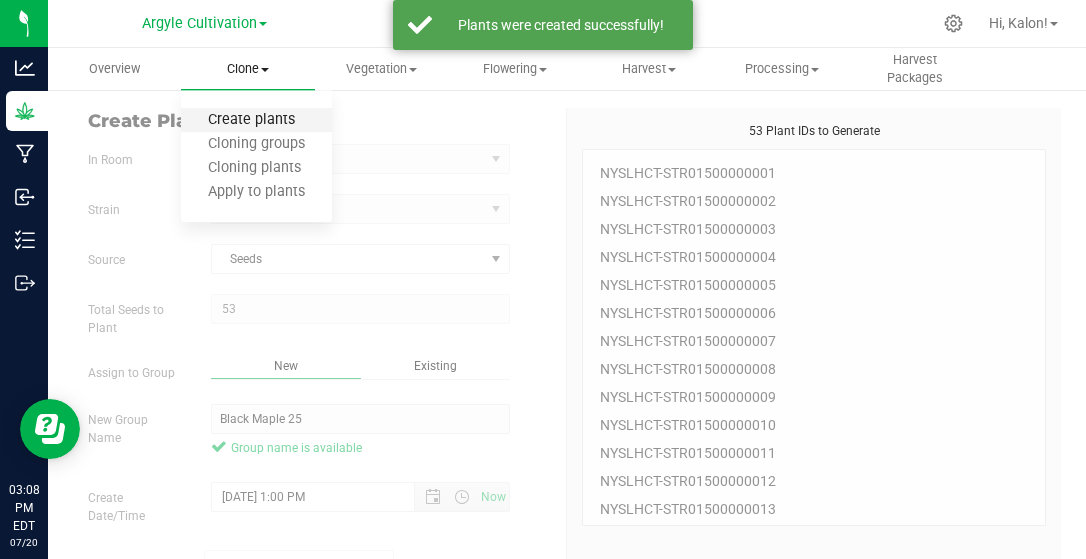 click on "Create plants" at bounding box center (251, 120) 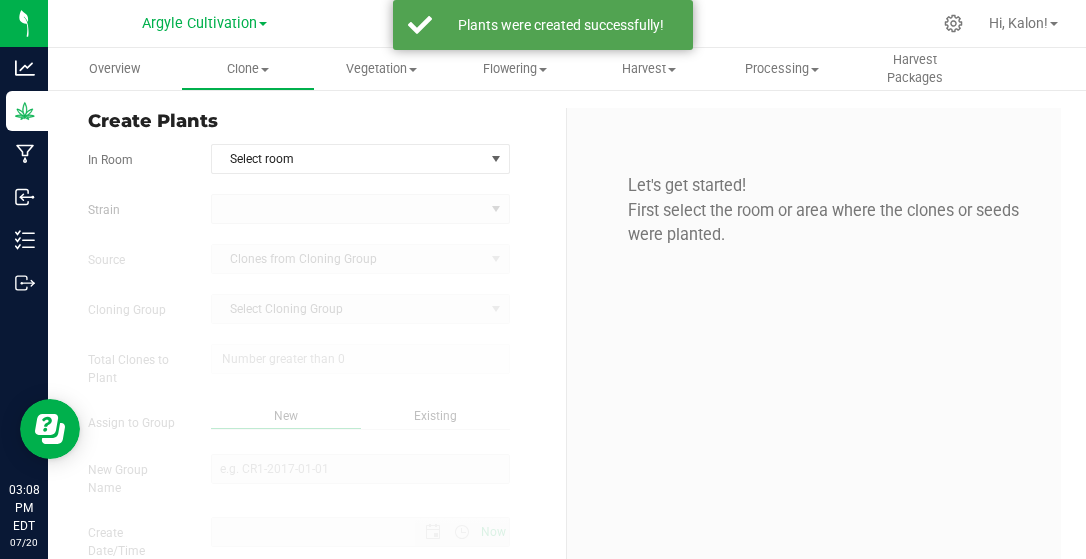 type on "7/20/2025 3:08 PM" 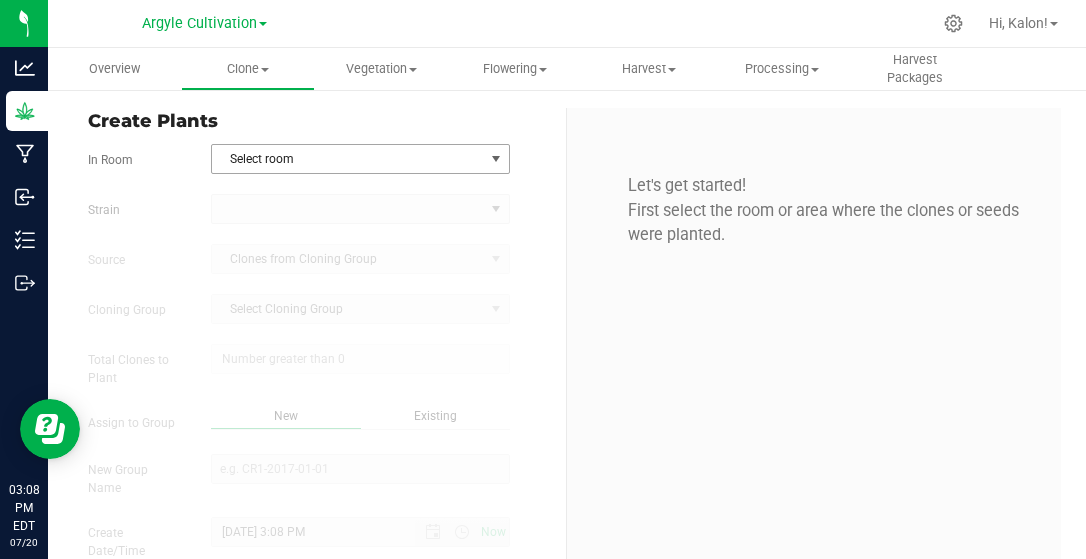 click on "Select room" at bounding box center [348, 159] 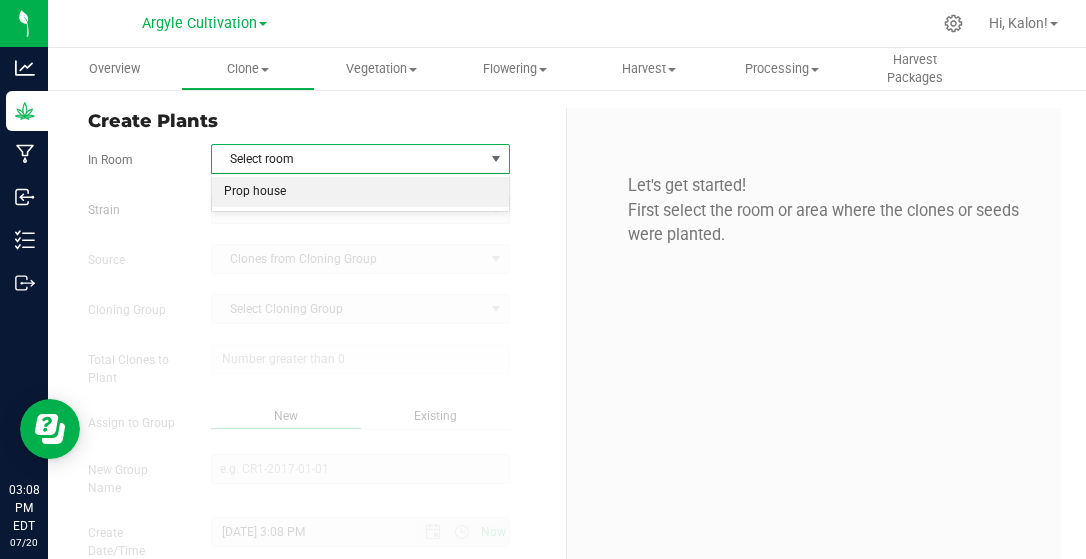 click on "Prop house" at bounding box center (360, 192) 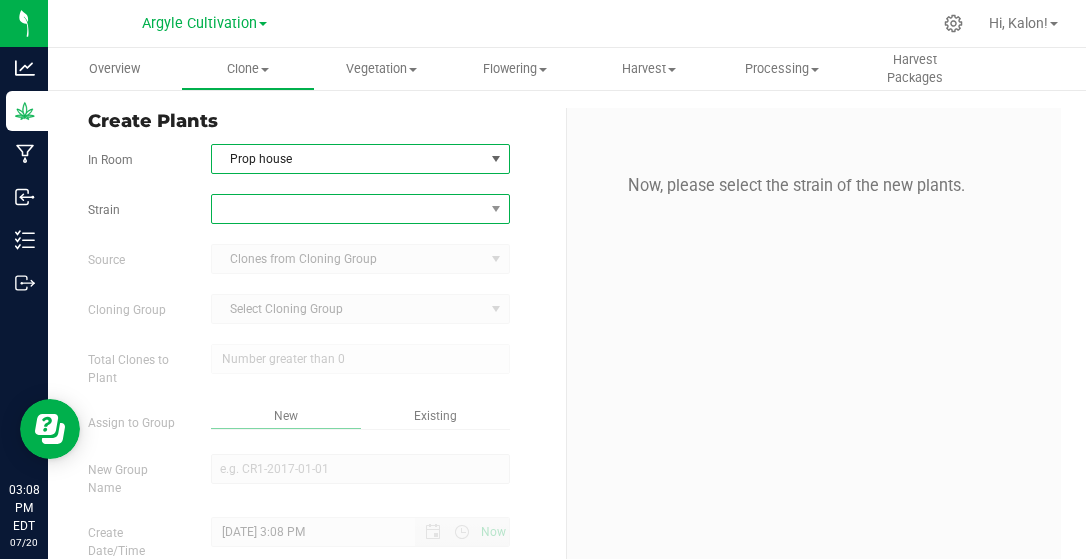 click at bounding box center (348, 209) 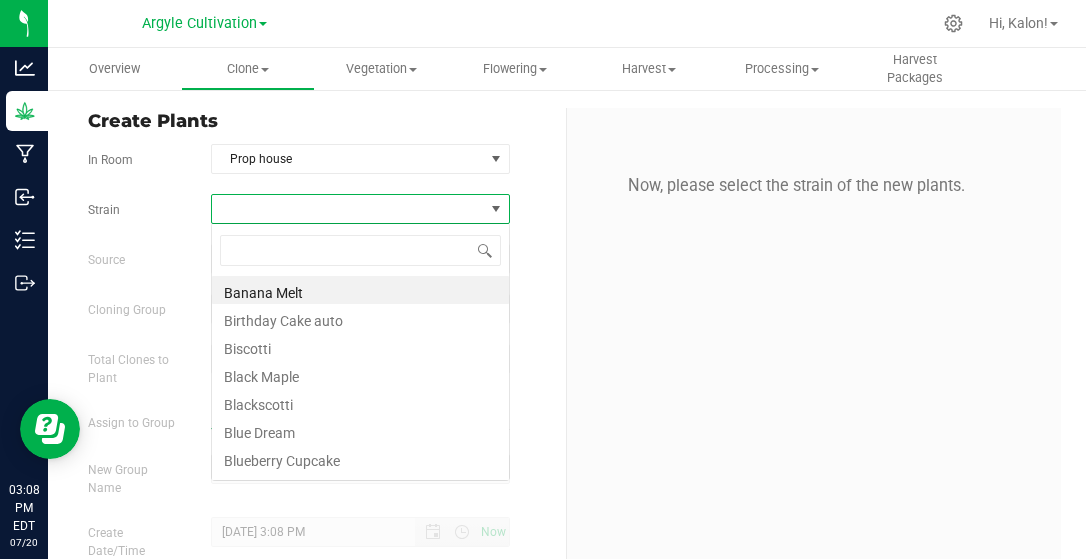 scroll, scrollTop: 99971, scrollLeft: 99701, axis: both 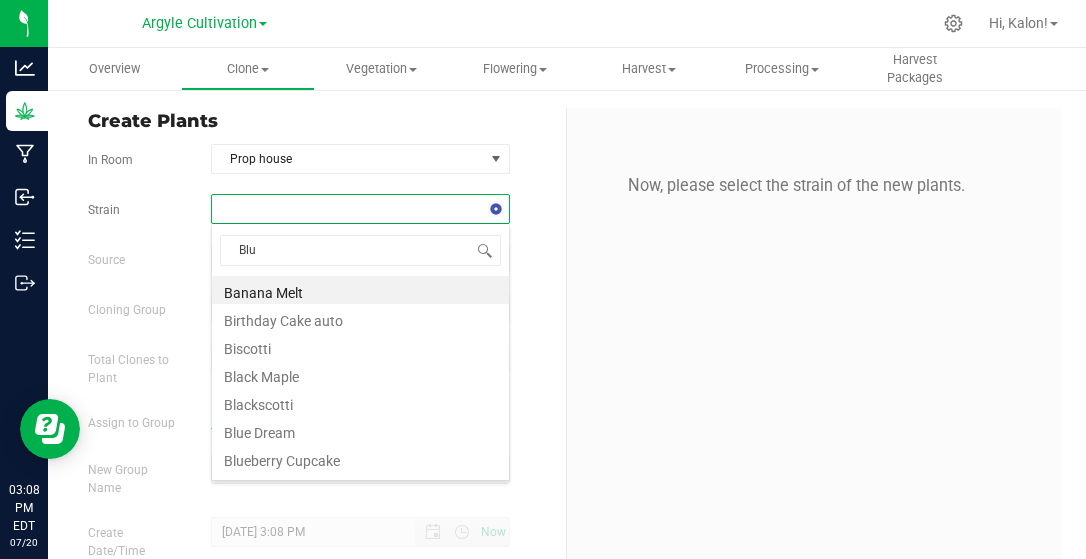 type on "Blue" 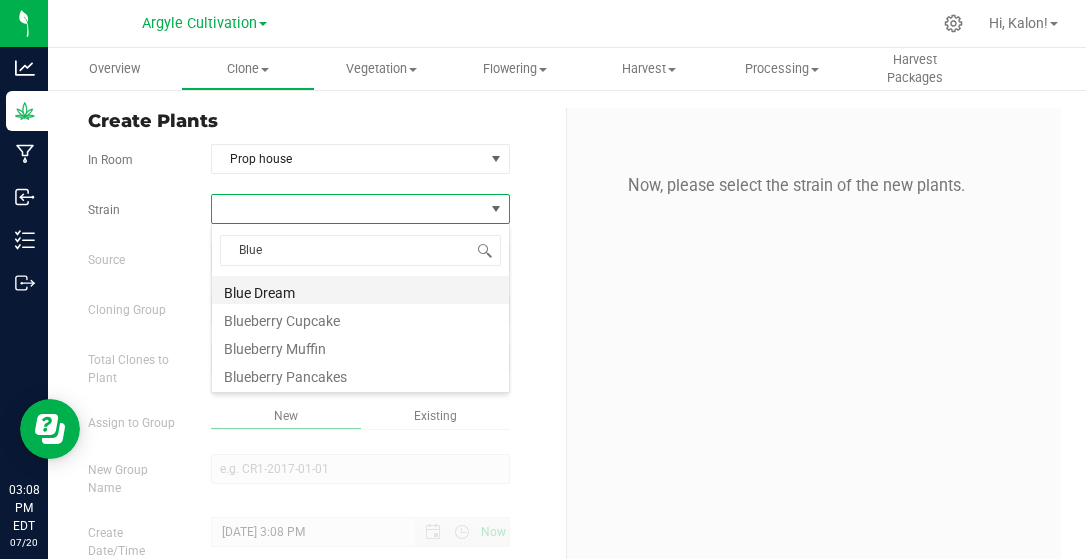 click on "Blue Dream" at bounding box center [360, 290] 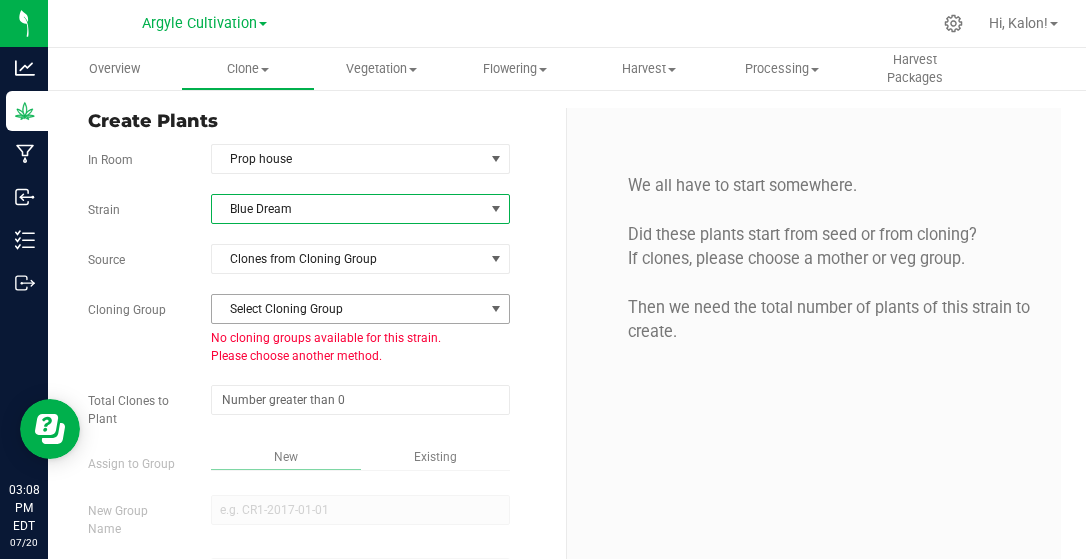 click on "Select Cloning Group" at bounding box center [348, 309] 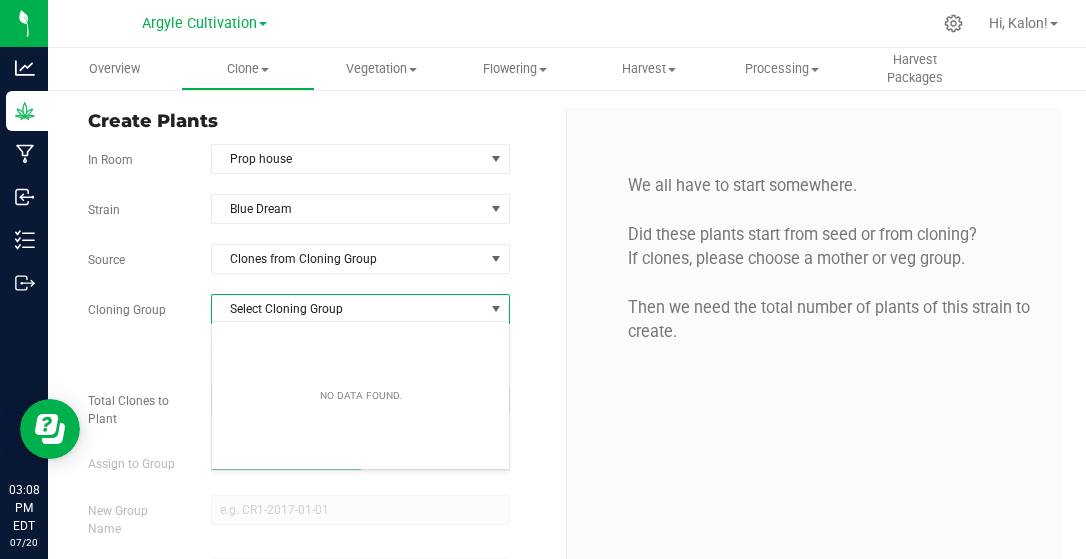 click on "Select Cloning Group" at bounding box center [348, 309] 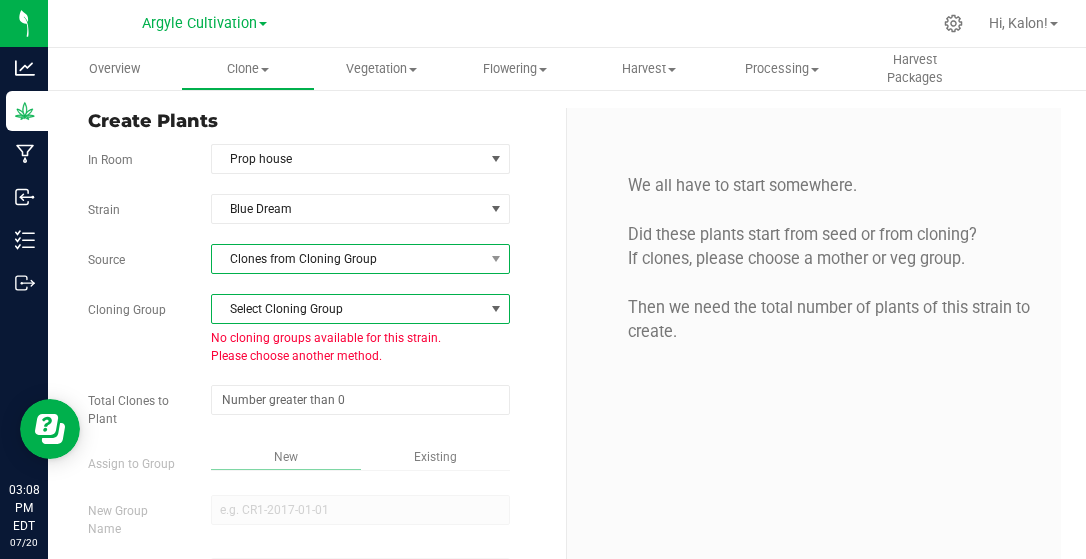 click on "Clones from Cloning Group" at bounding box center (348, 259) 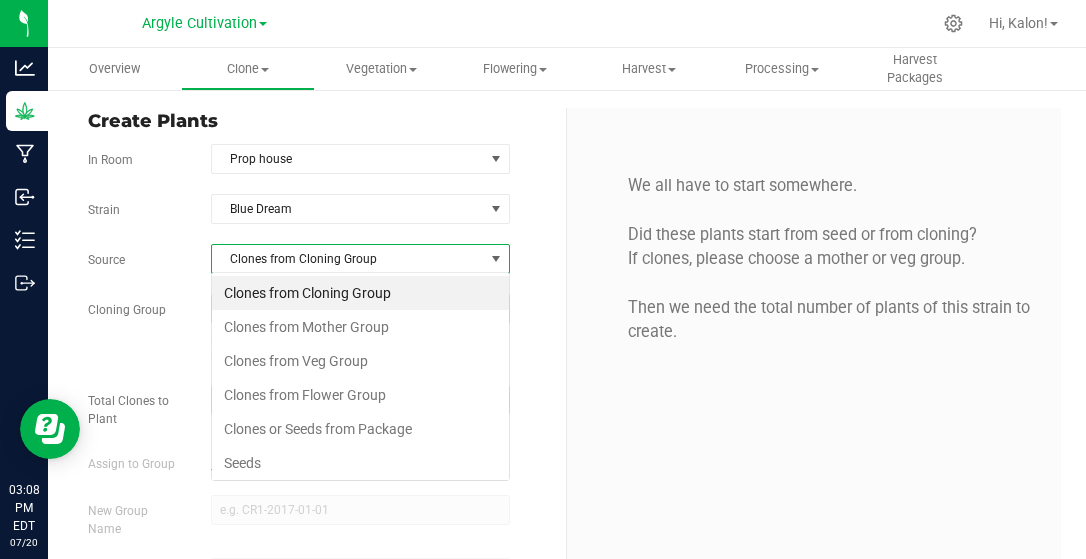 scroll, scrollTop: 99971, scrollLeft: 99701, axis: both 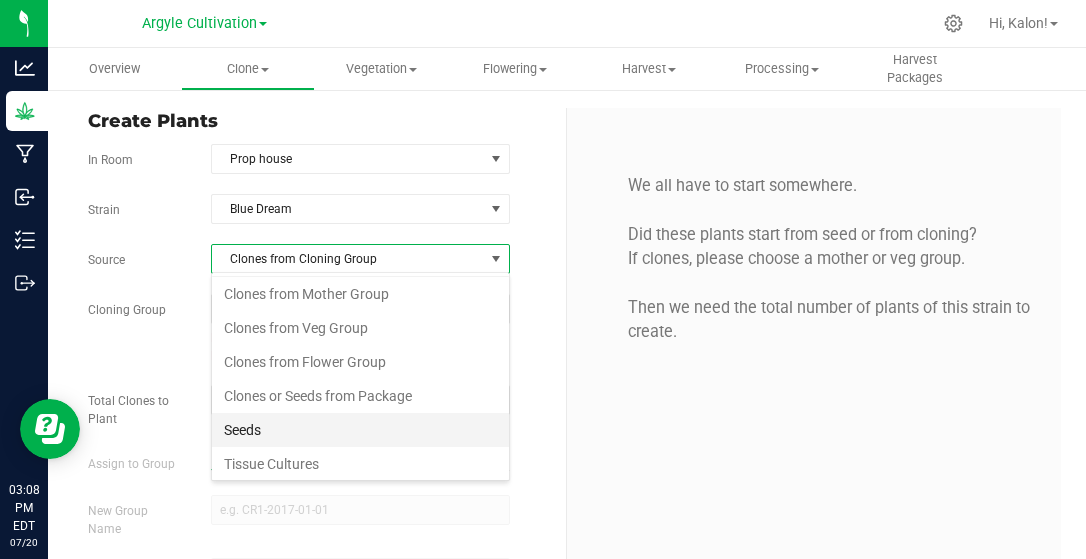 click on "Seeds" at bounding box center [360, 430] 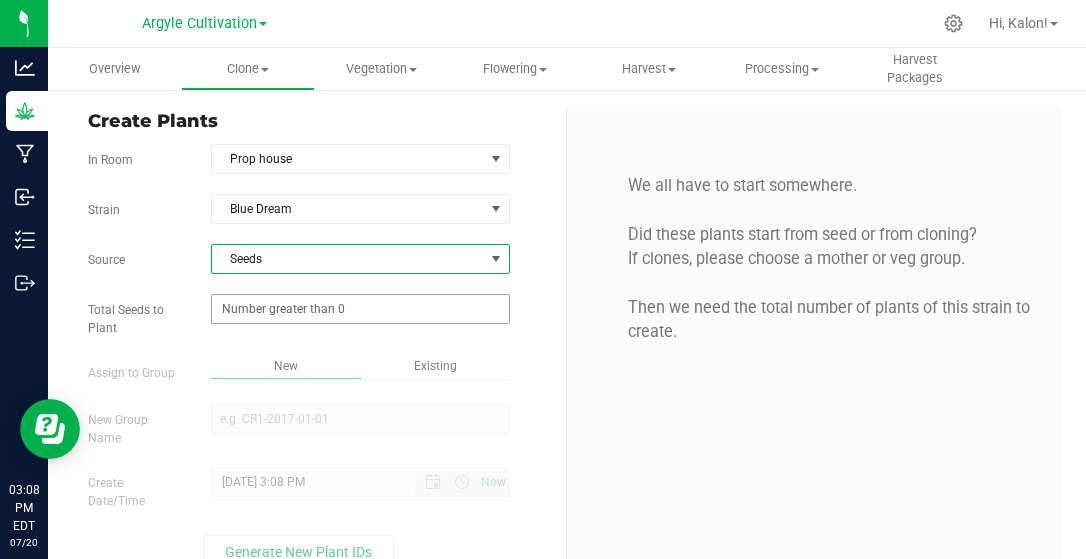 click at bounding box center (360, 309) 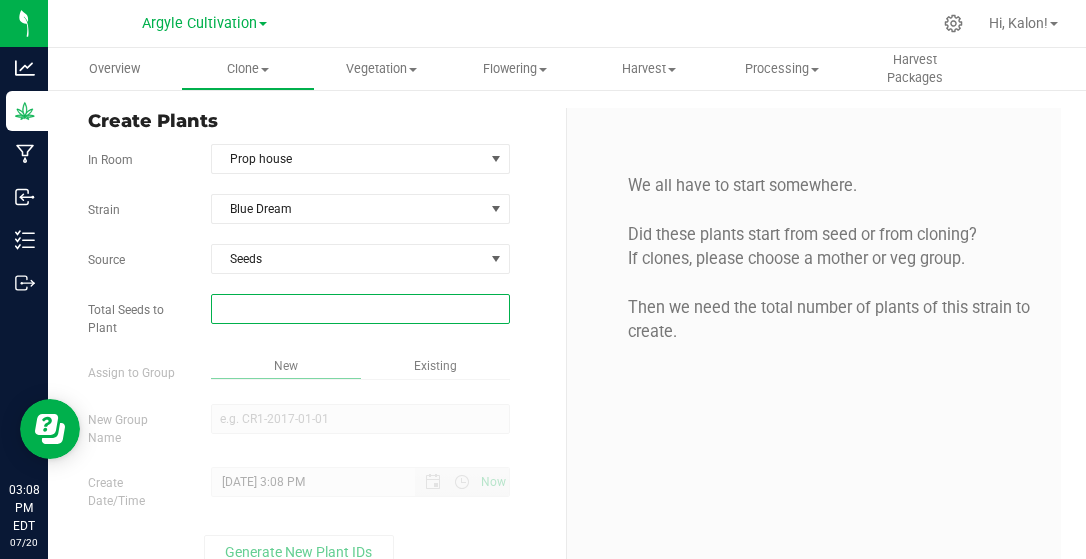 click on "Total Seeds to Plant" at bounding box center (360, 309) 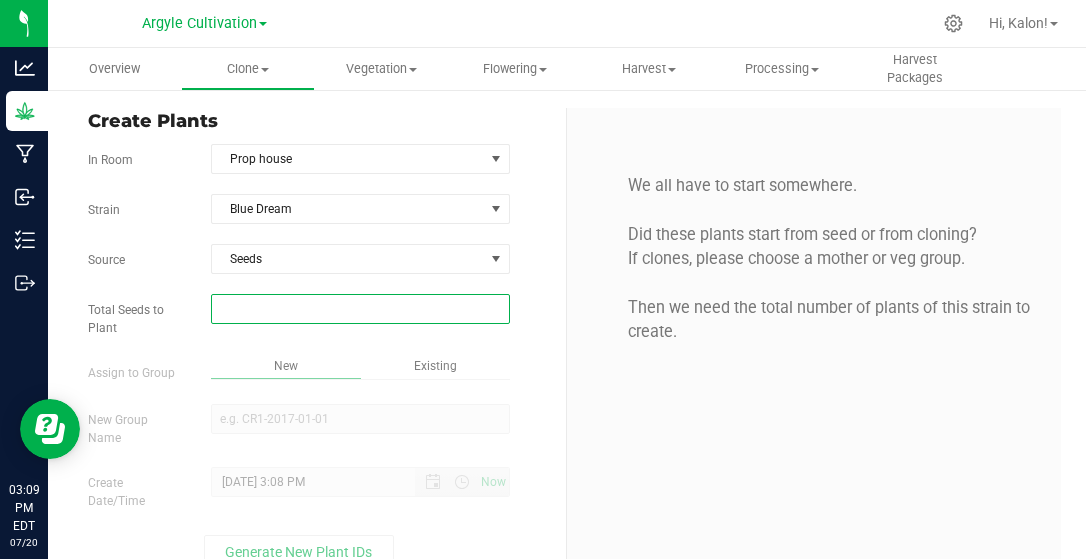 type on "0" 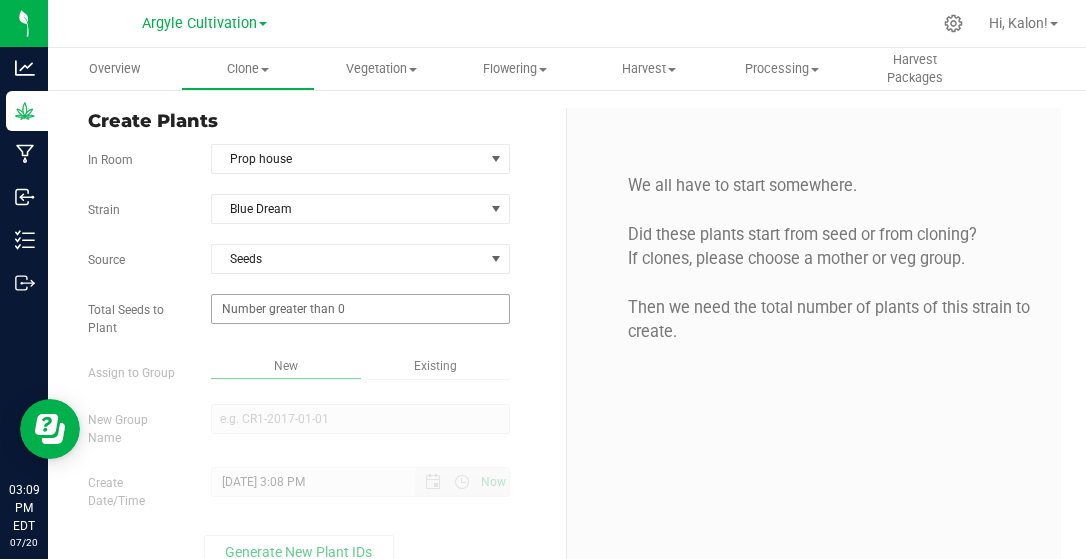click at bounding box center (360, 309) 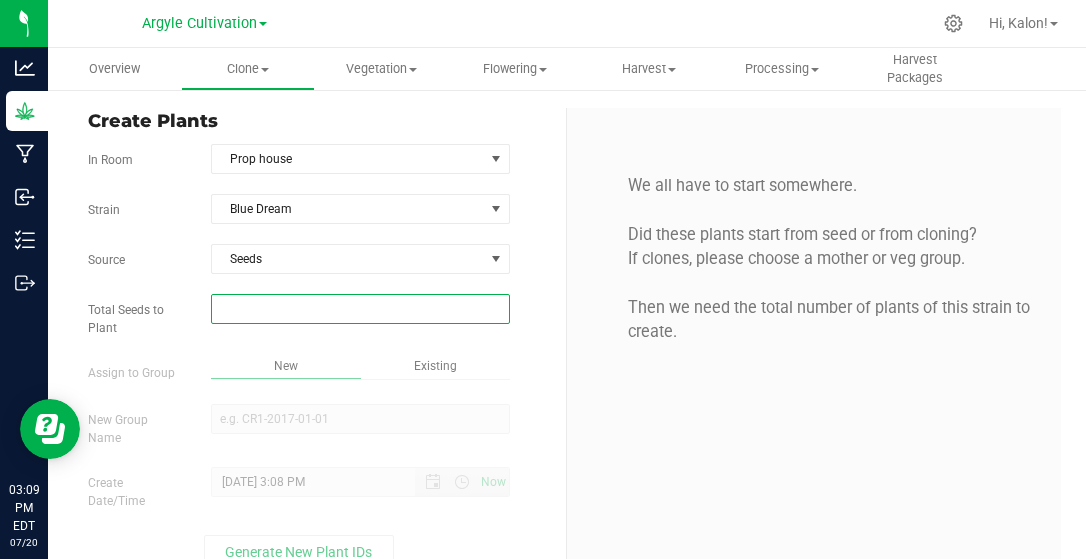 click on "Total Seeds to Plant" at bounding box center (360, 309) 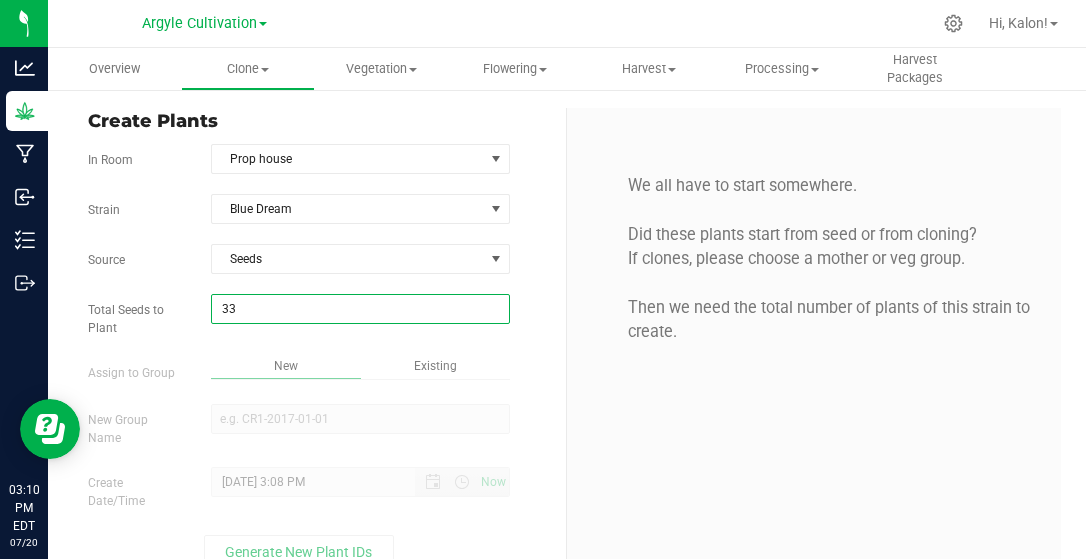 type on "337" 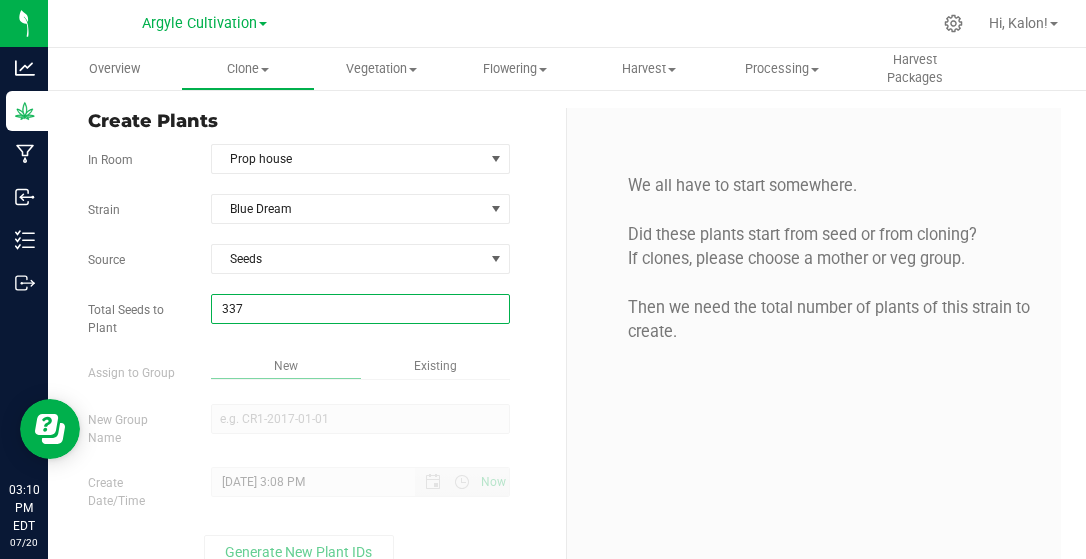 scroll, scrollTop: 27, scrollLeft: 0, axis: vertical 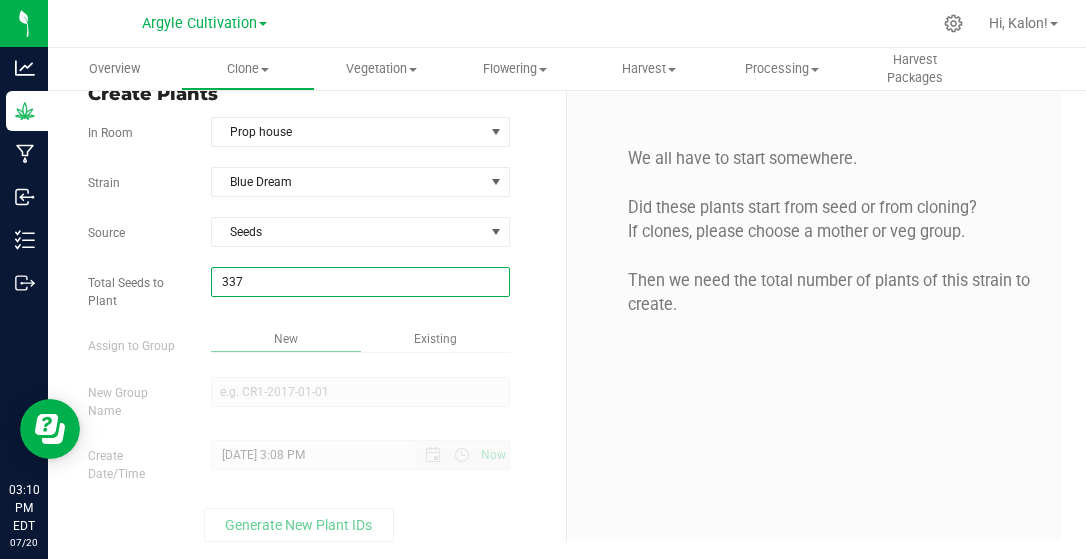 type on "337" 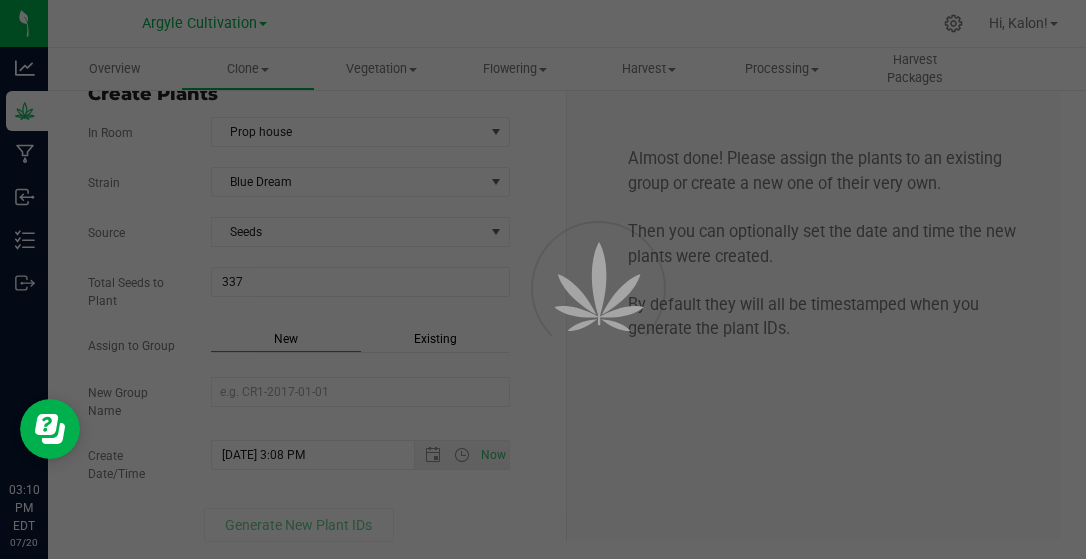 click on "Almost done! Please assign the plants to an existing group or create a new one of their very own.
Then you can optionally set the date and time the new plants were created.
By default they will all be timestamped when you generate the plant IDs." at bounding box center (814, 310) 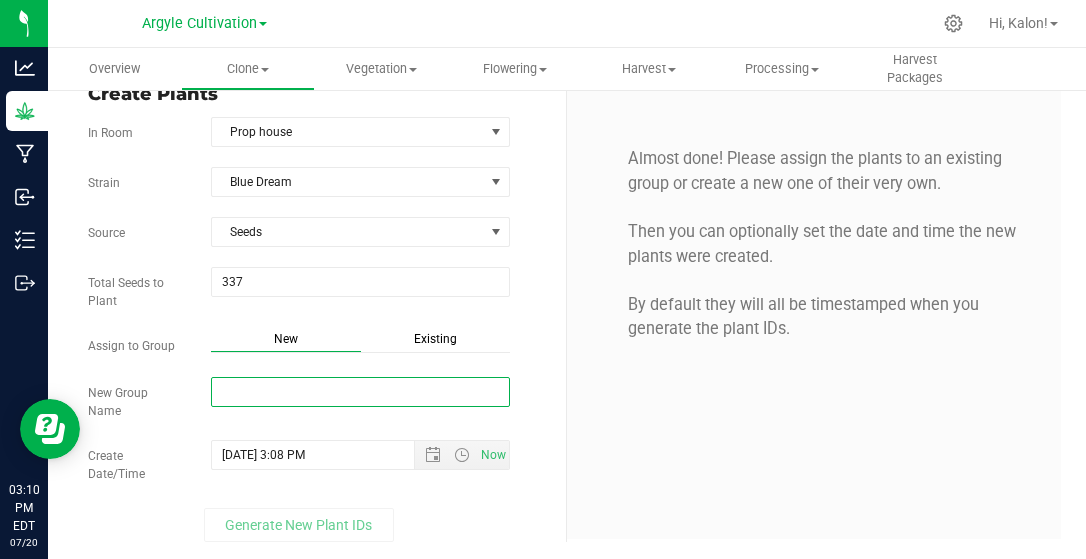 click on "New Group Name" at bounding box center (360, 392) 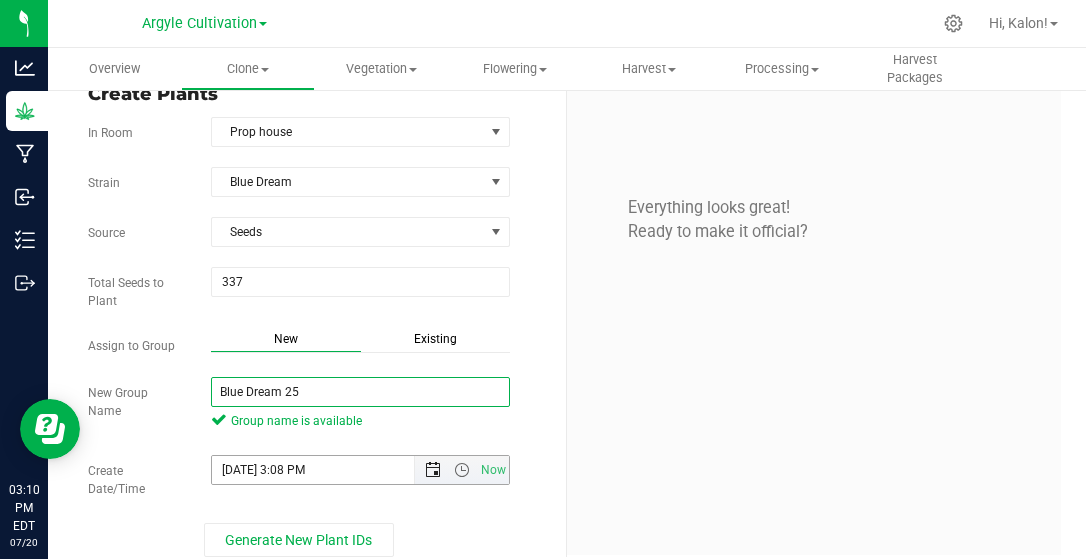 click at bounding box center [433, 470] 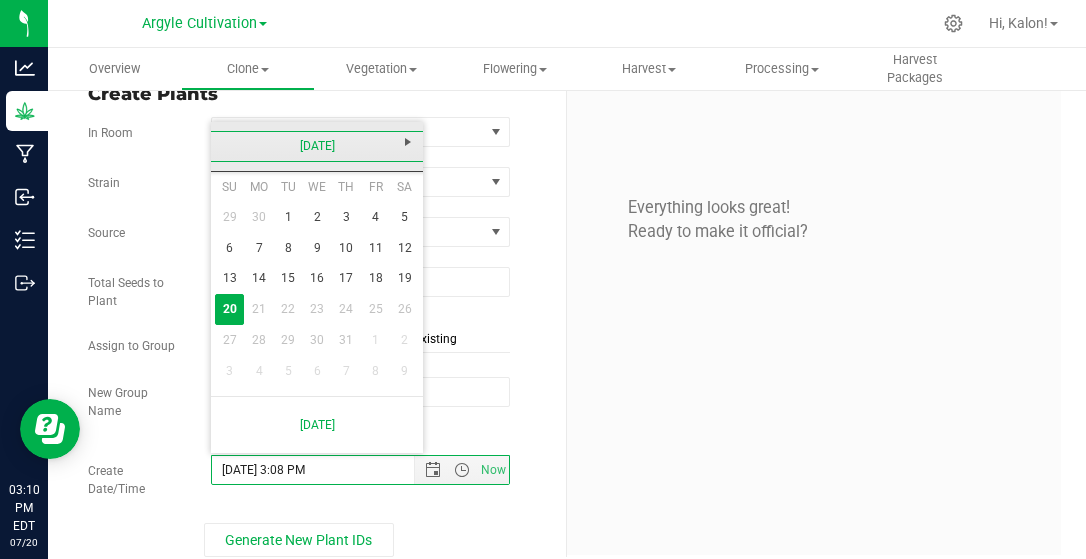 click on "July 2025" at bounding box center (317, 146) 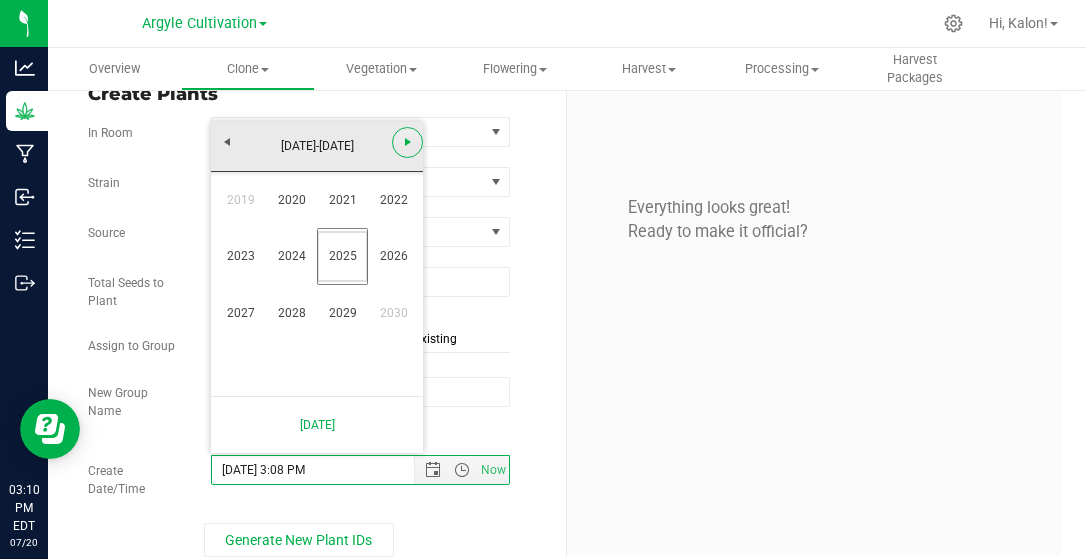 click at bounding box center (407, 142) 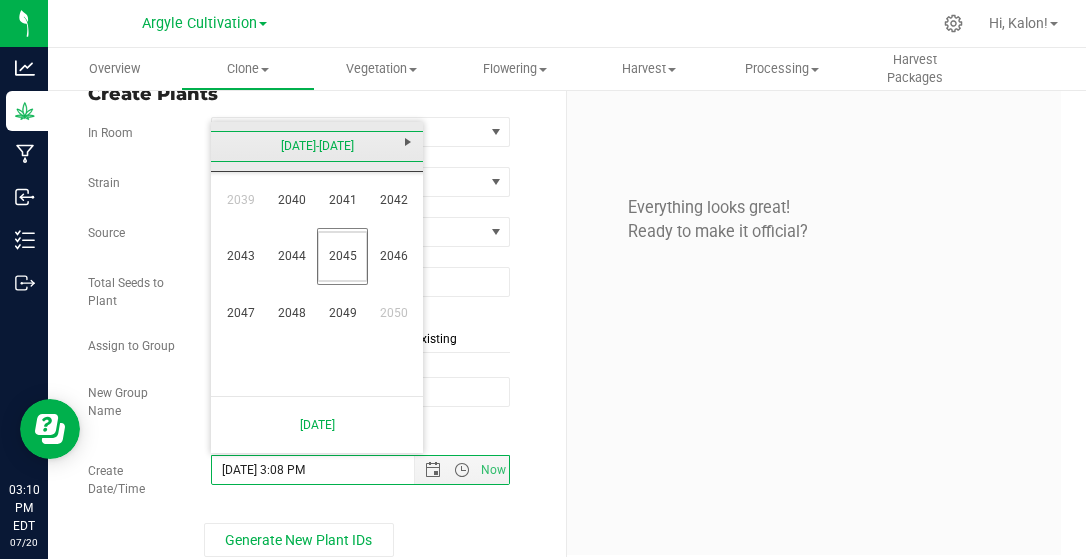 click on "2040-2049" at bounding box center (317, 146) 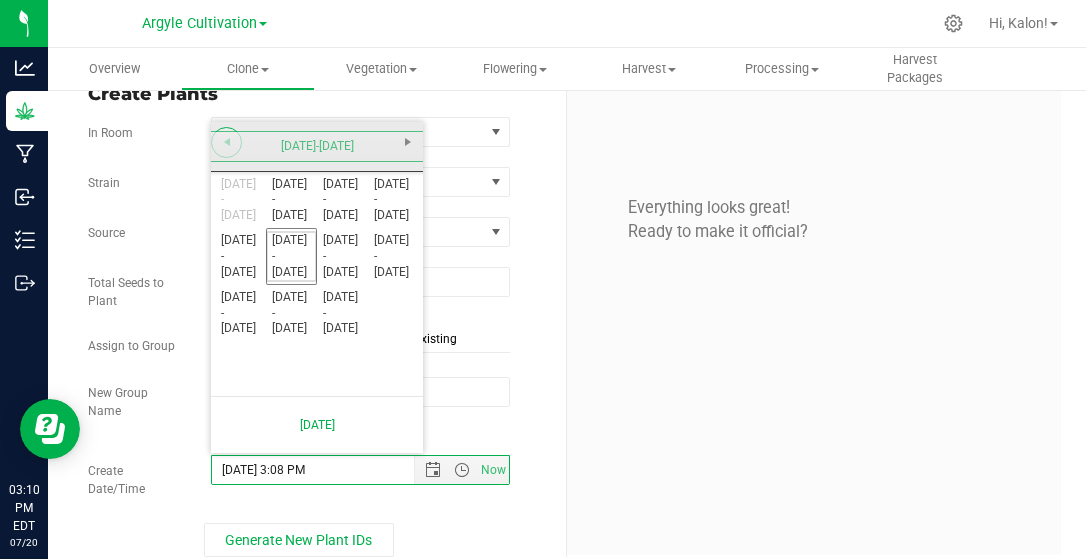 click at bounding box center (226, 142) 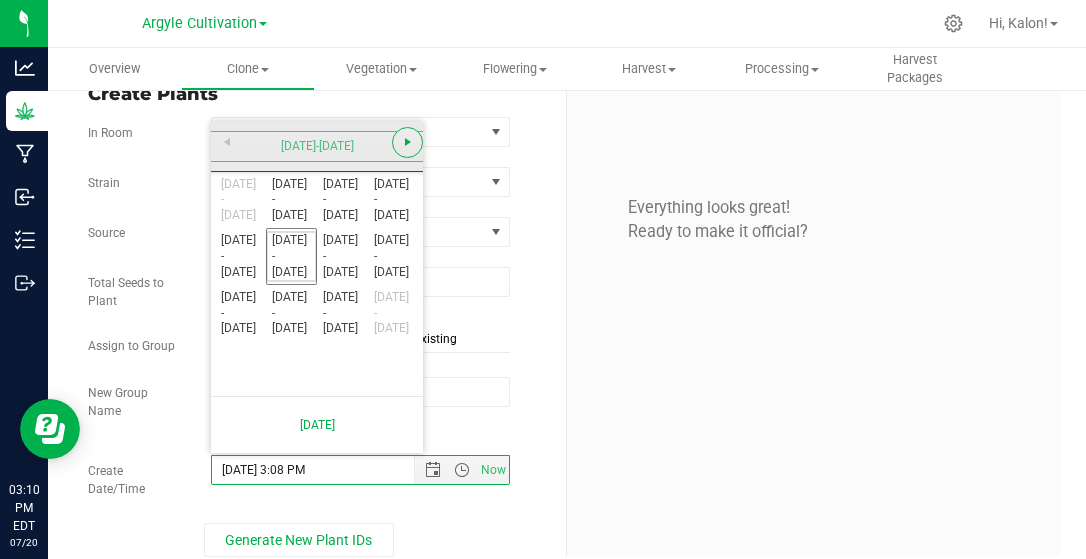 click at bounding box center (408, 142) 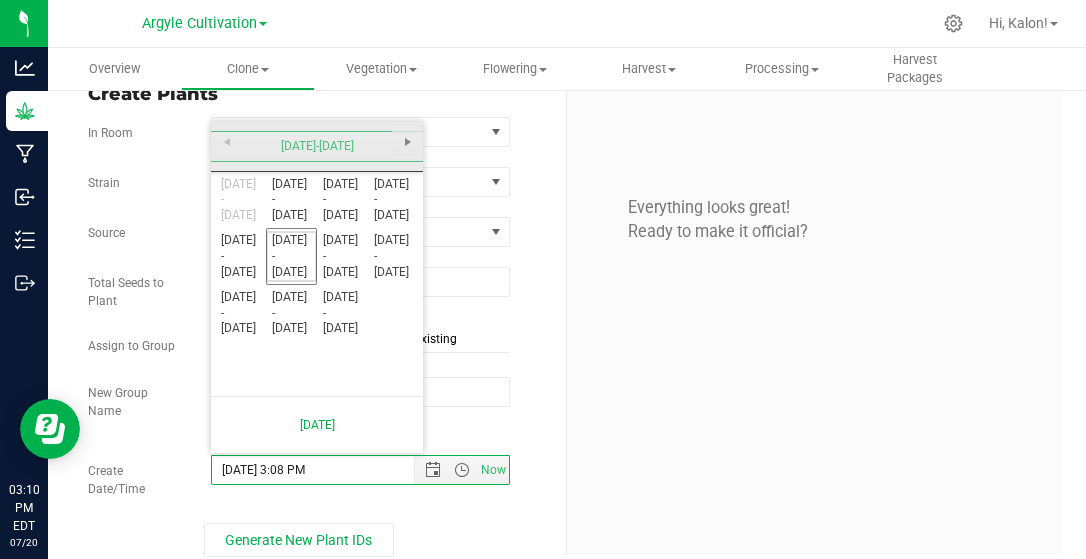 click on "2000-2099" at bounding box center [317, 147] 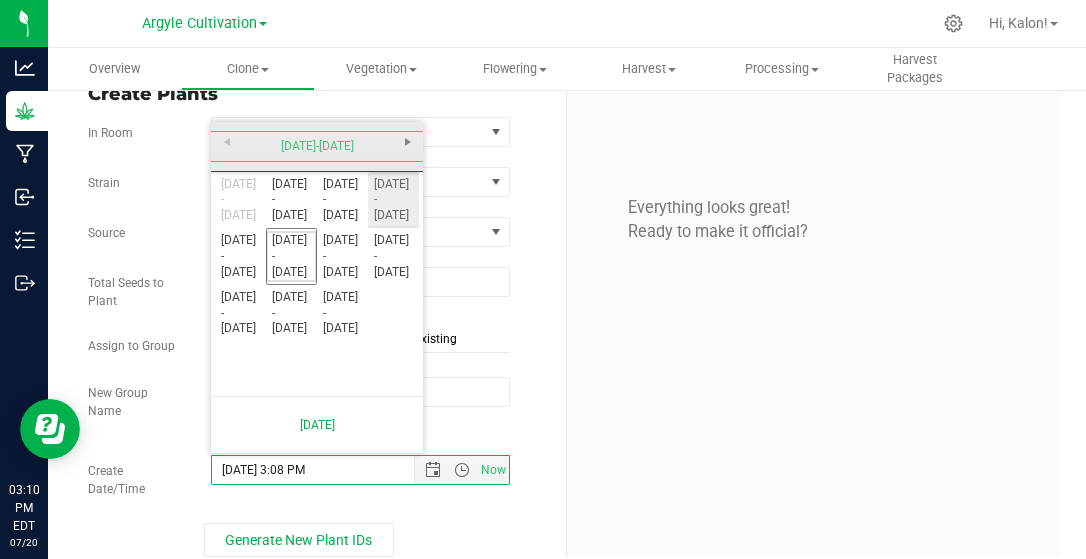 click on "2020 - 2029" at bounding box center (393, 200) 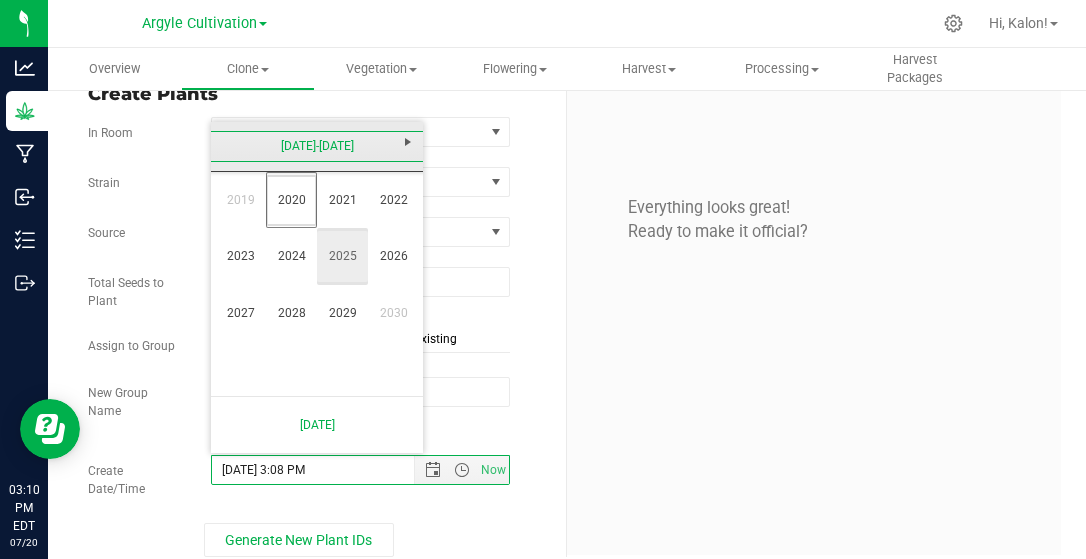 click on "2025" at bounding box center [342, 256] 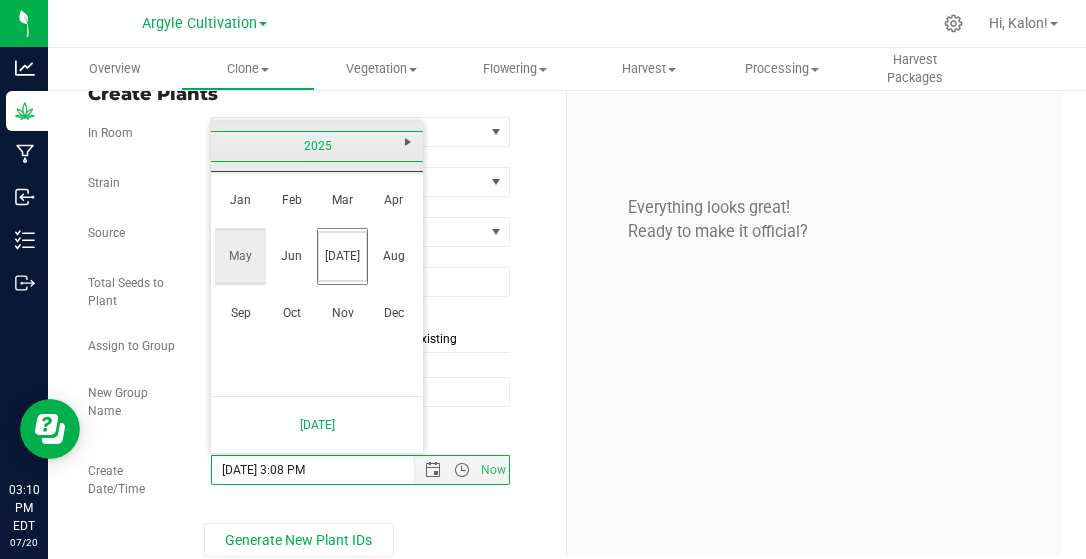 click on "May" at bounding box center (240, 256) 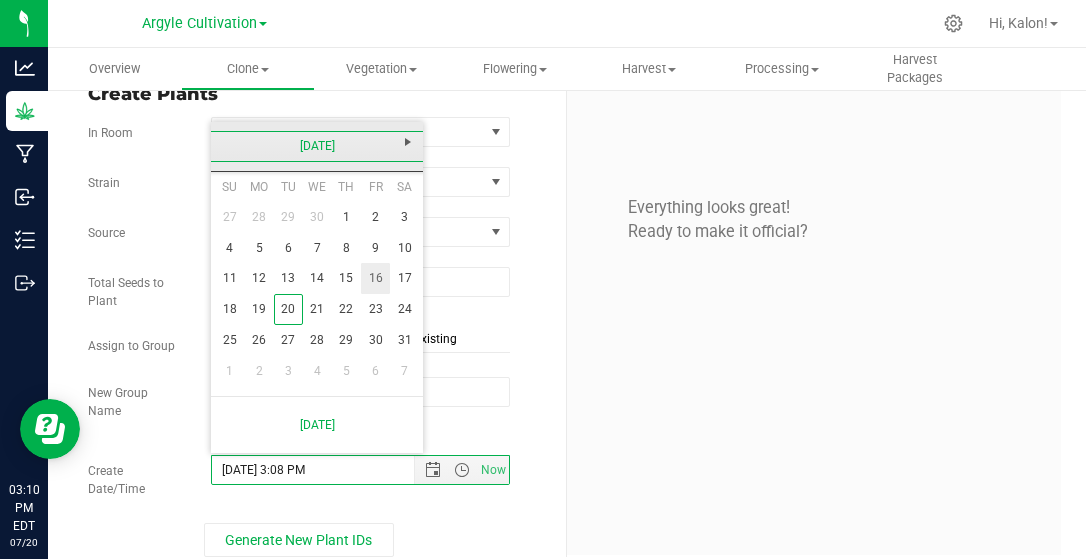 click on "16" at bounding box center [375, 278] 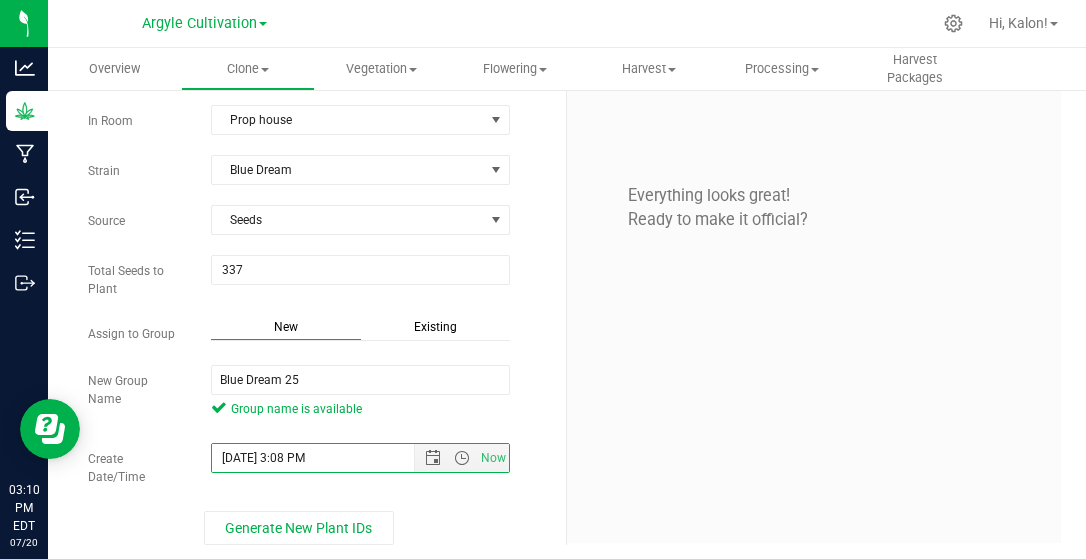 scroll, scrollTop: 43, scrollLeft: 0, axis: vertical 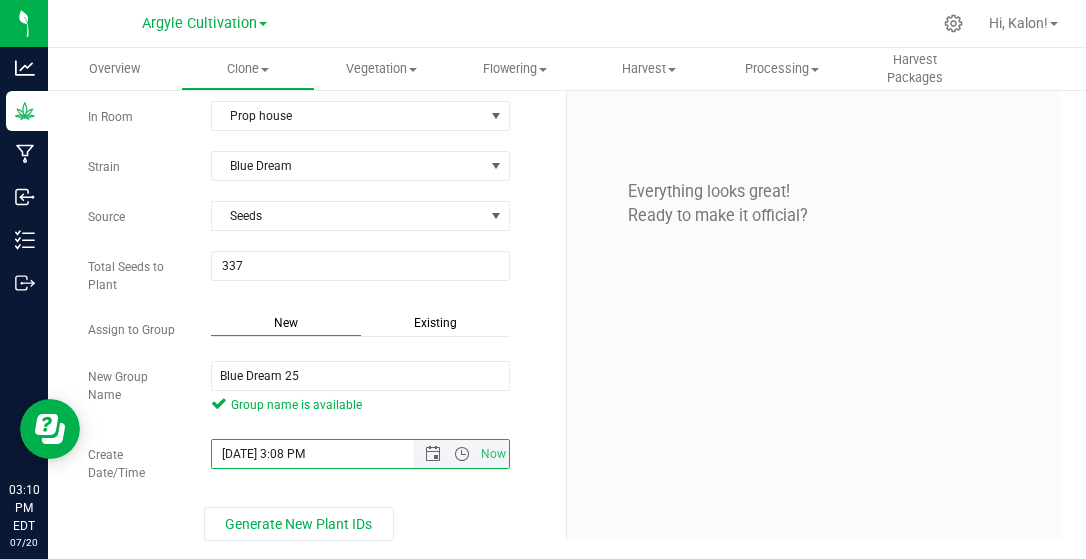 drag, startPoint x: 282, startPoint y: 453, endPoint x: 429, endPoint y: 458, distance: 147.085 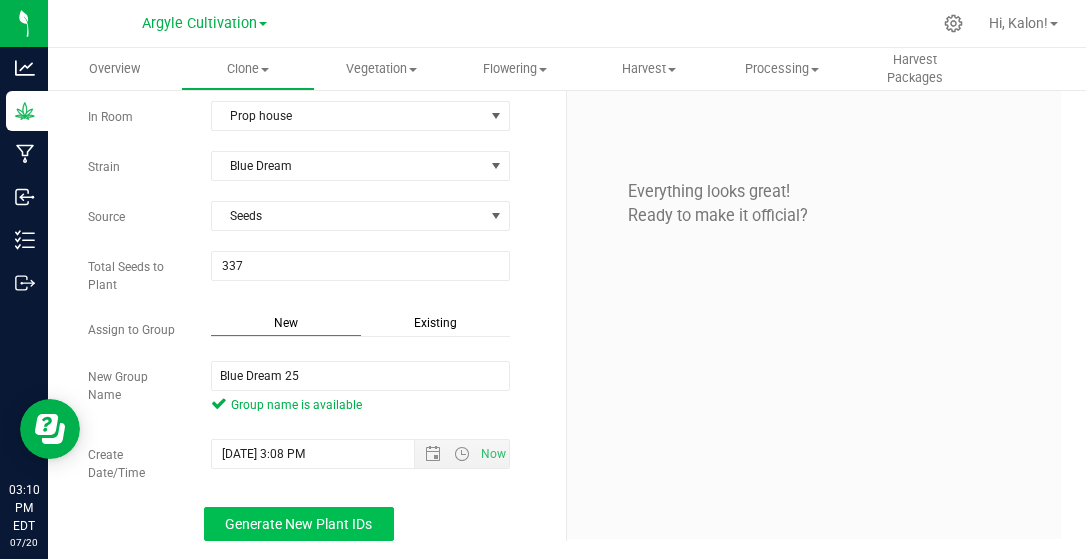 click on "Generate New Plant IDs" at bounding box center (298, 524) 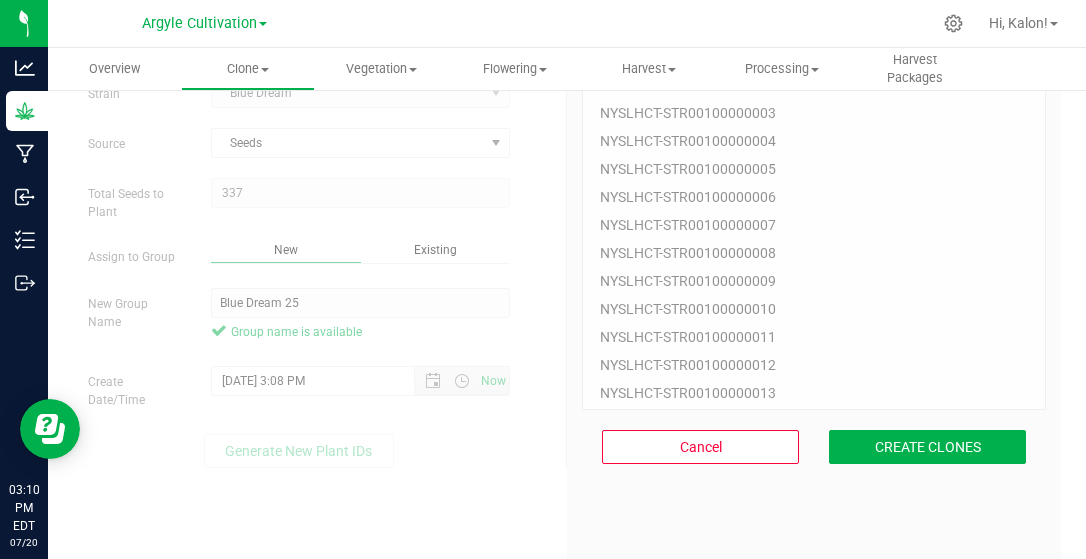 scroll, scrollTop: 142, scrollLeft: 0, axis: vertical 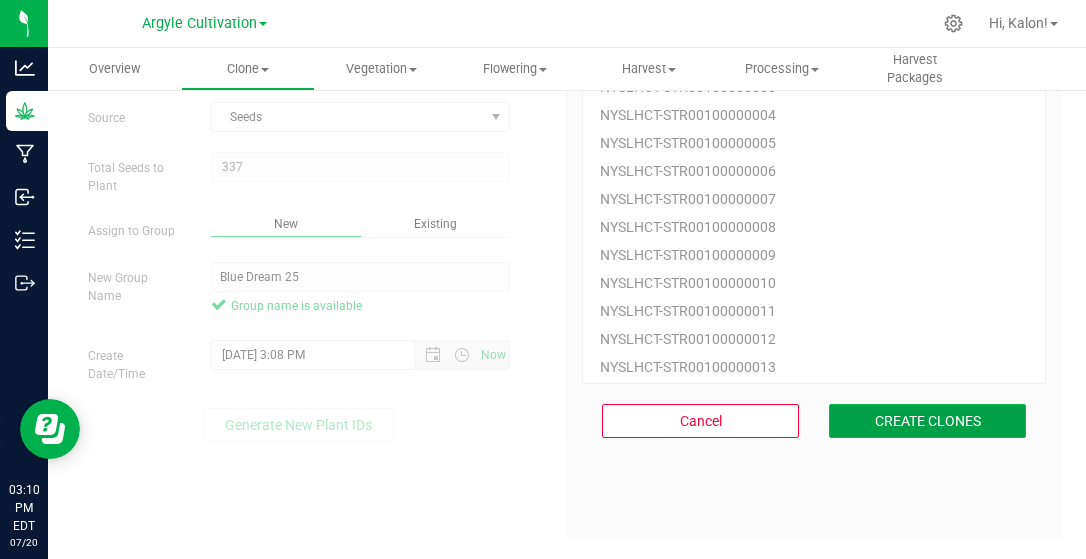 click on "CREATE CLONES" at bounding box center (927, 421) 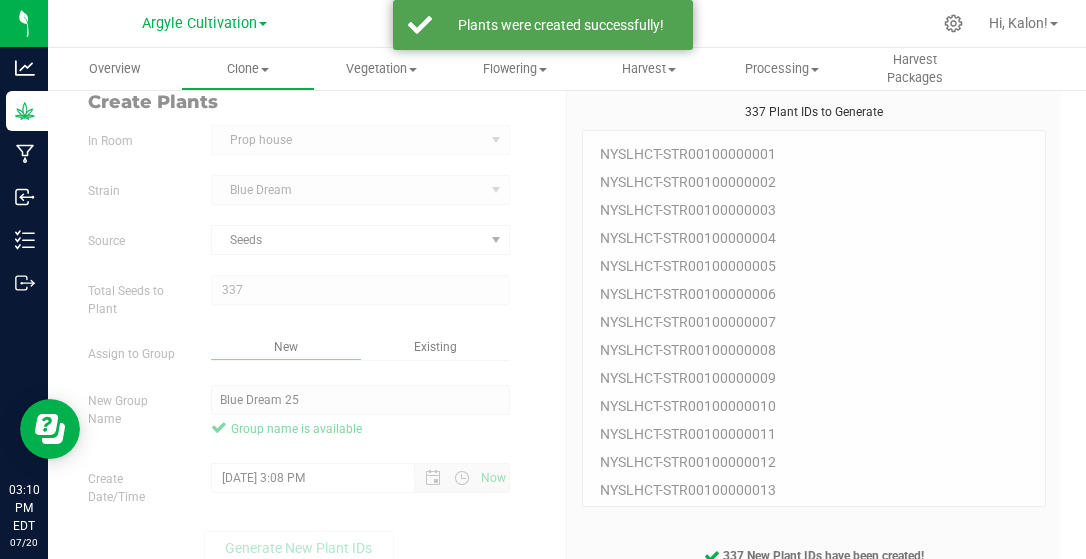 scroll, scrollTop: 0, scrollLeft: 0, axis: both 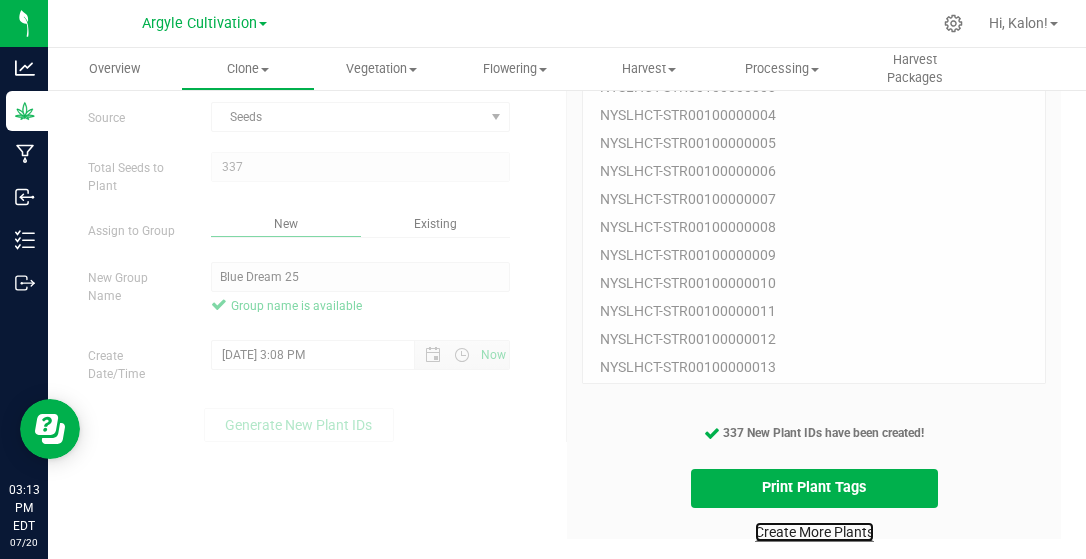 click on "Create More Plants" at bounding box center (814, 532) 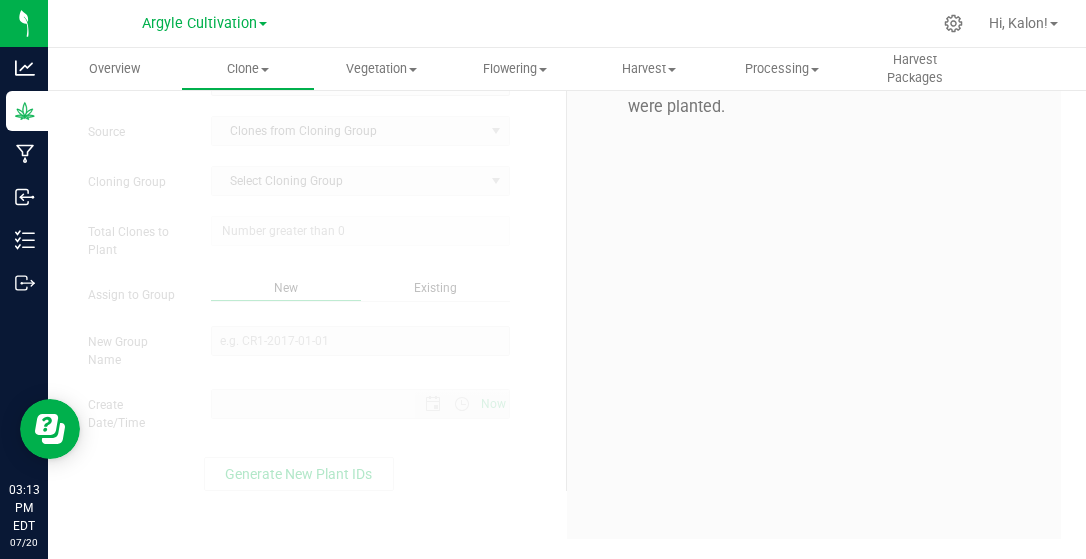 scroll, scrollTop: 0, scrollLeft: 0, axis: both 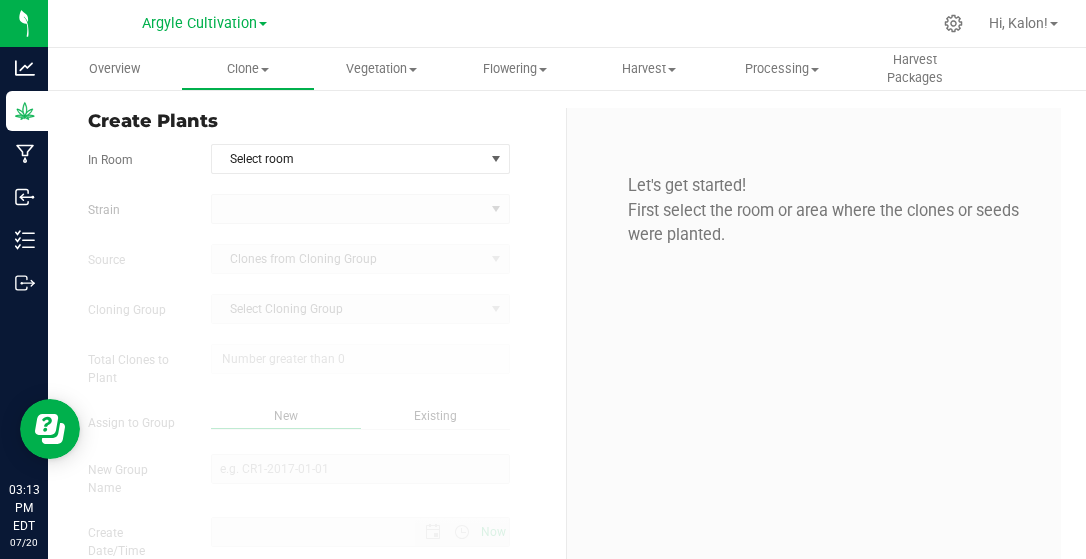 type on "7/20/2025 3:13 PM" 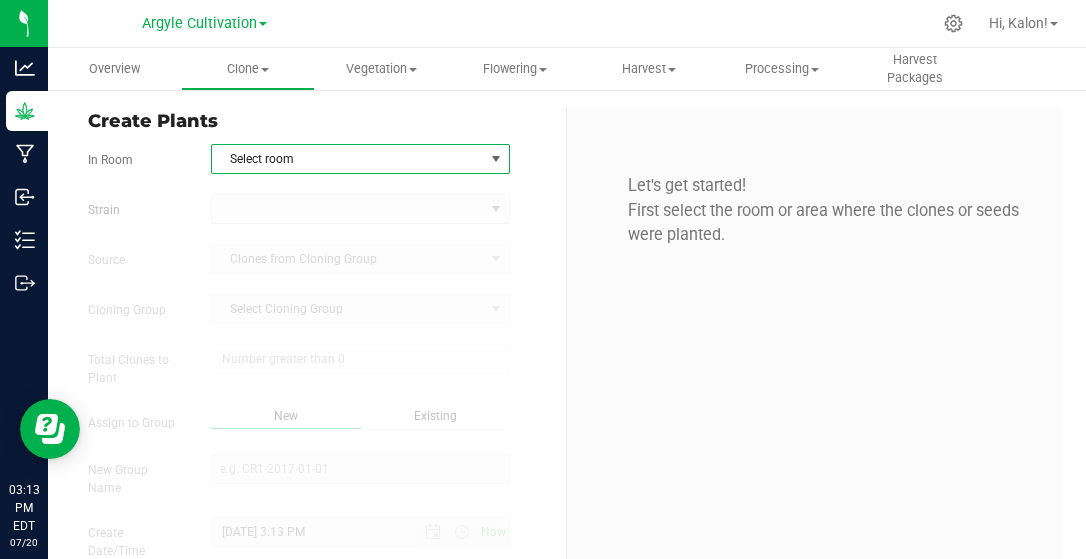 click on "Select room" at bounding box center [348, 159] 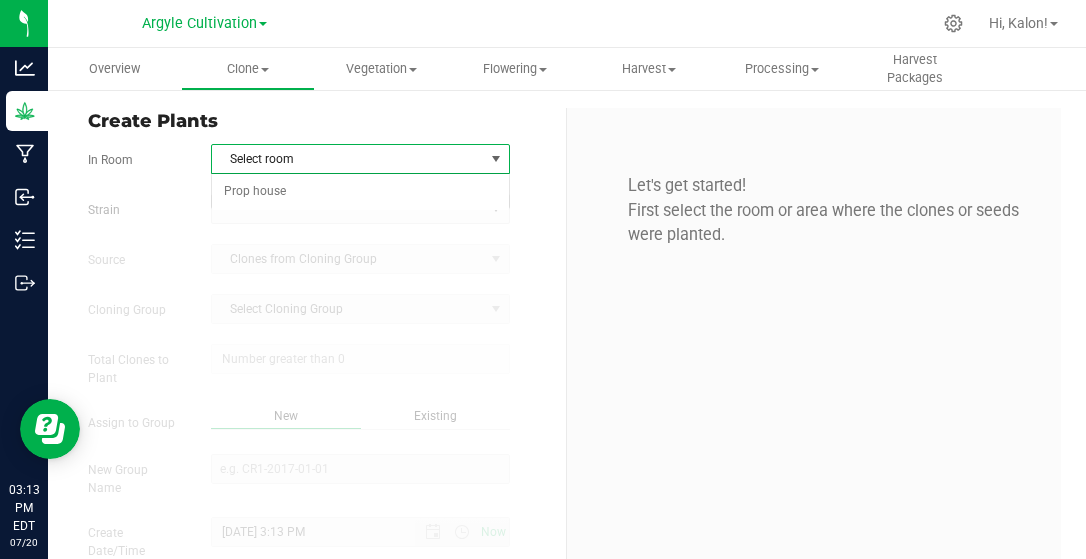 click on "Select room" at bounding box center [348, 159] 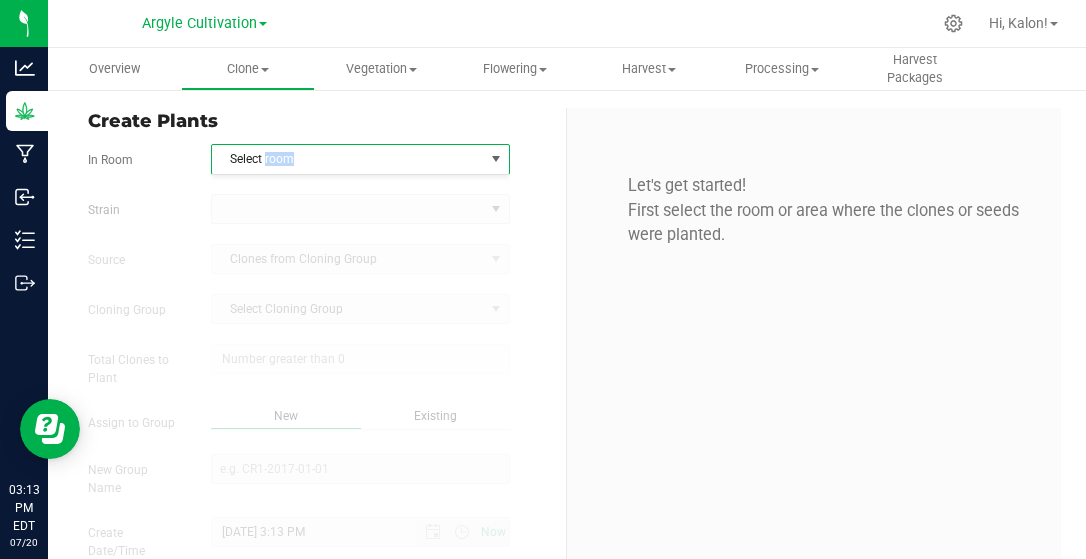 click on "Select room" at bounding box center [348, 159] 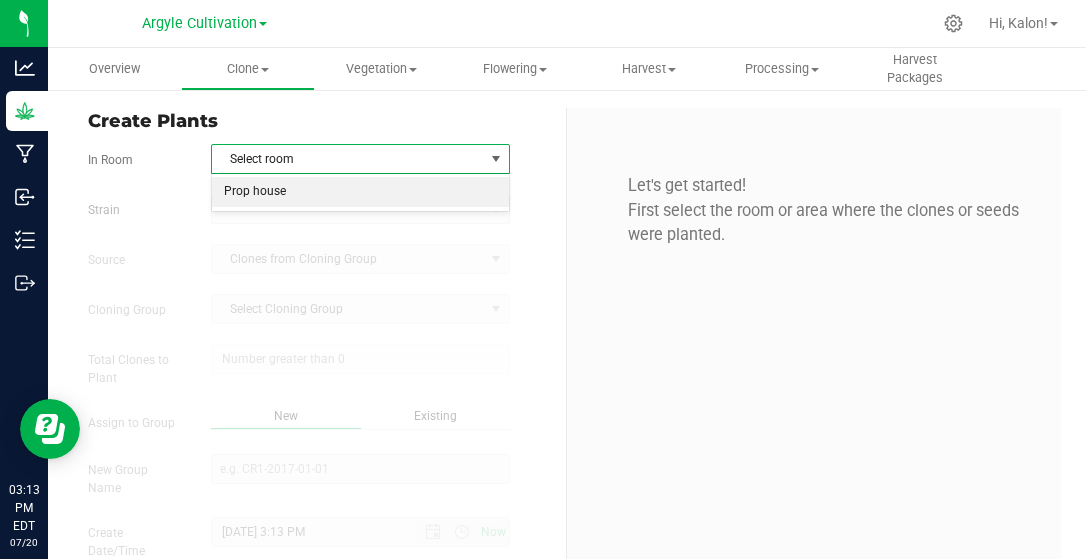 click on "Prop house" at bounding box center (360, 192) 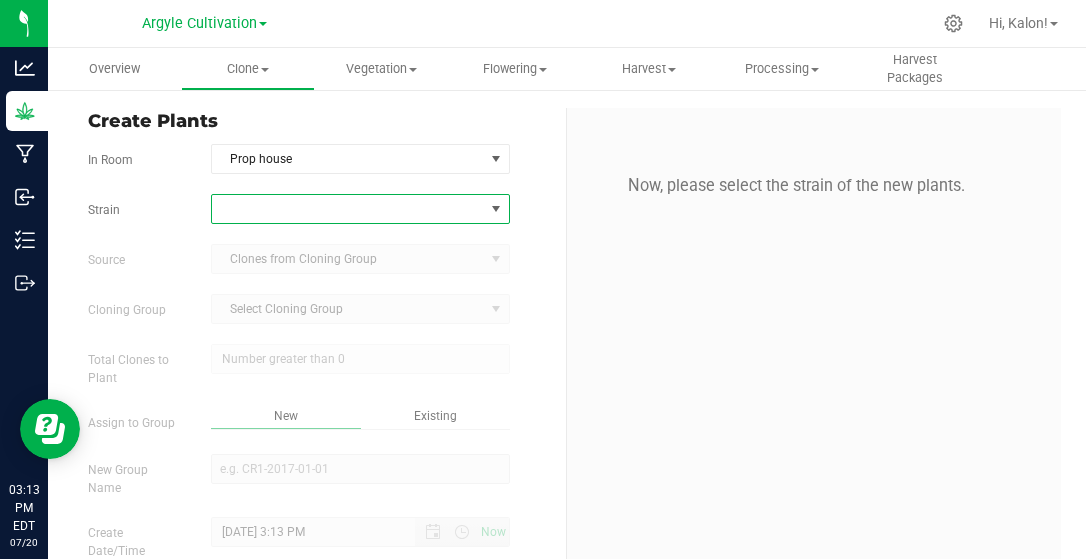 click at bounding box center (348, 209) 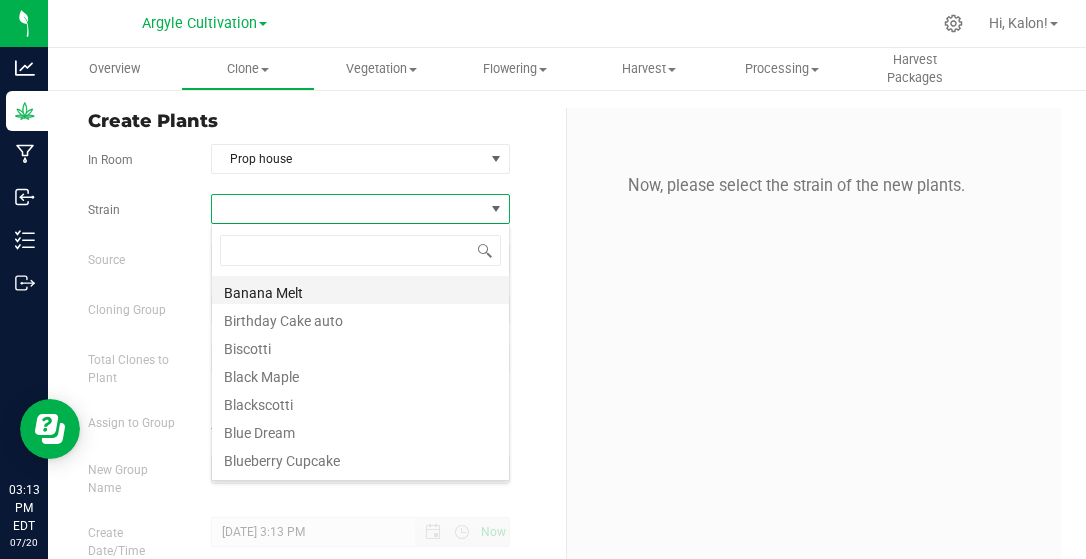 scroll, scrollTop: 99971, scrollLeft: 99701, axis: both 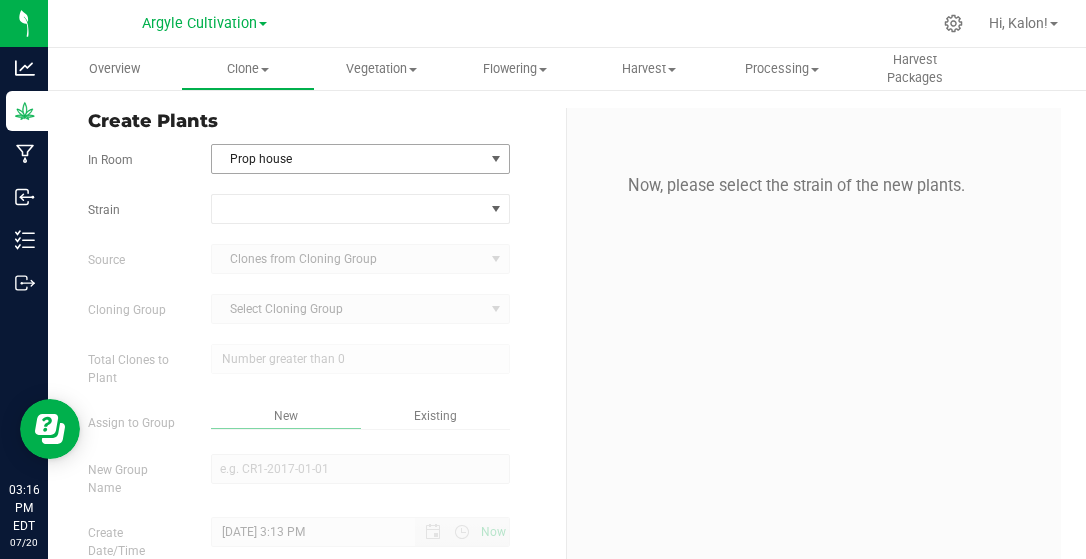 click on "Prop house" at bounding box center [348, 159] 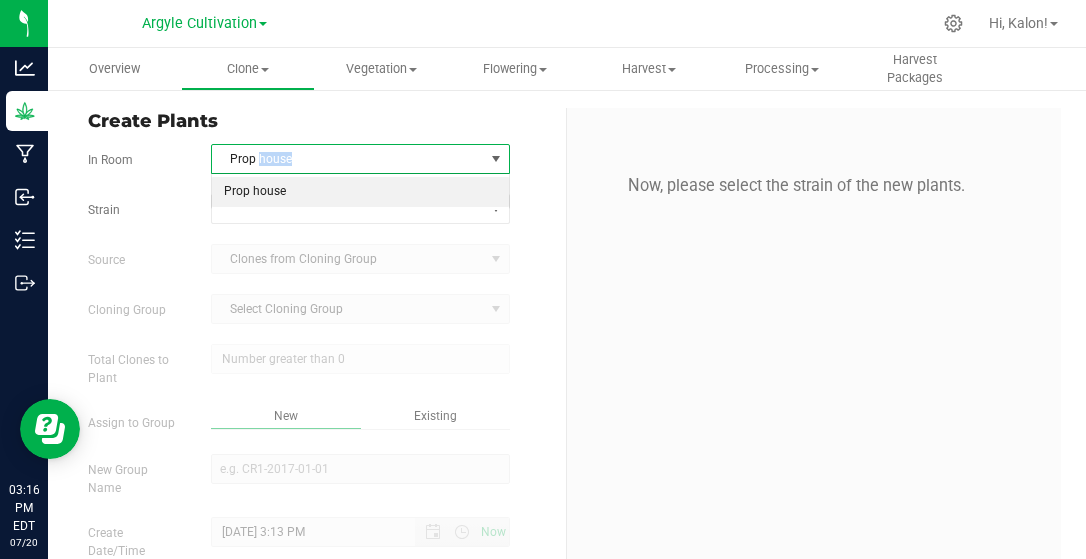 click on "Prop house" at bounding box center [348, 159] 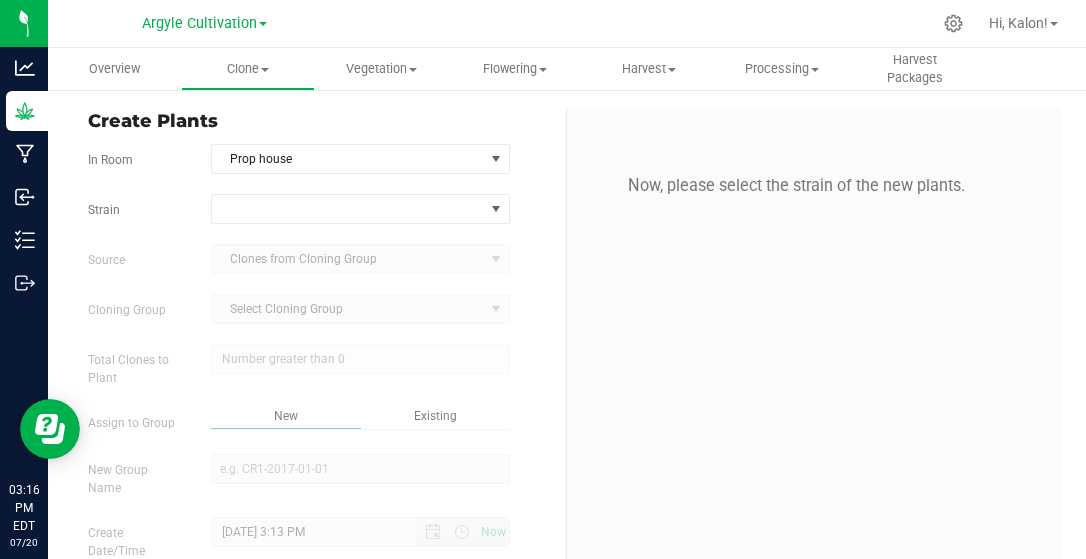click on "Strain
Source
Clones from Cloning Group
Cloning Group
Select Cloning Group Select Cloning Group
Total Clones to Plant
Assign to Group
New" at bounding box center [319, 406] 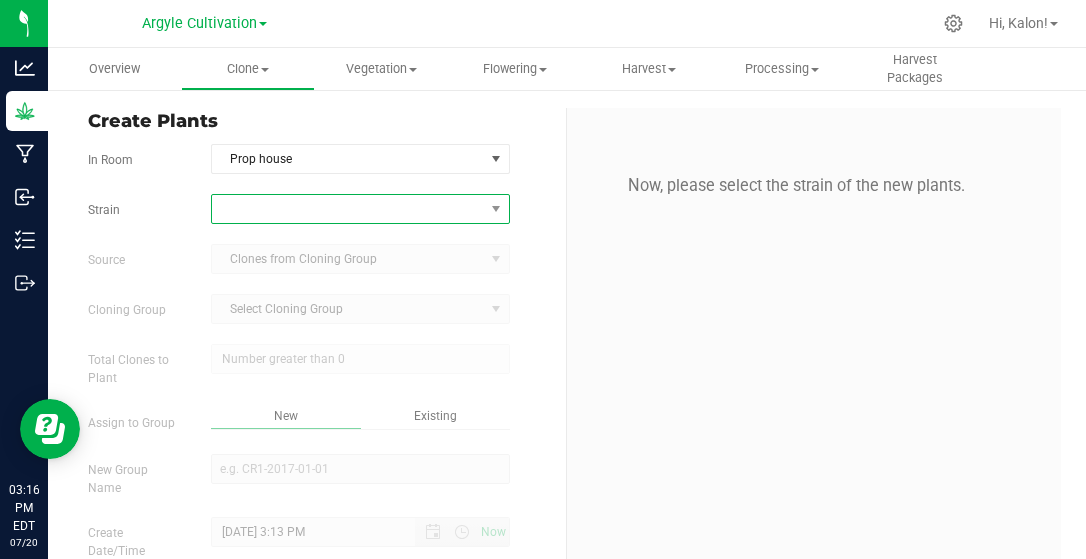 click at bounding box center (348, 209) 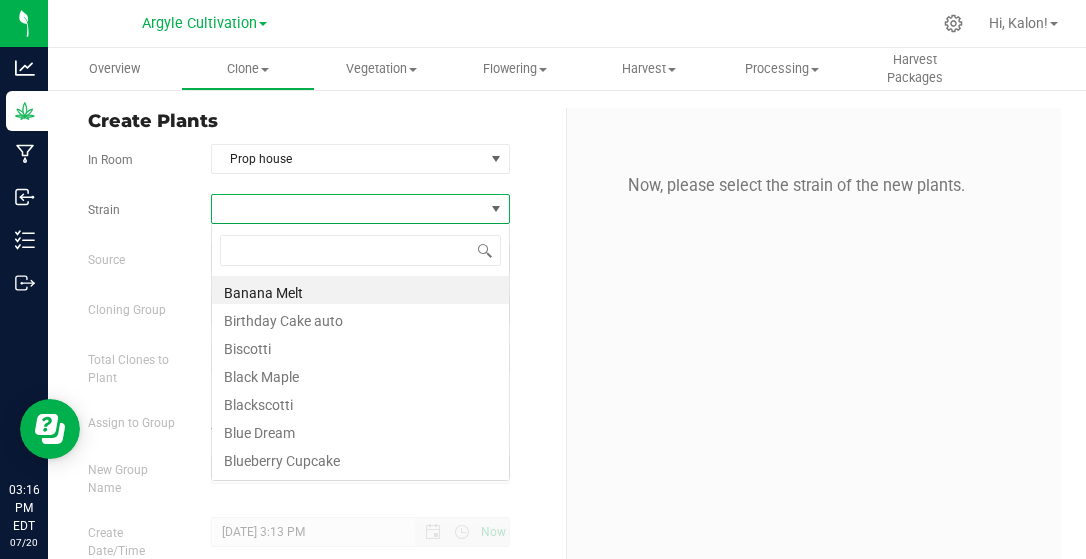 scroll, scrollTop: 99971, scrollLeft: 99701, axis: both 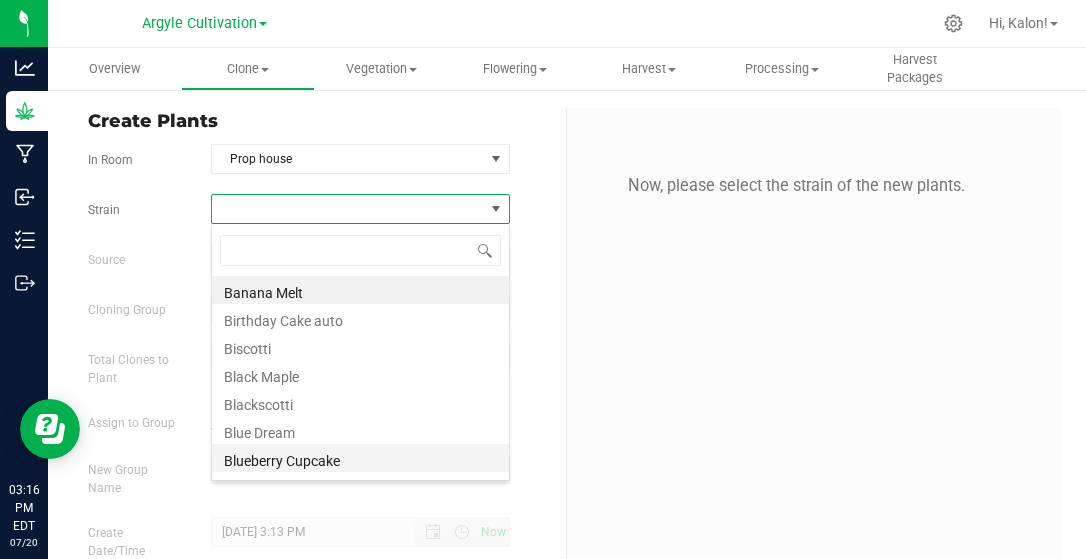 click on "Blueberry Cupcake" at bounding box center [360, 458] 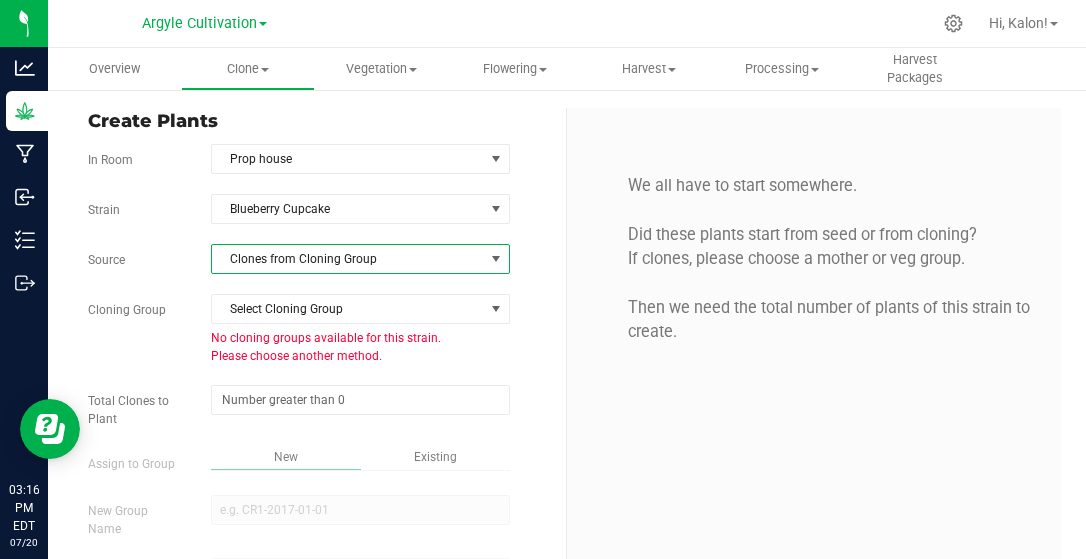 click on "Clones from Cloning Group" at bounding box center (348, 259) 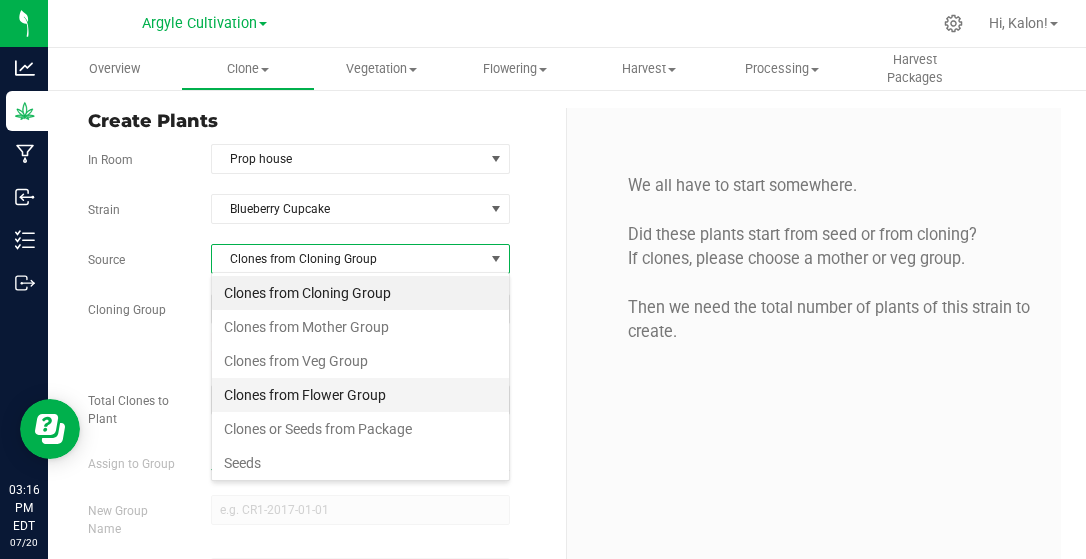 scroll, scrollTop: 99971, scrollLeft: 99701, axis: both 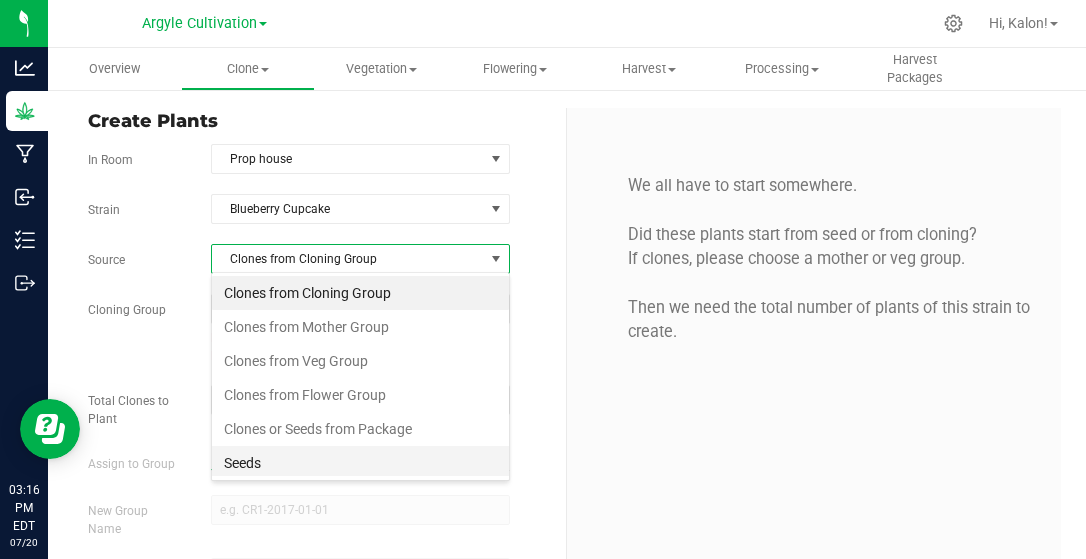 click on "Seeds" at bounding box center (360, 463) 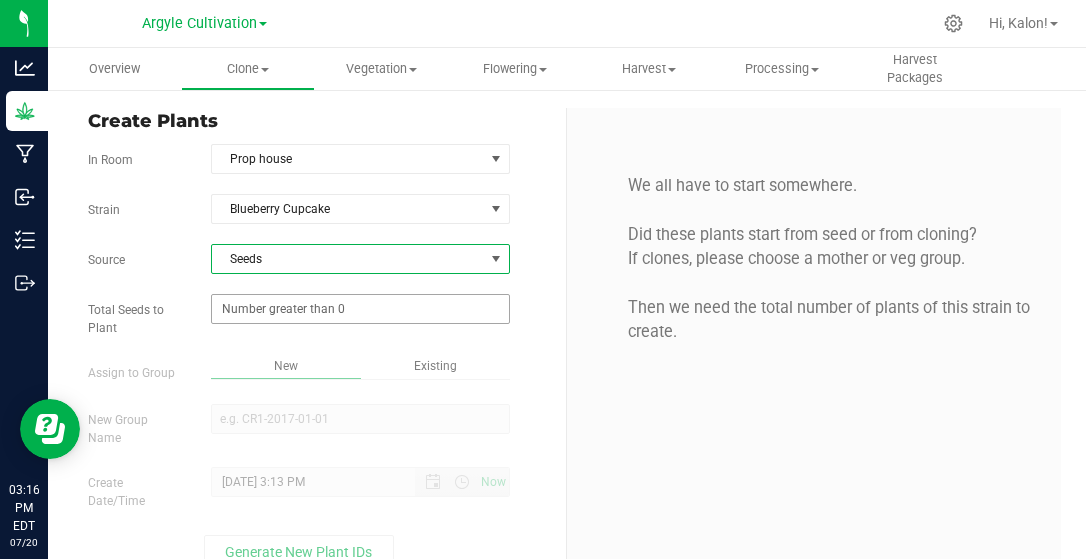 click at bounding box center (360, 309) 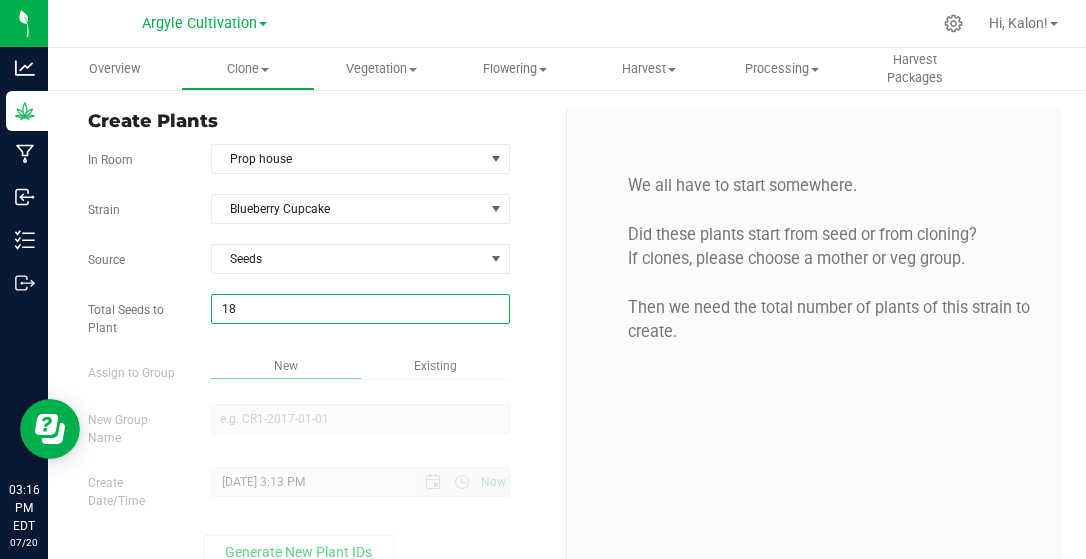 type on "187" 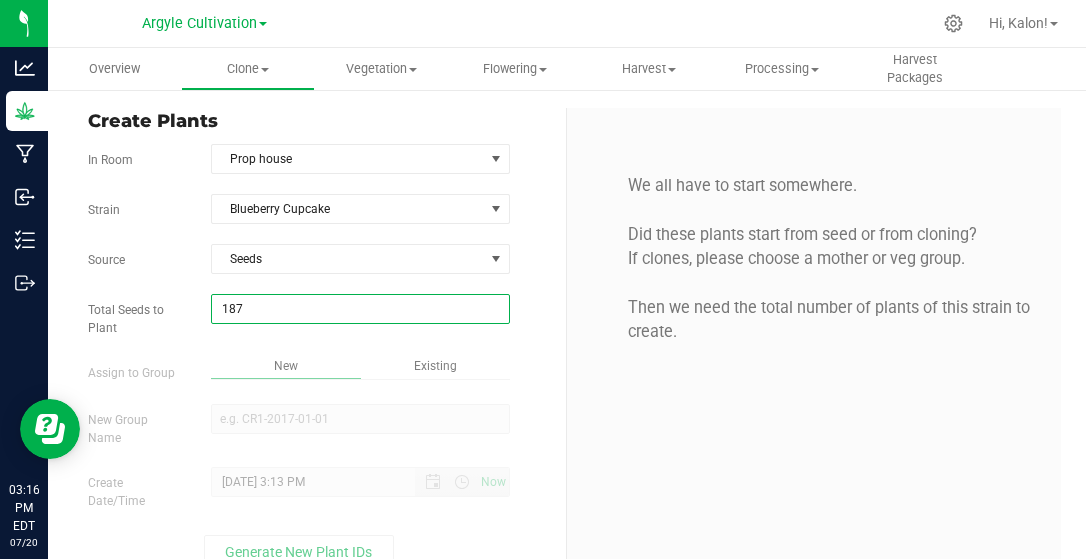 type on "187" 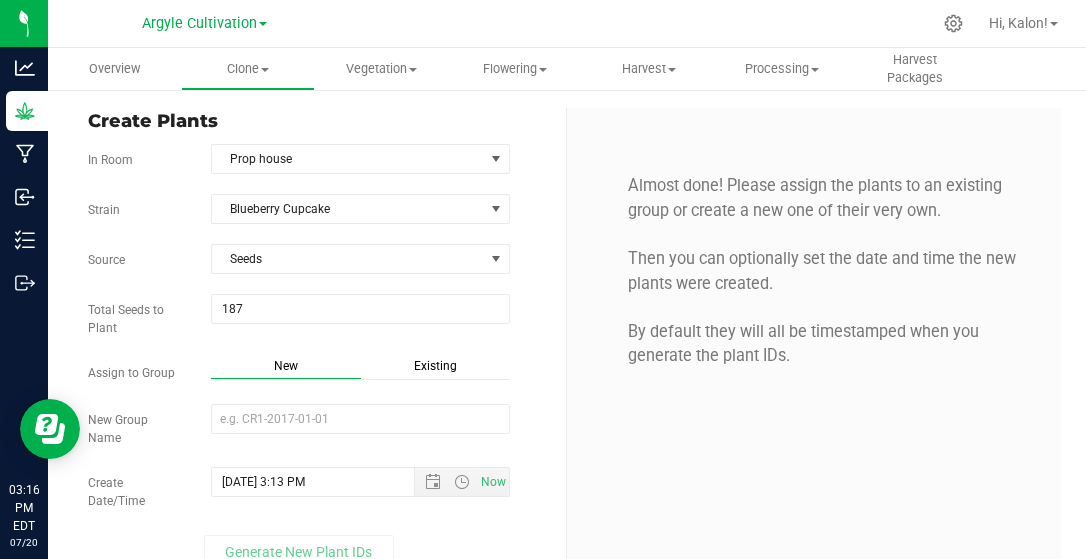 scroll, scrollTop: 27, scrollLeft: 0, axis: vertical 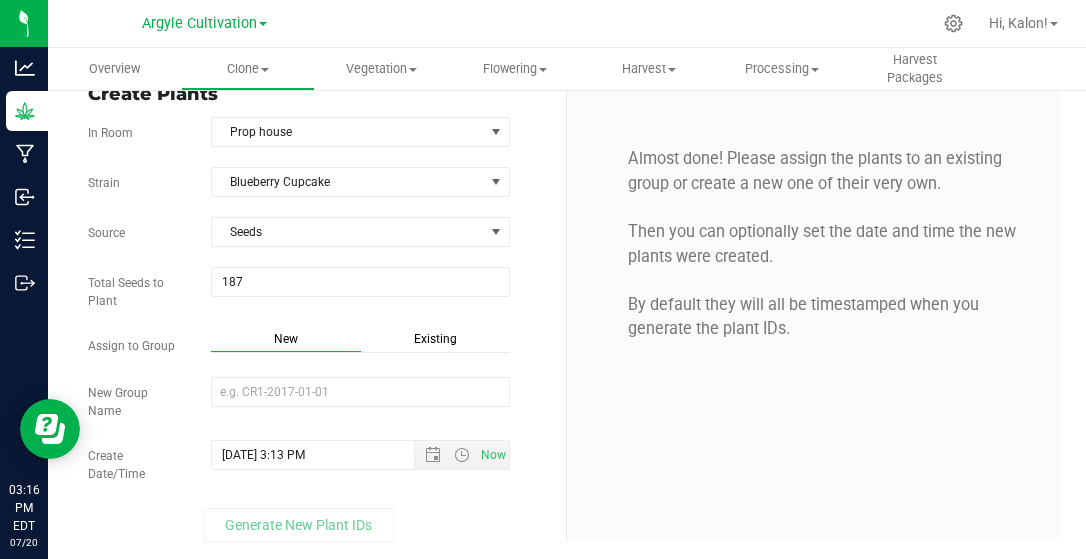 click on "New Group Name" at bounding box center (319, 398) 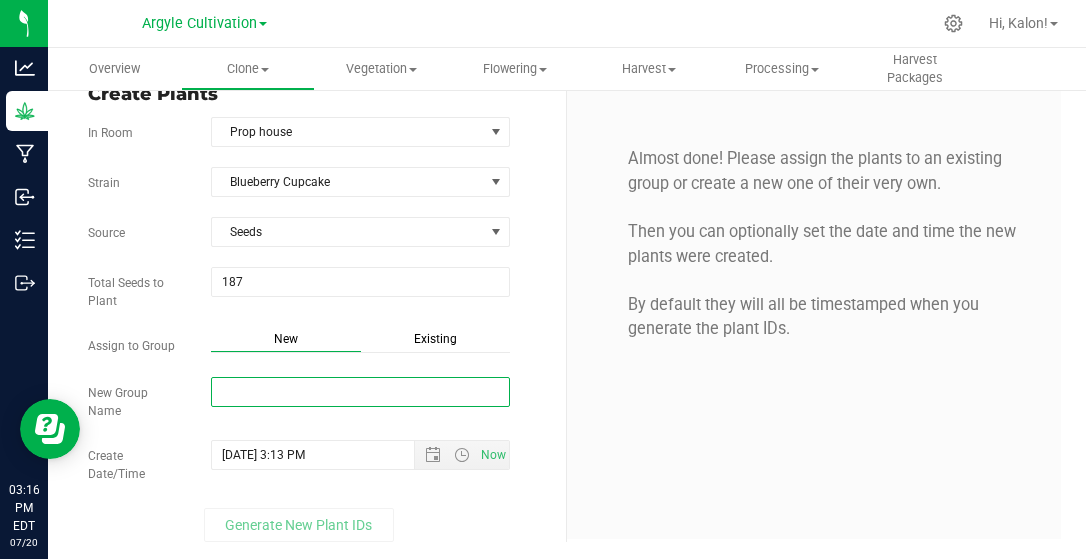click on "New Group Name" at bounding box center [360, 392] 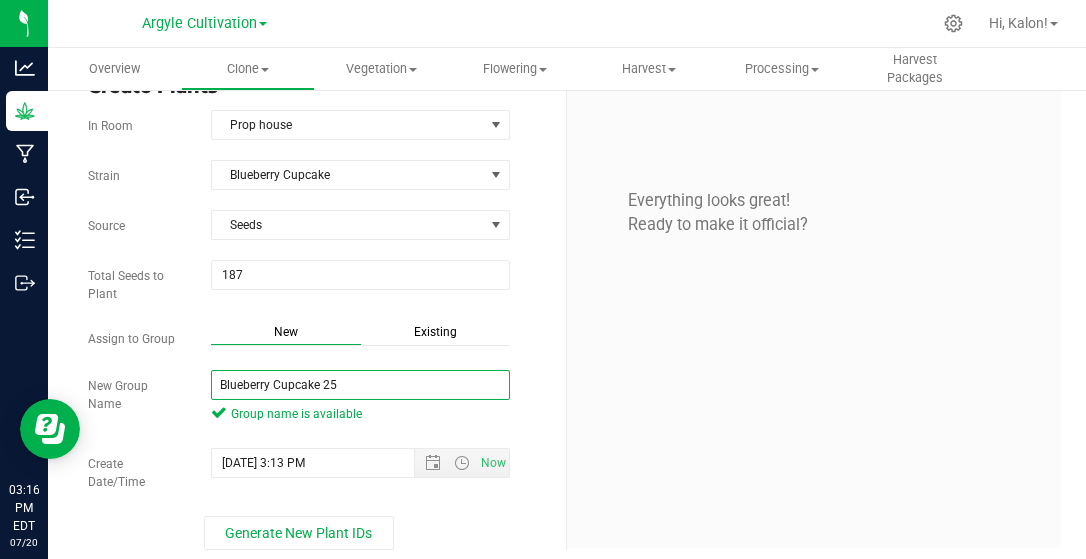 scroll, scrollTop: 37, scrollLeft: 0, axis: vertical 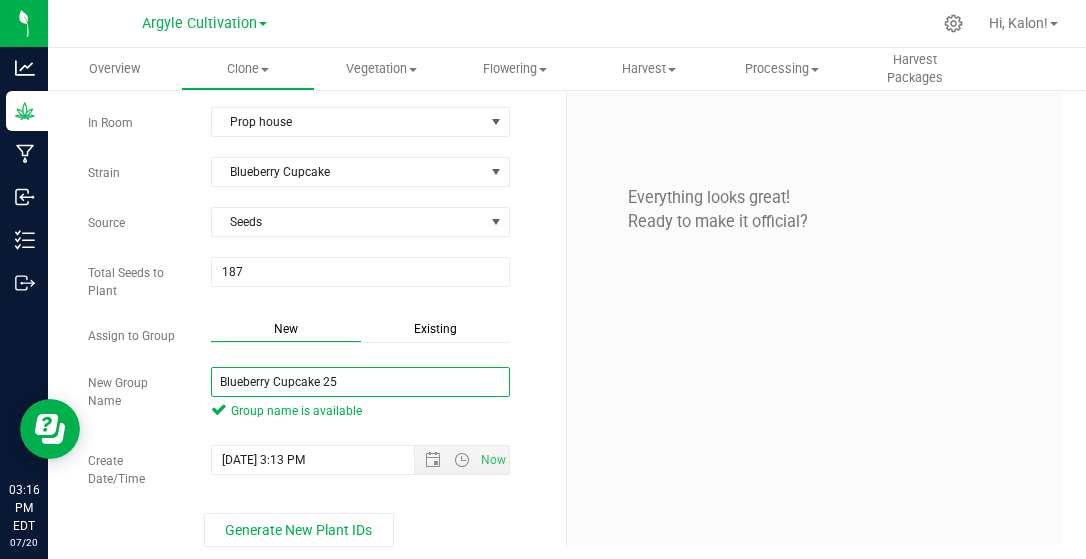 type on "Blueberry Cupcake 25" 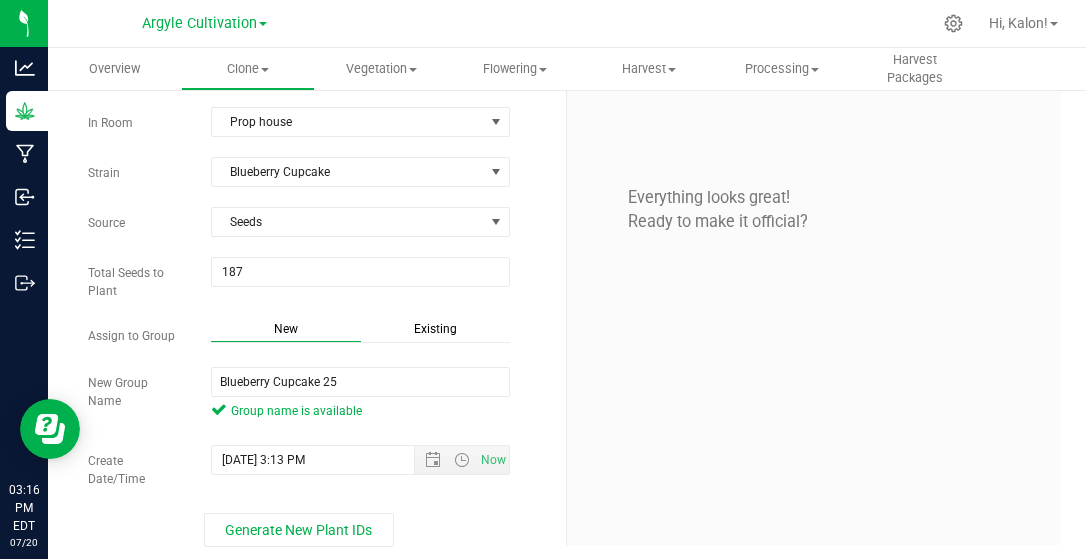 click on "Everything looks great!
Ready to make it official?" at bounding box center (814, 308) 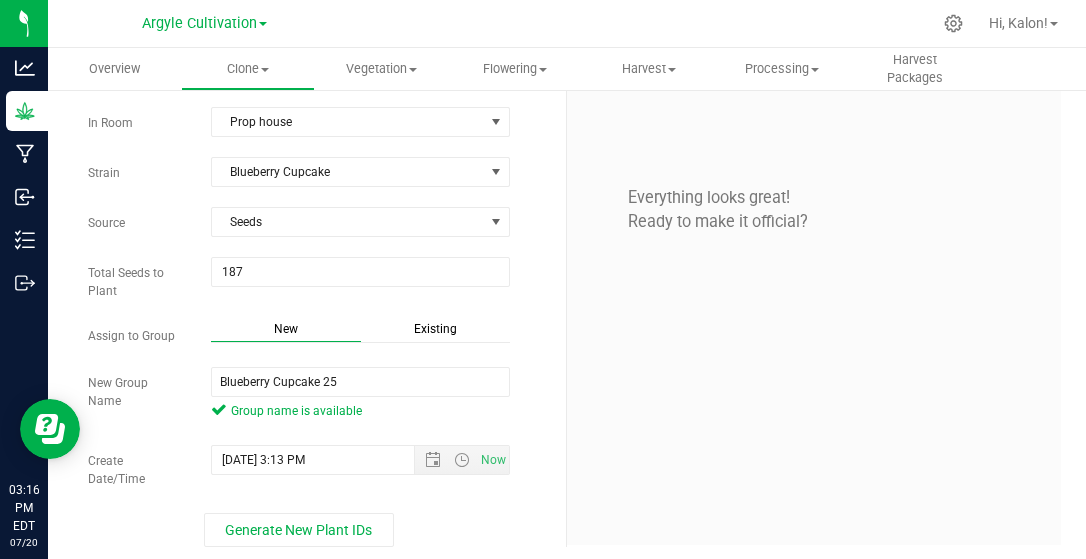 scroll, scrollTop: 43, scrollLeft: 0, axis: vertical 